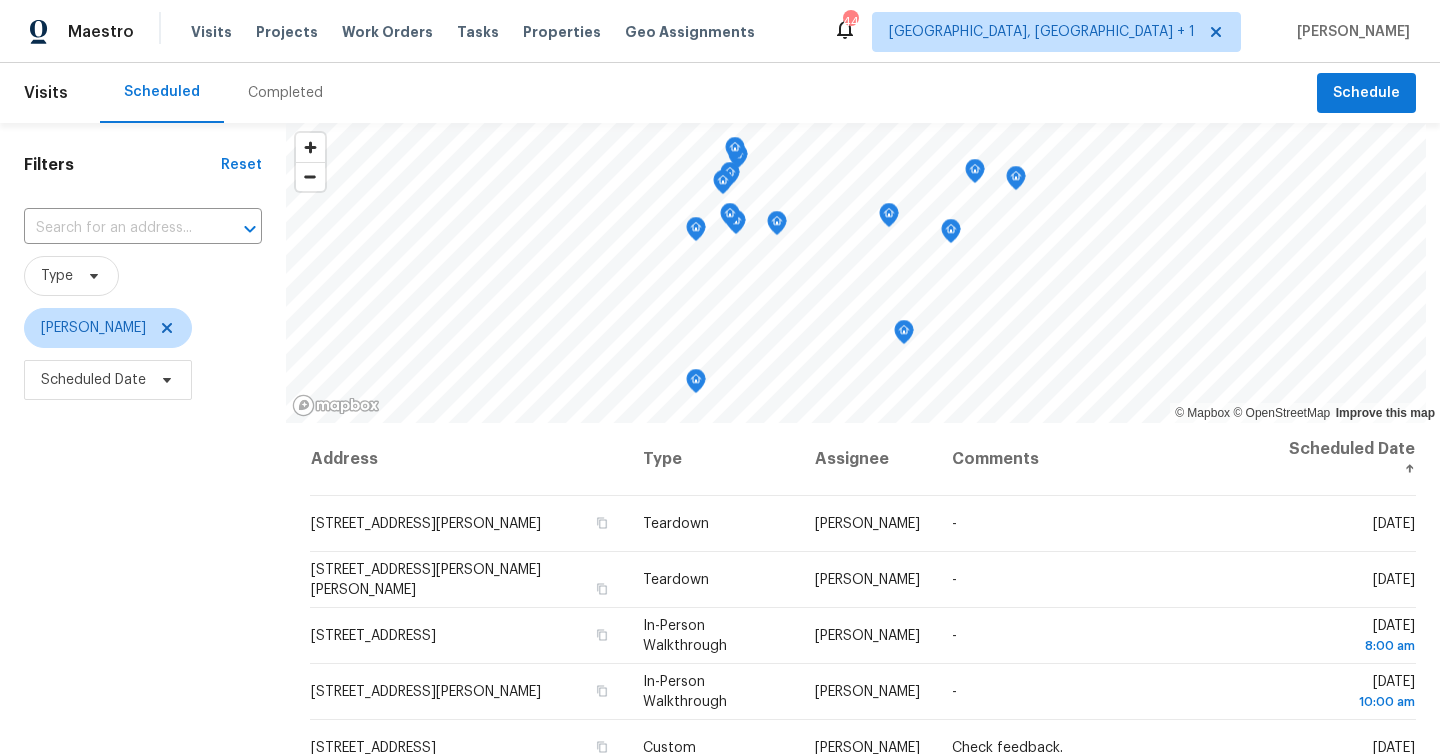 scroll, scrollTop: 0, scrollLeft: 0, axis: both 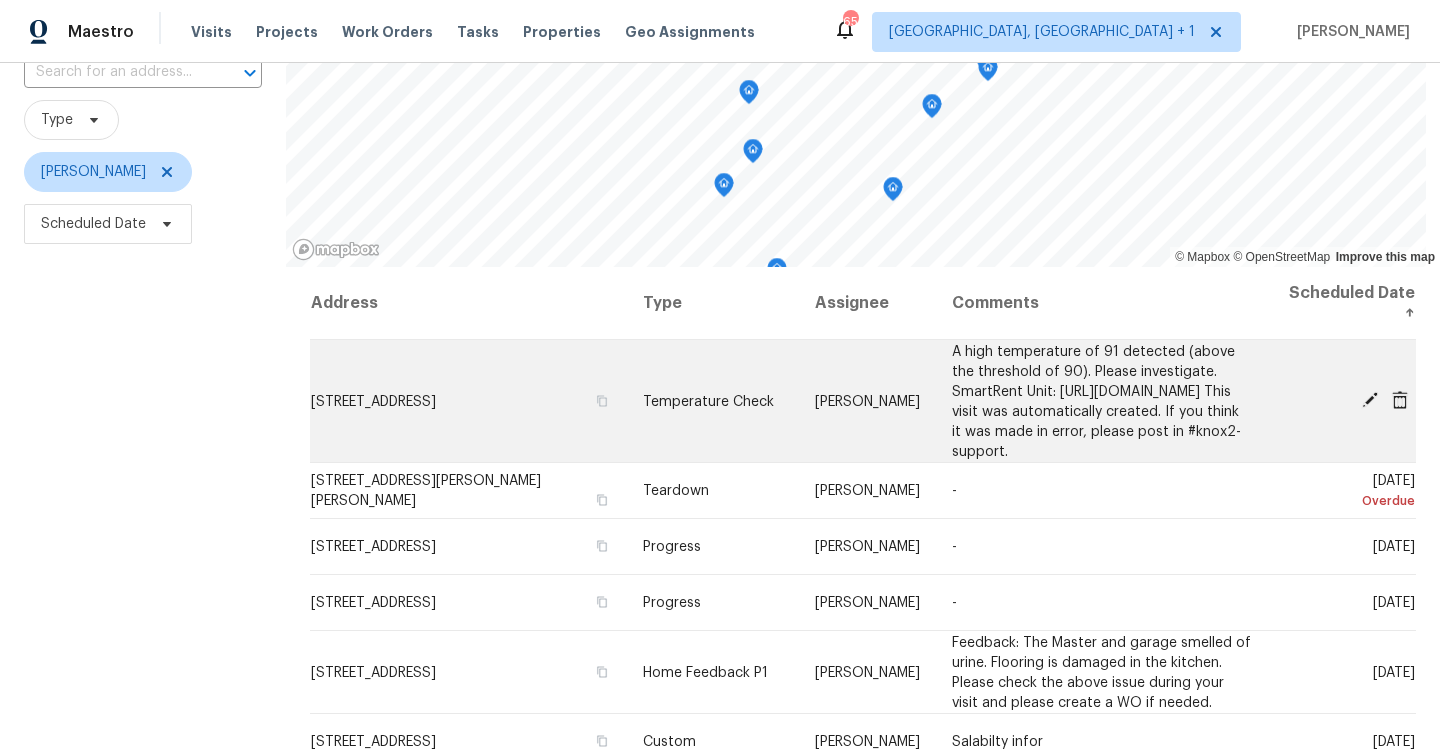 click 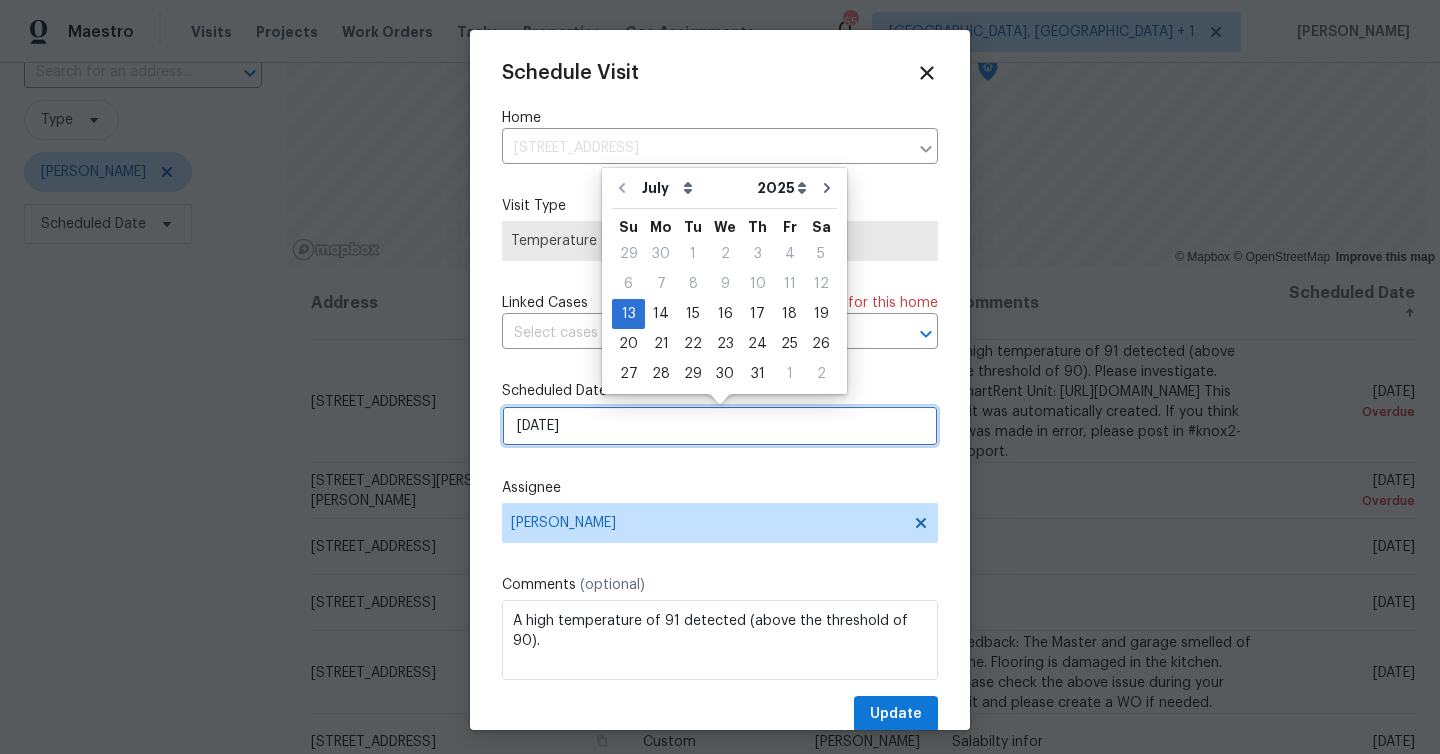 click on "7/13/2025" at bounding box center [720, 426] 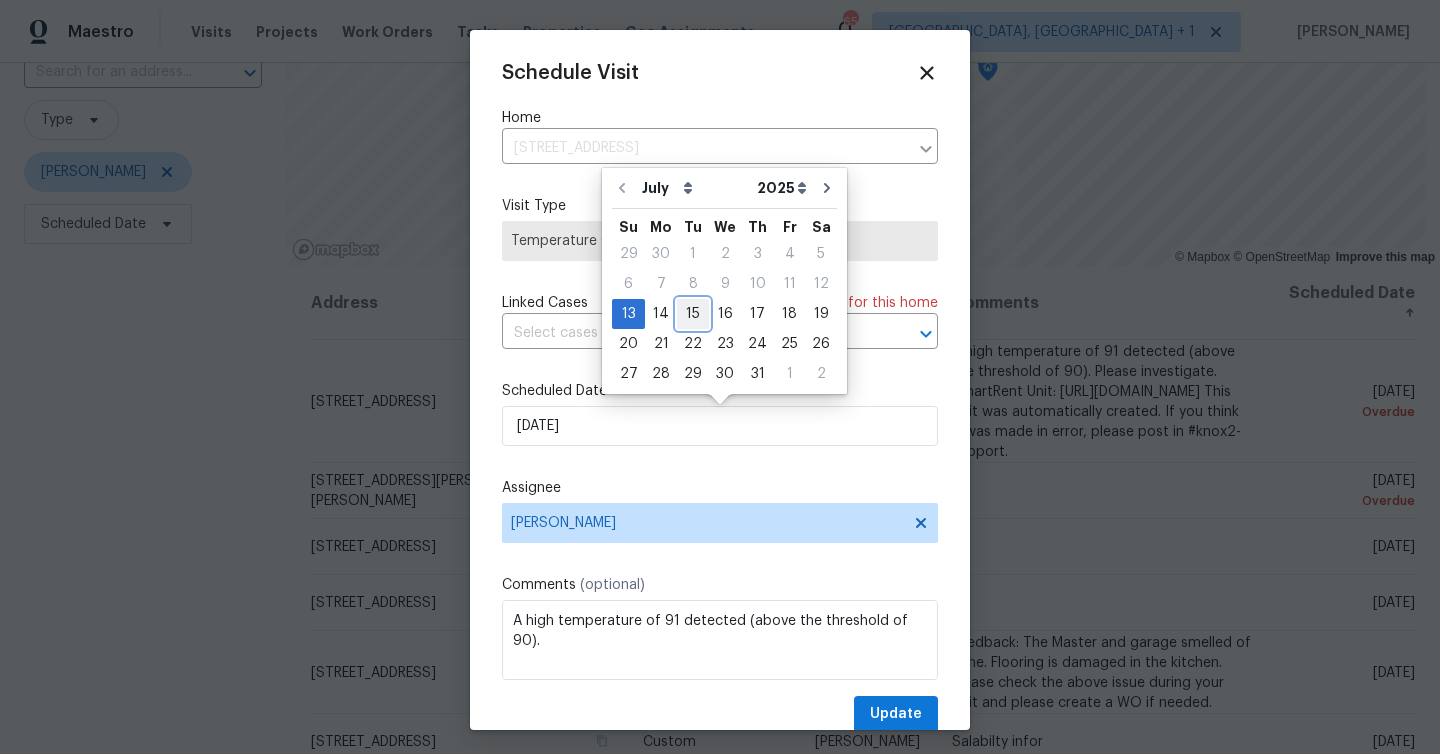 click on "15" at bounding box center (693, 314) 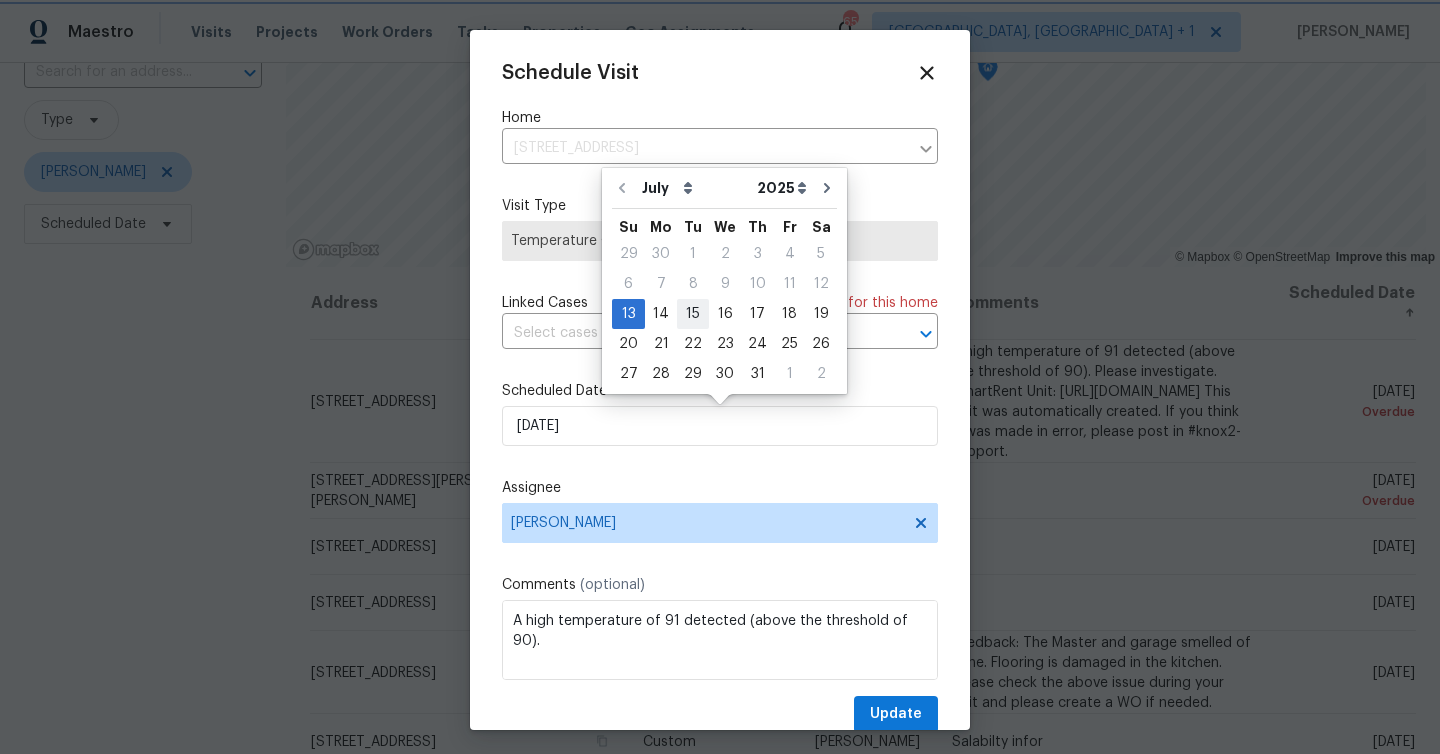 type on "[DATE]" 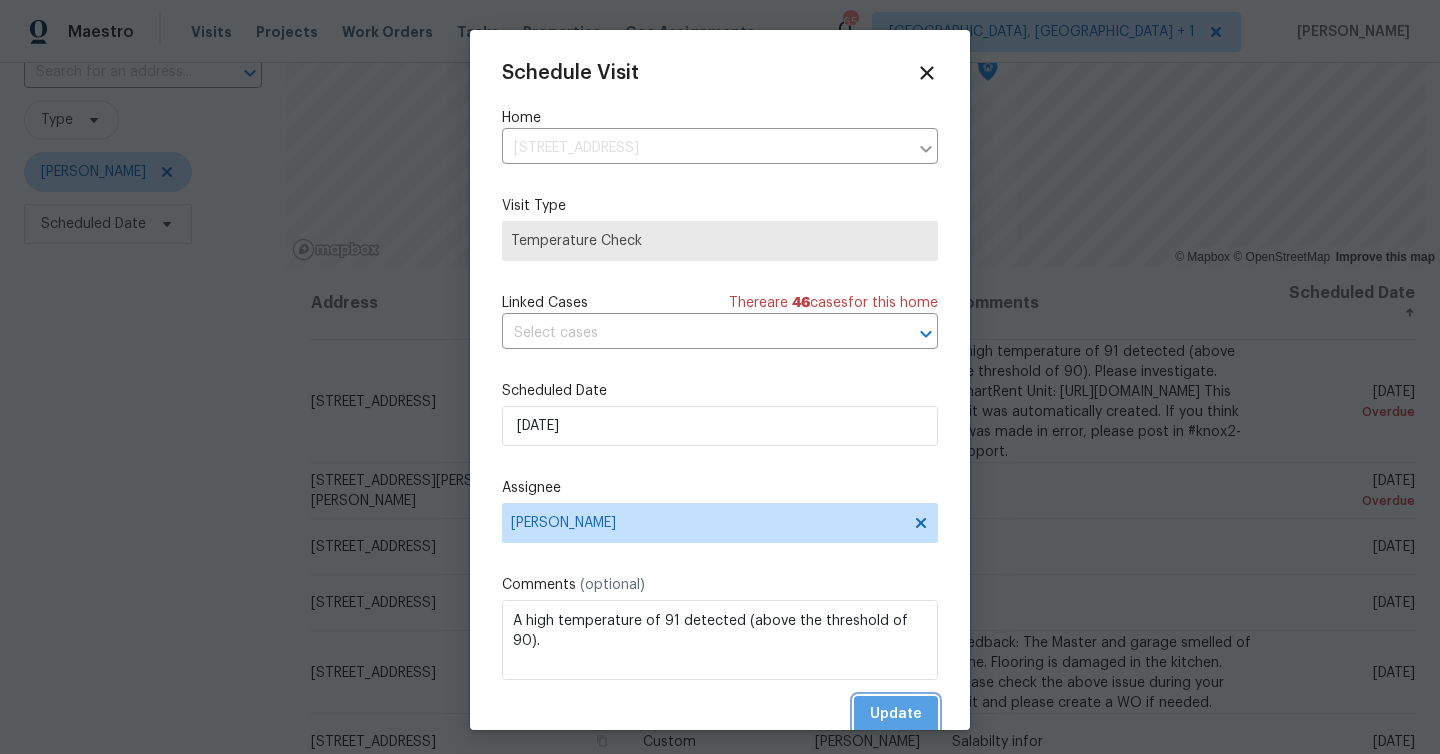 click on "Update" at bounding box center (896, 714) 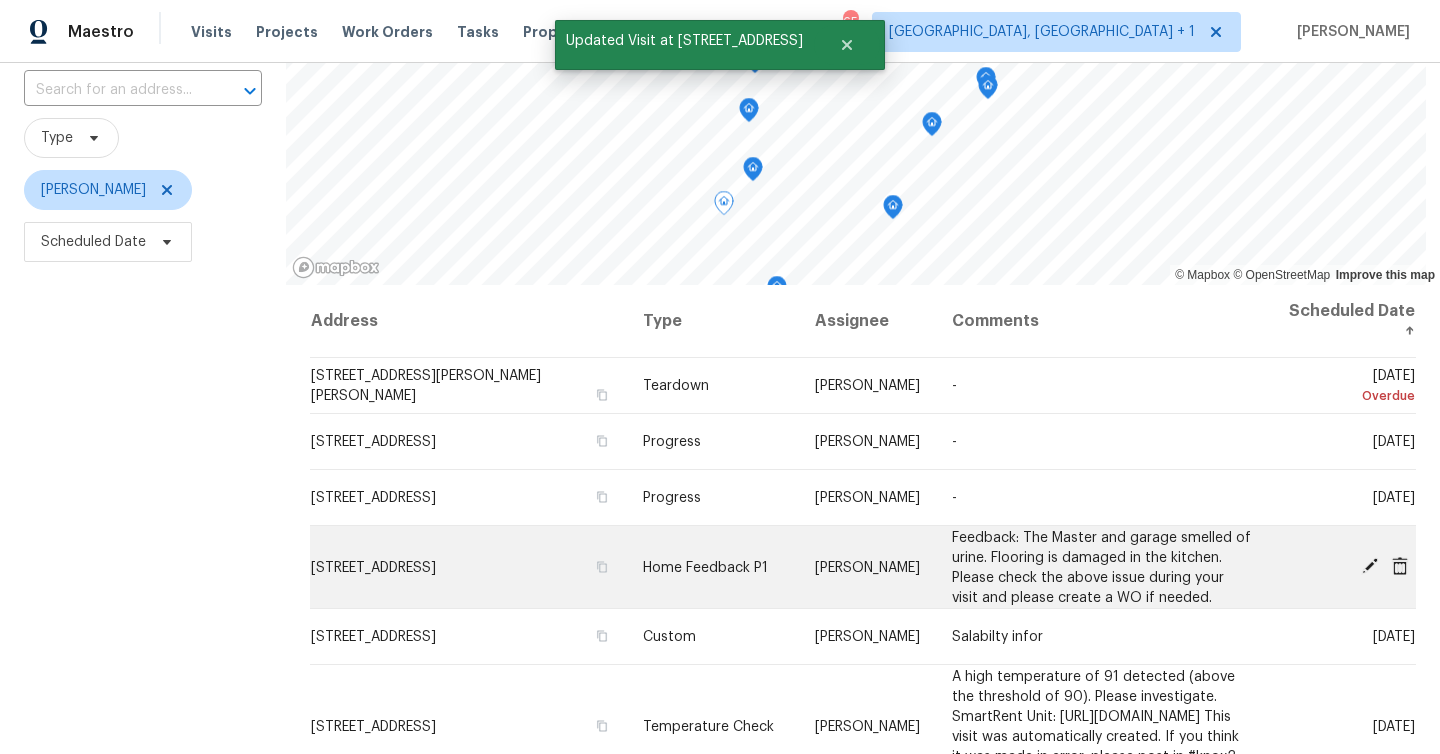 scroll, scrollTop: 133, scrollLeft: 0, axis: vertical 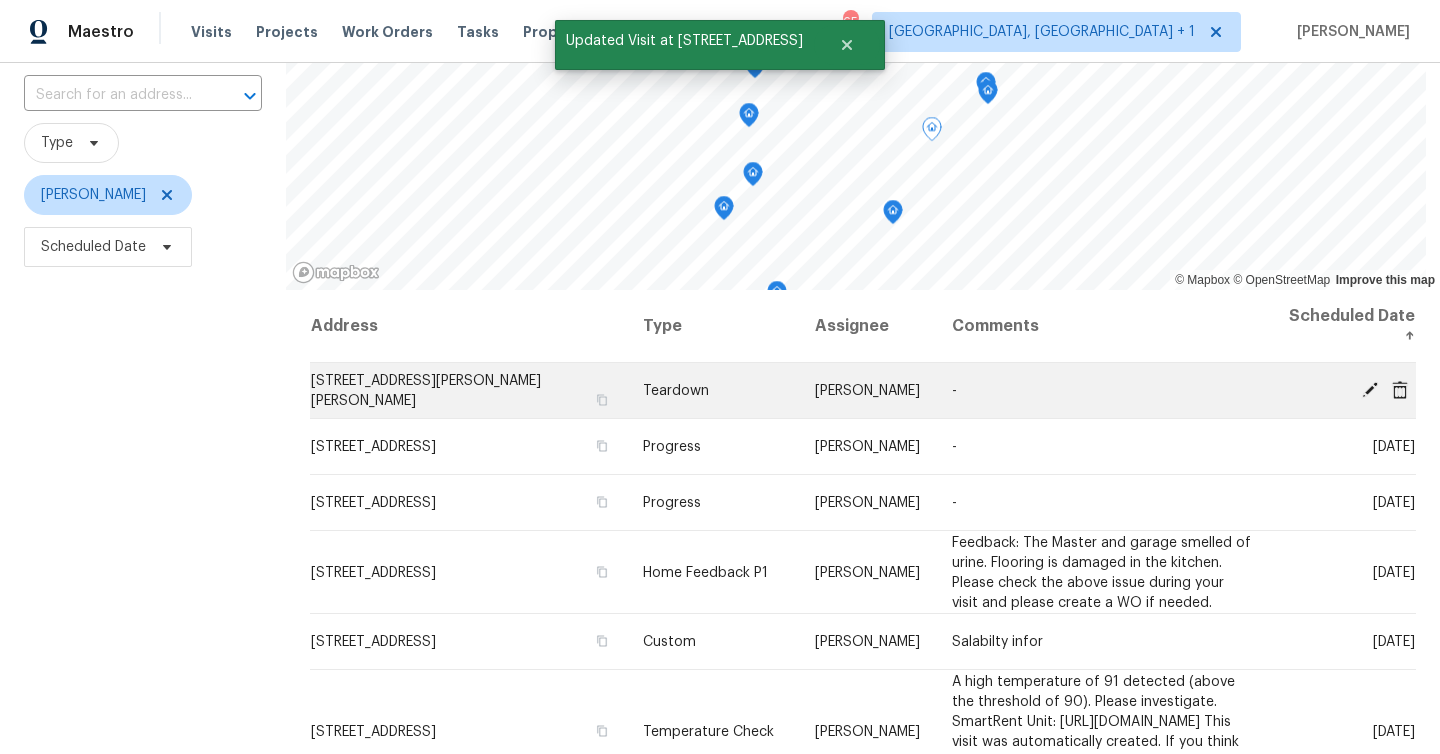 click 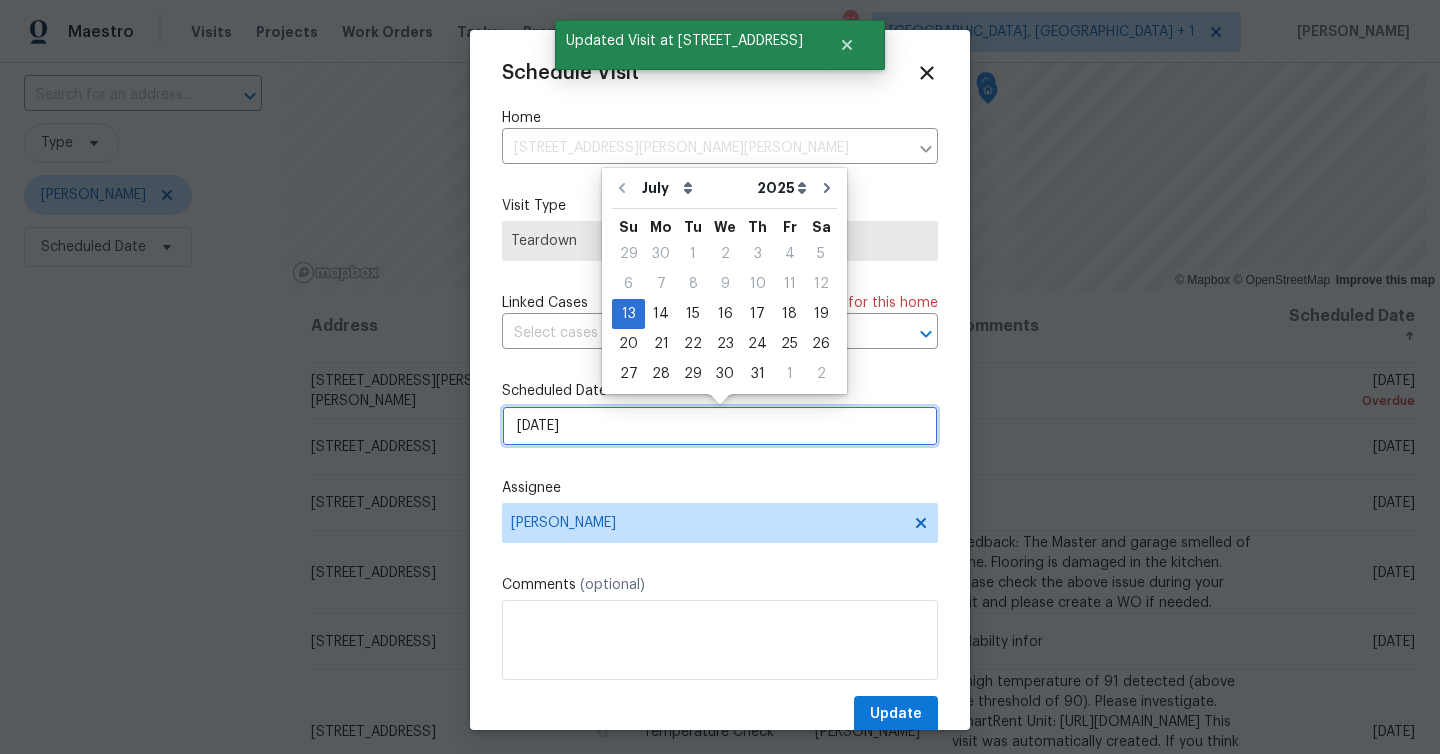 click on "7/13/2025" at bounding box center (720, 426) 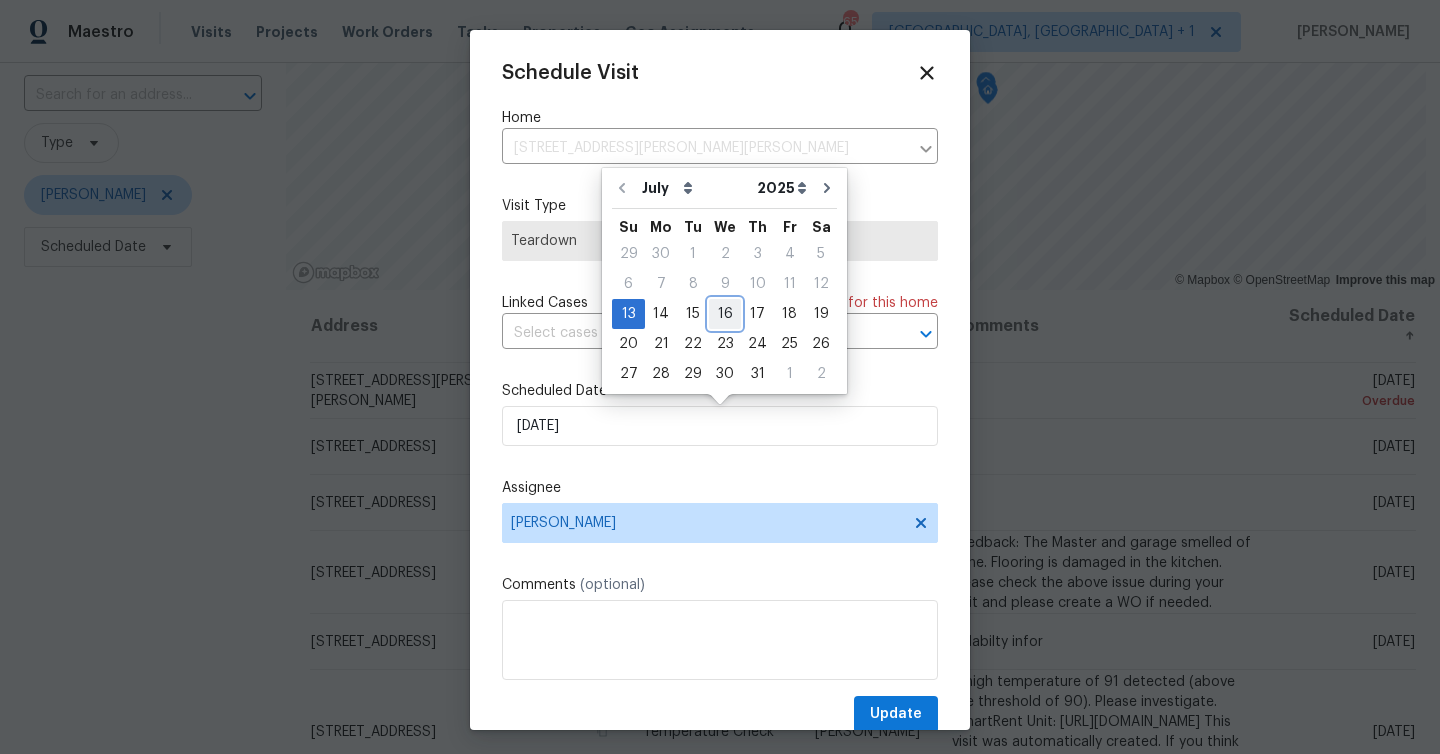 click on "16" at bounding box center [725, 314] 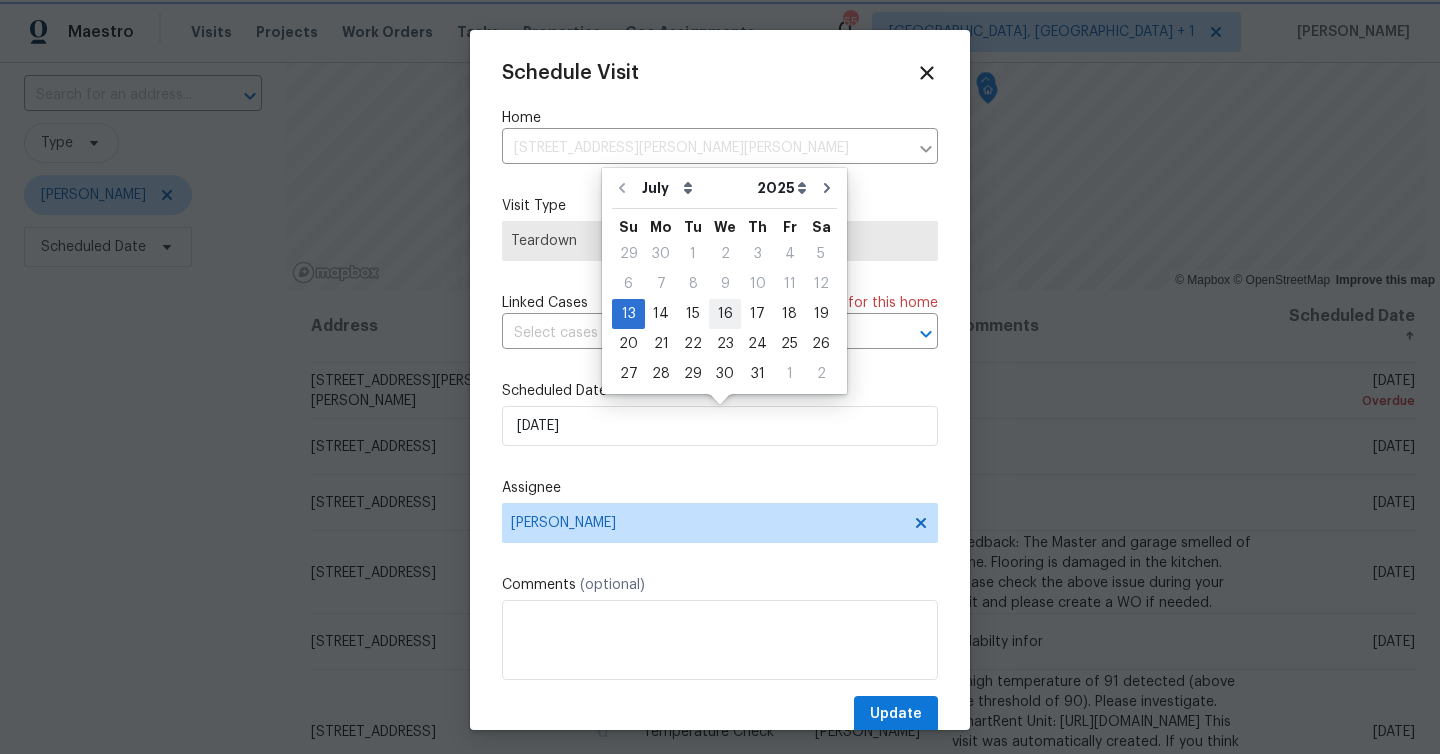 type on "[DATE]" 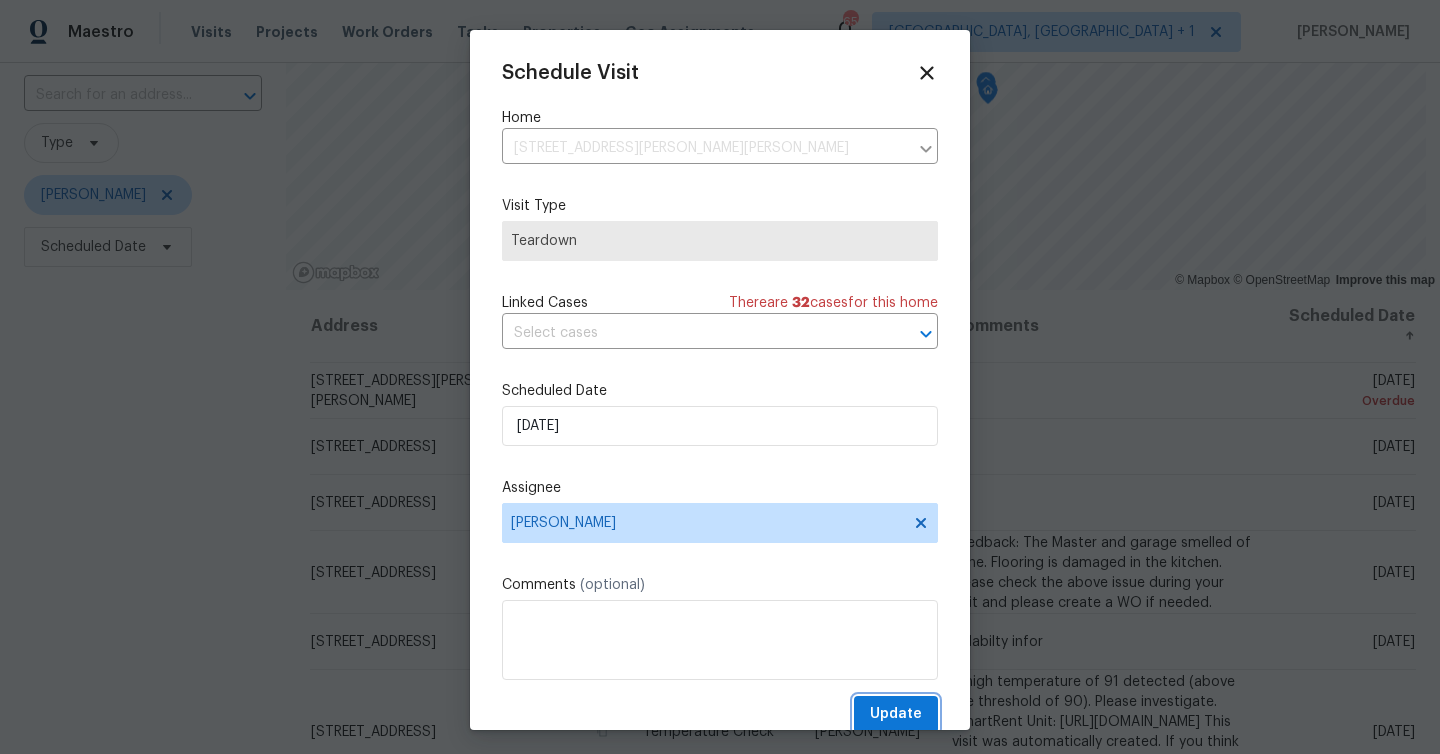 click on "Update" at bounding box center [896, 714] 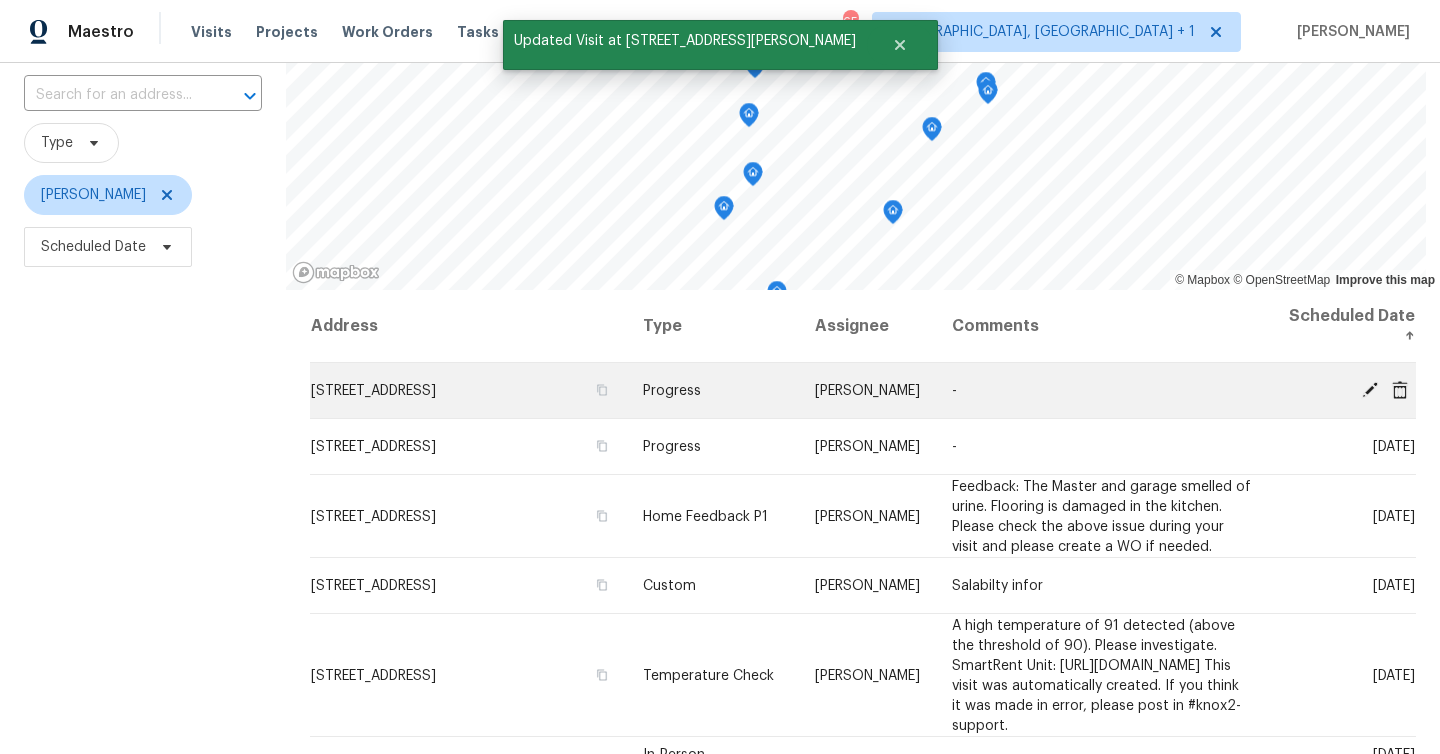 click 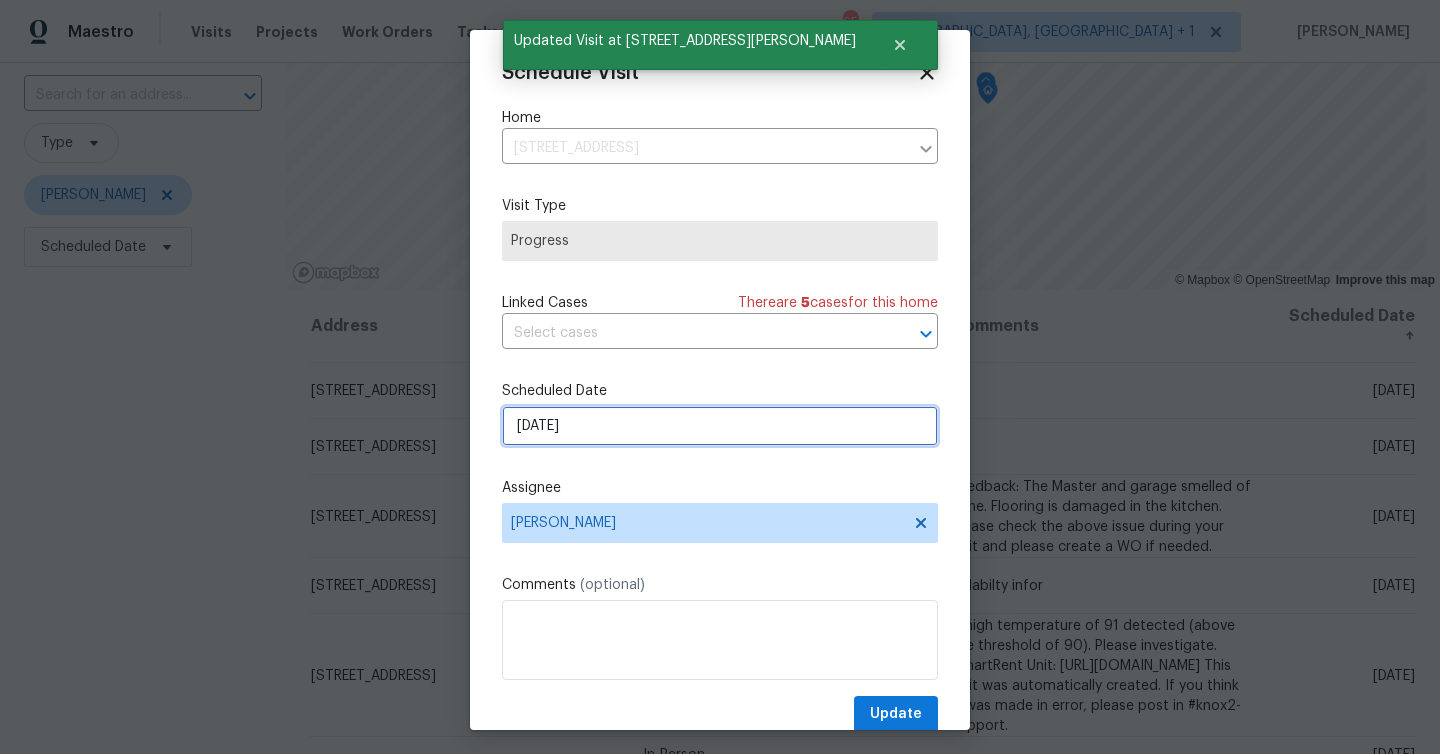 click on "7/14/2025" at bounding box center (720, 426) 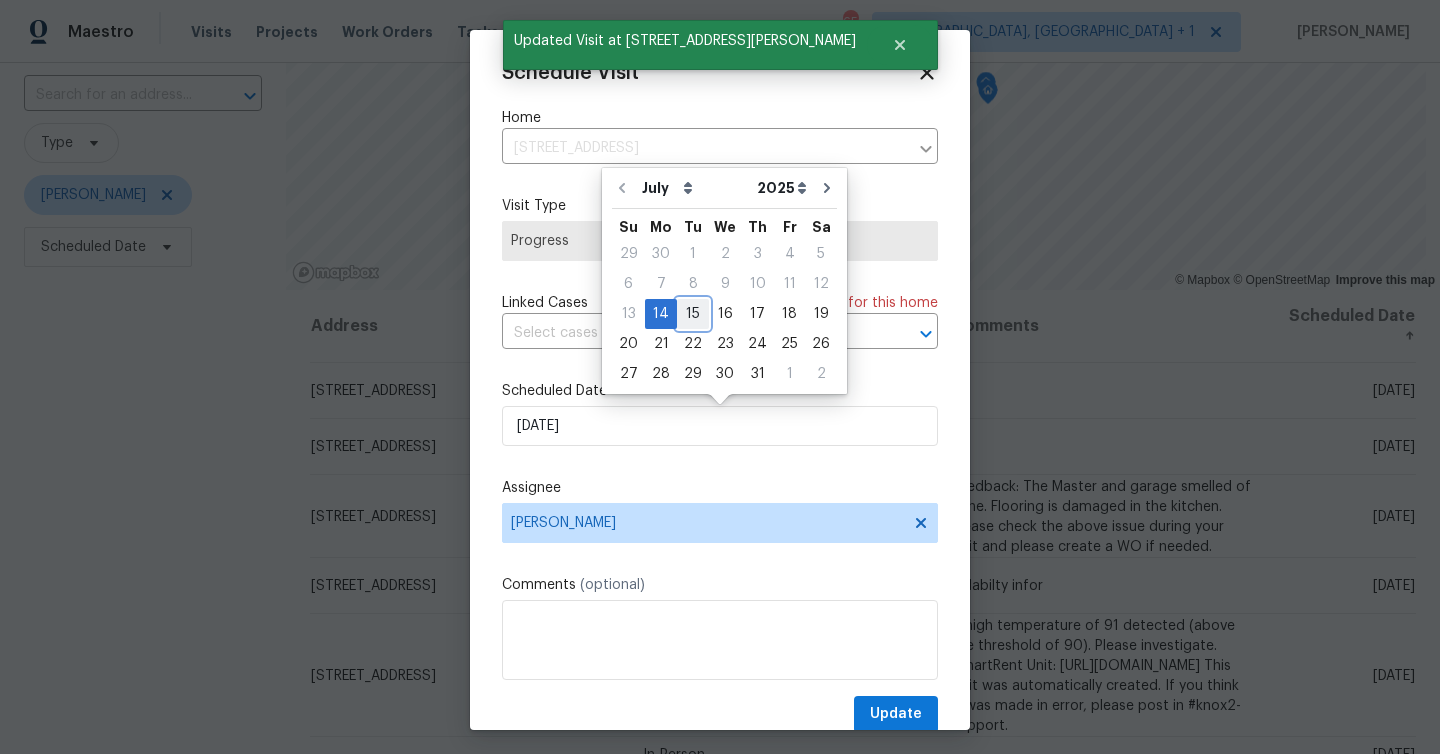 click on "15" at bounding box center (693, 314) 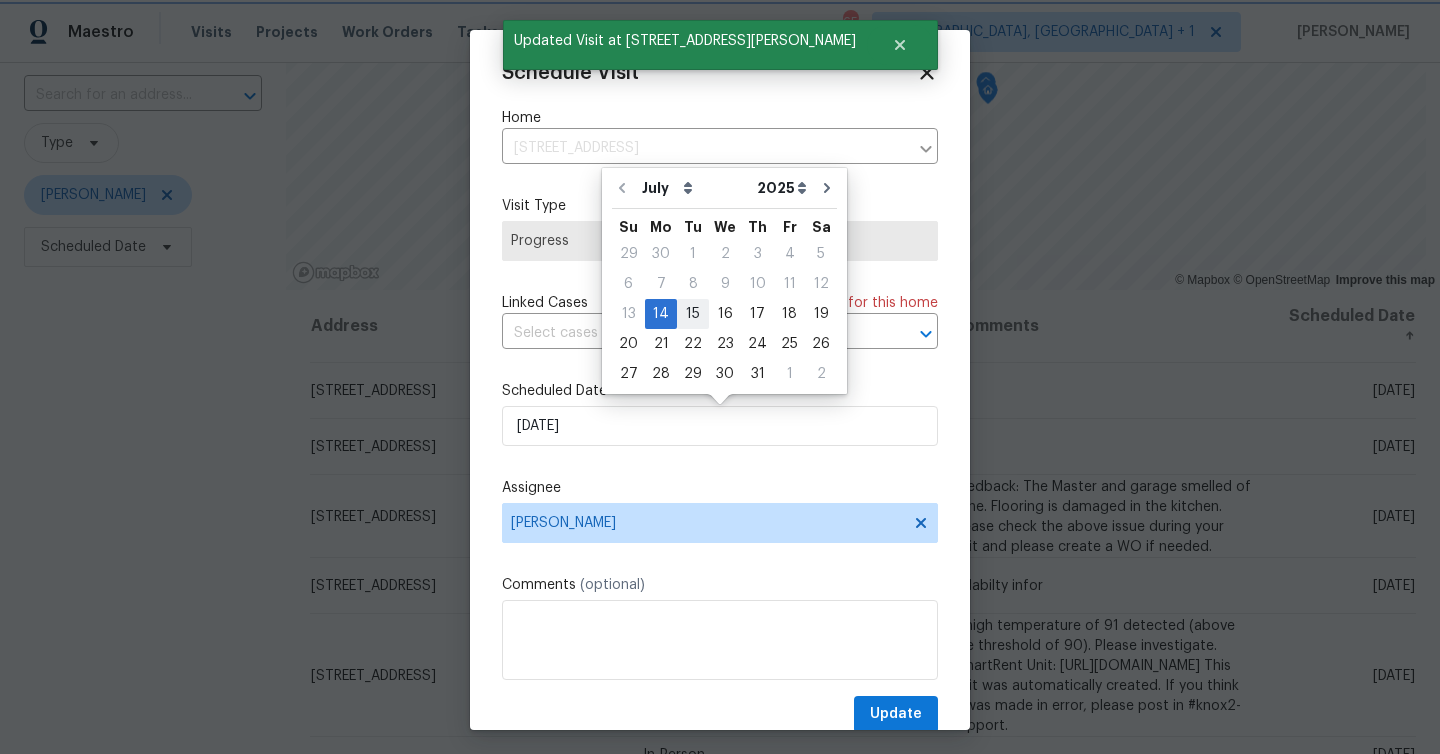 type on "7/15/2025" 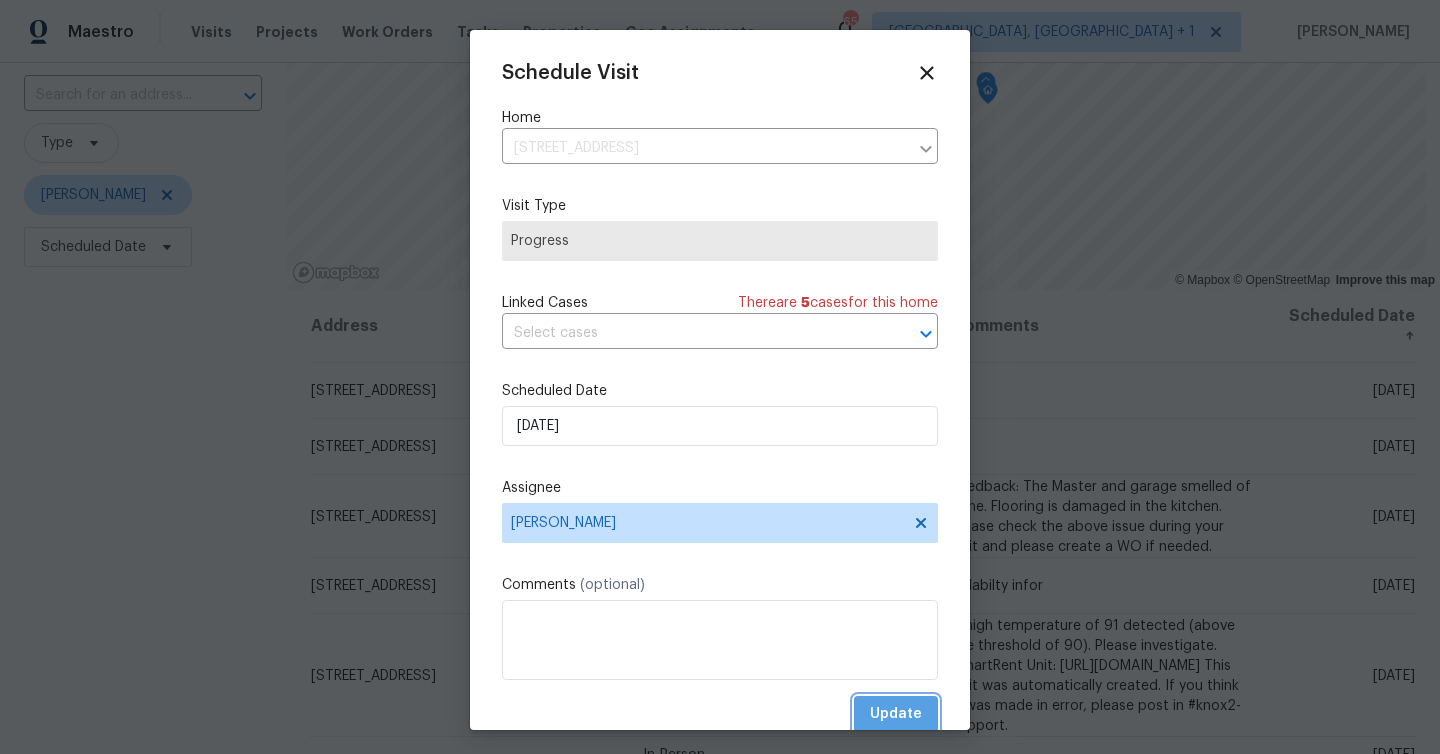 click on "Update" at bounding box center [896, 714] 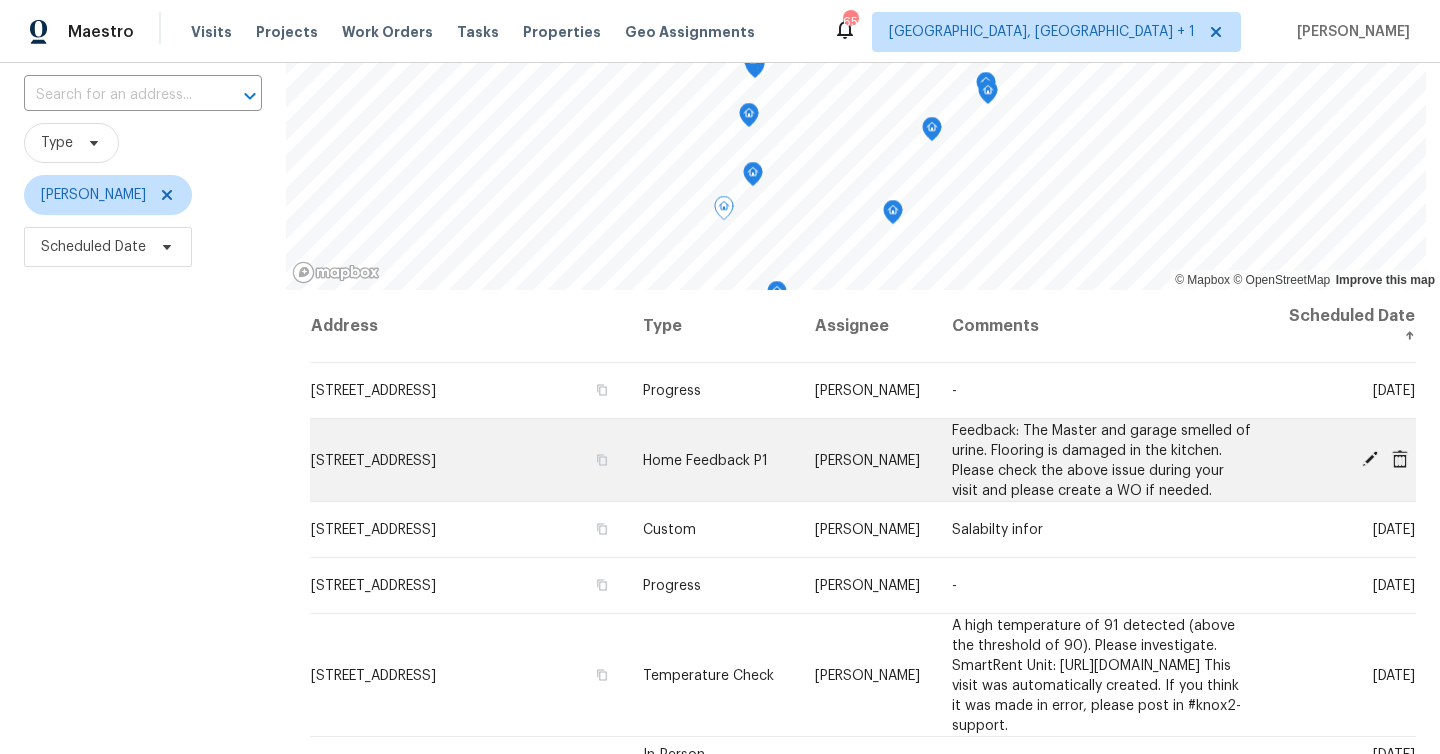 click 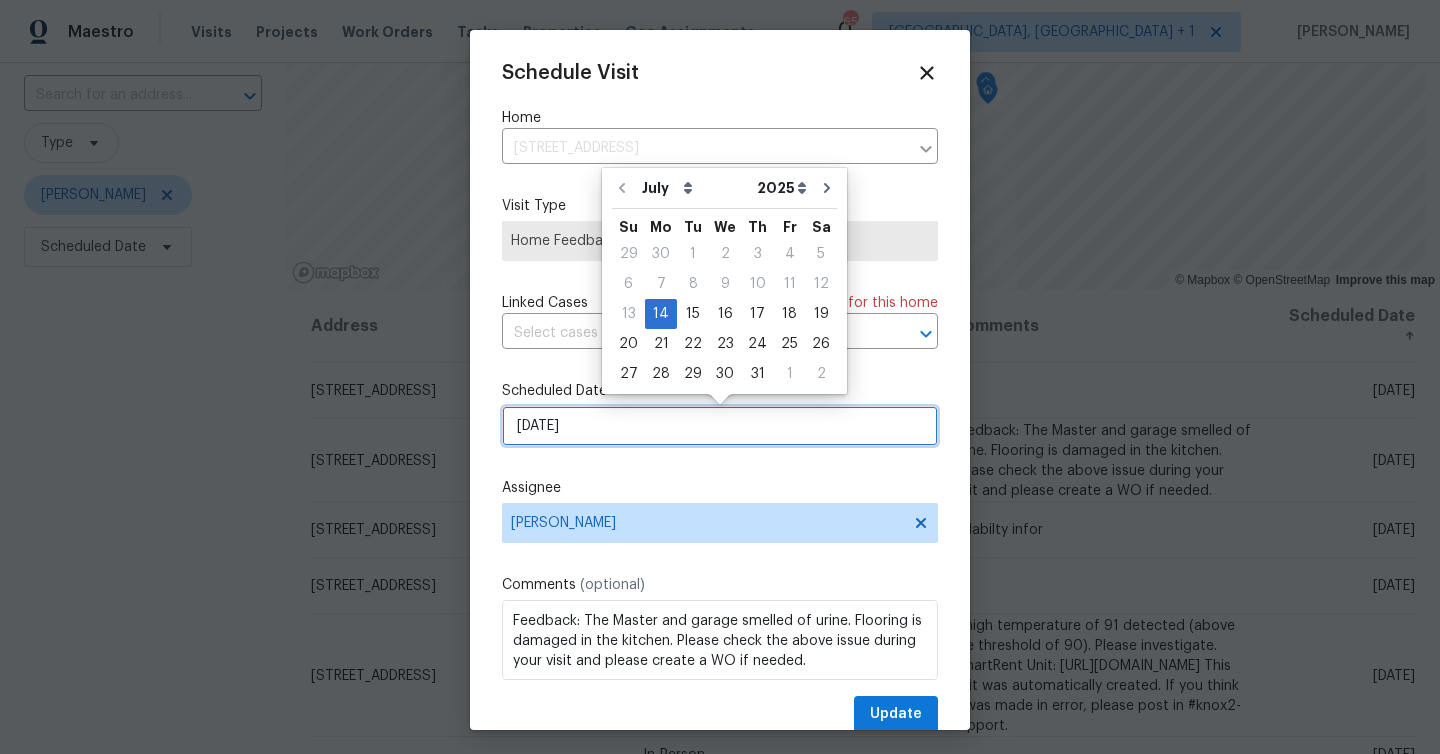 click on "7/14/2025" at bounding box center (720, 426) 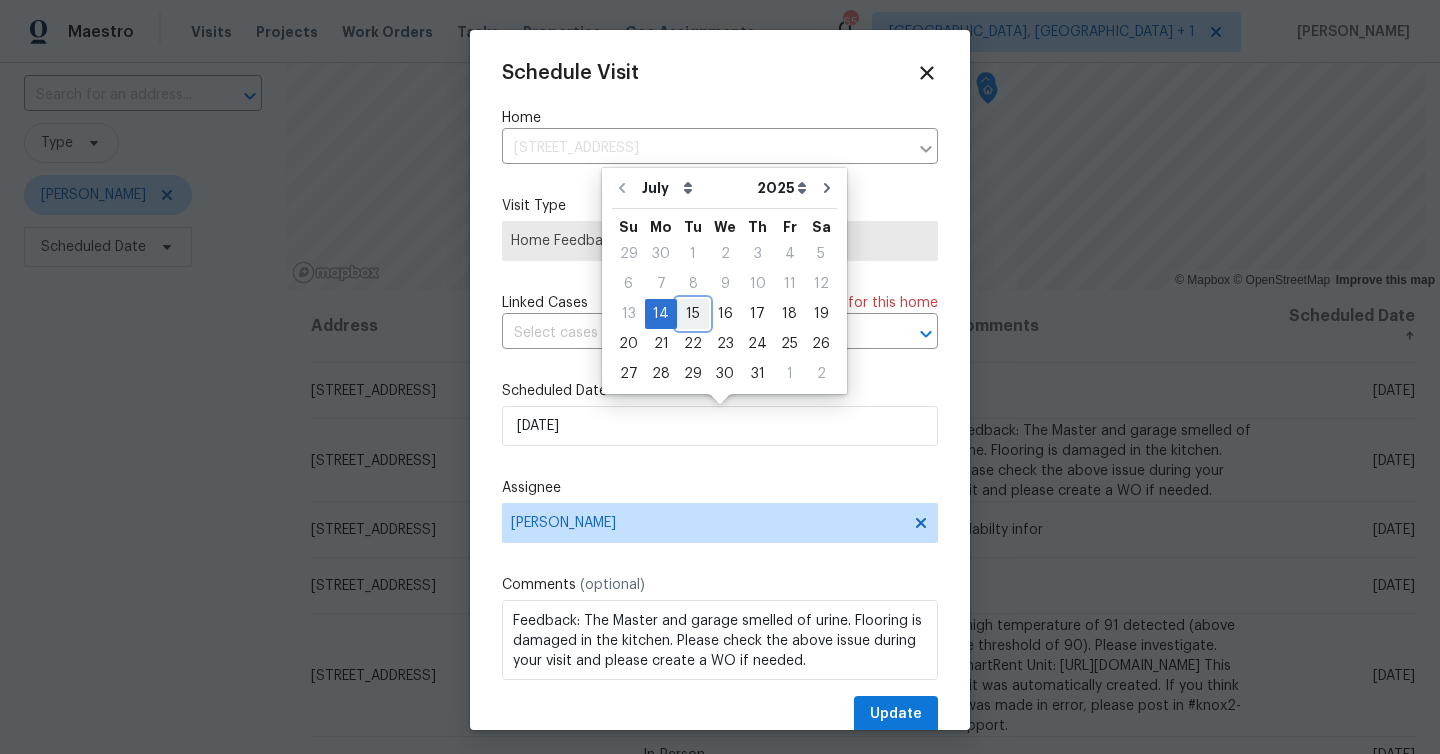 click on "15" at bounding box center [693, 314] 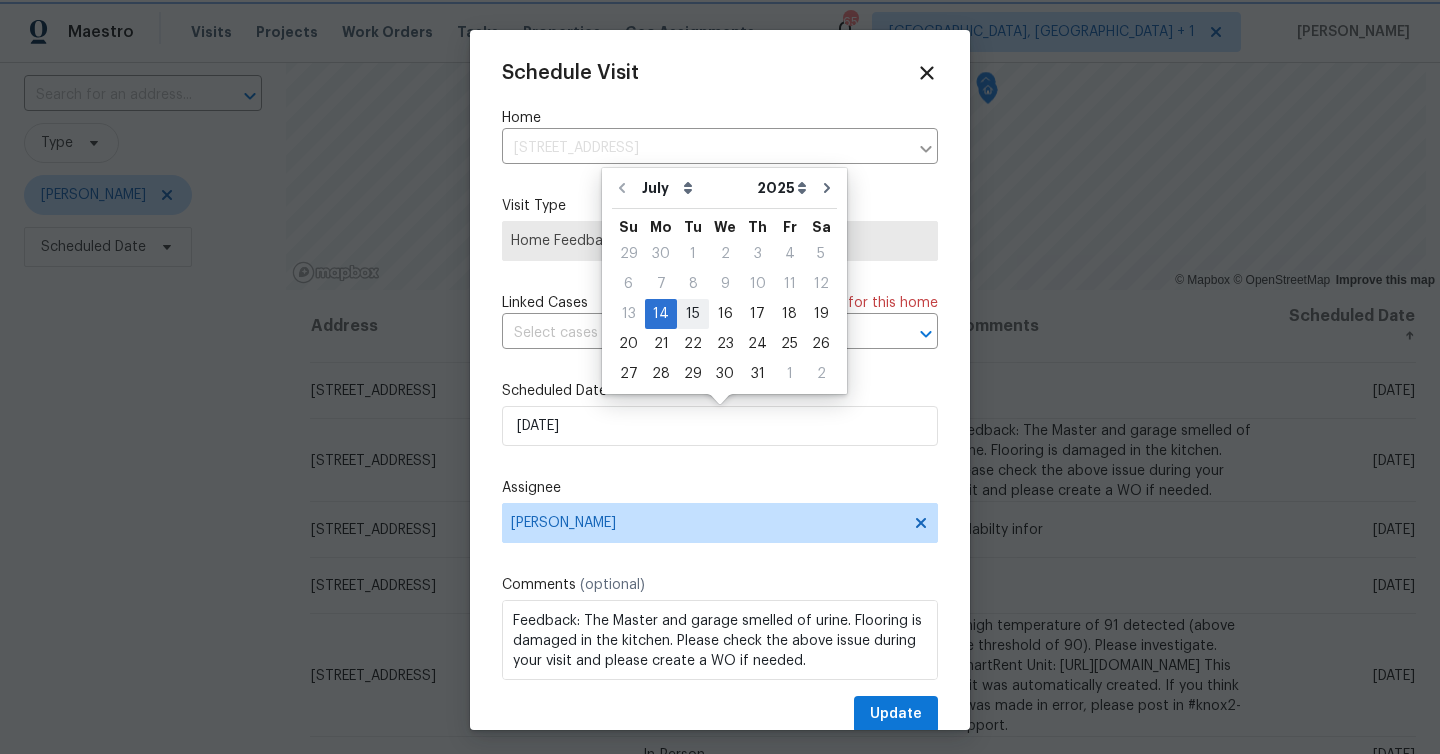 type on "7/15/2025" 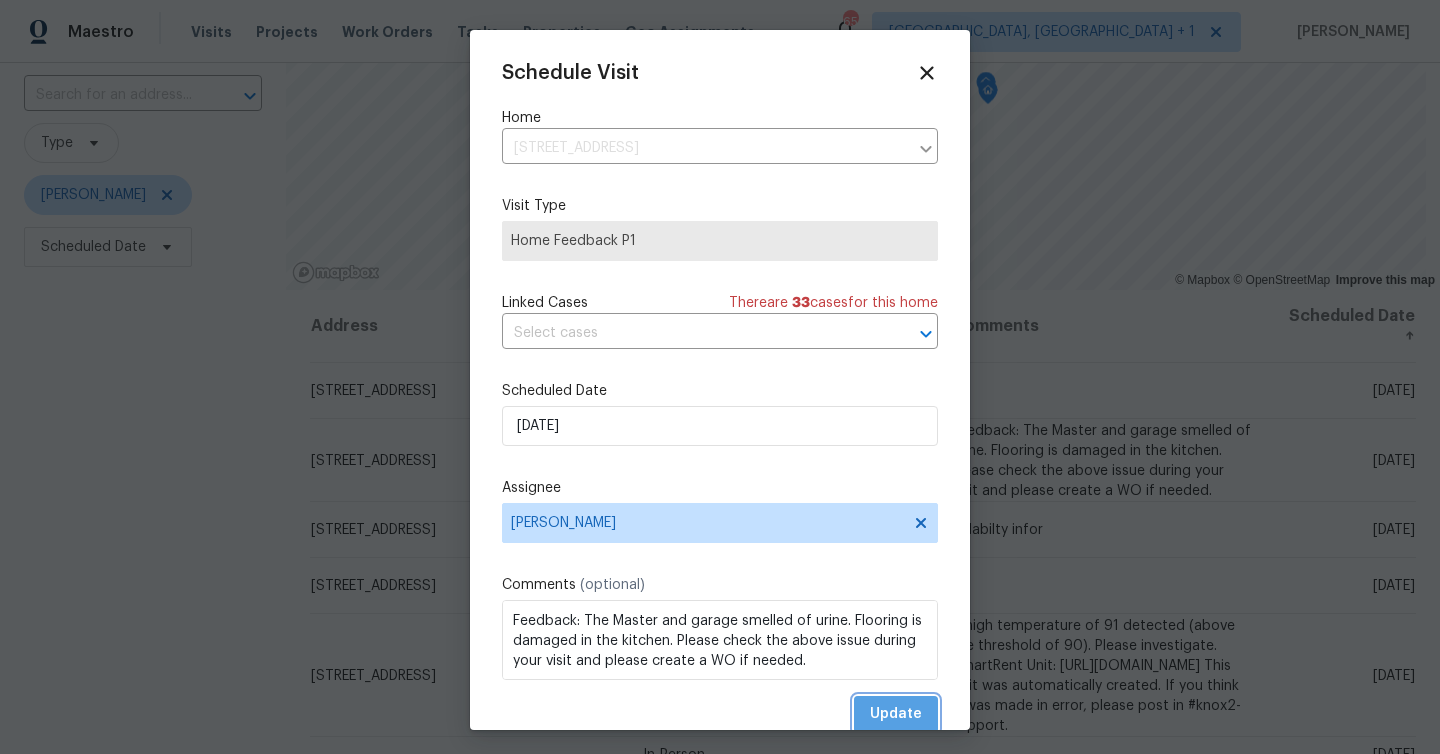click on "Update" at bounding box center [896, 714] 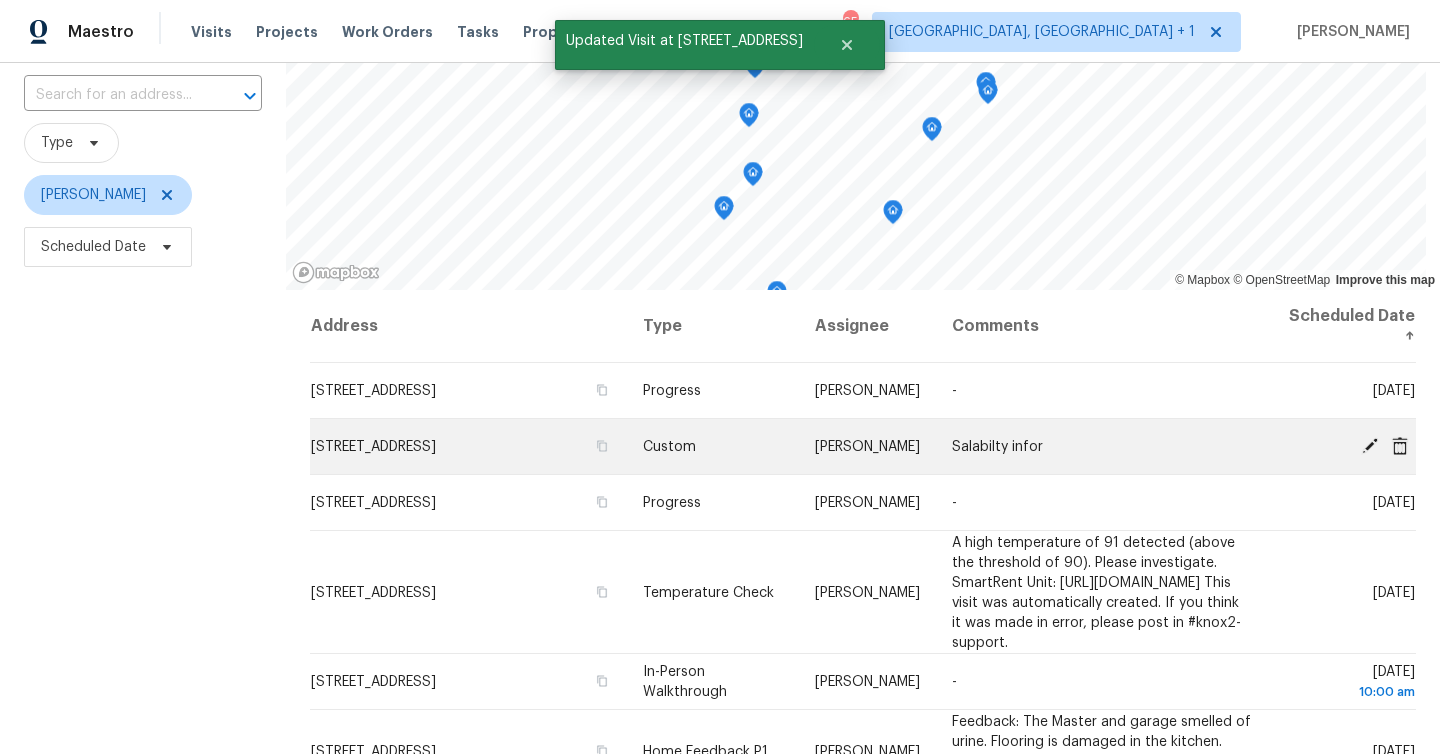 click 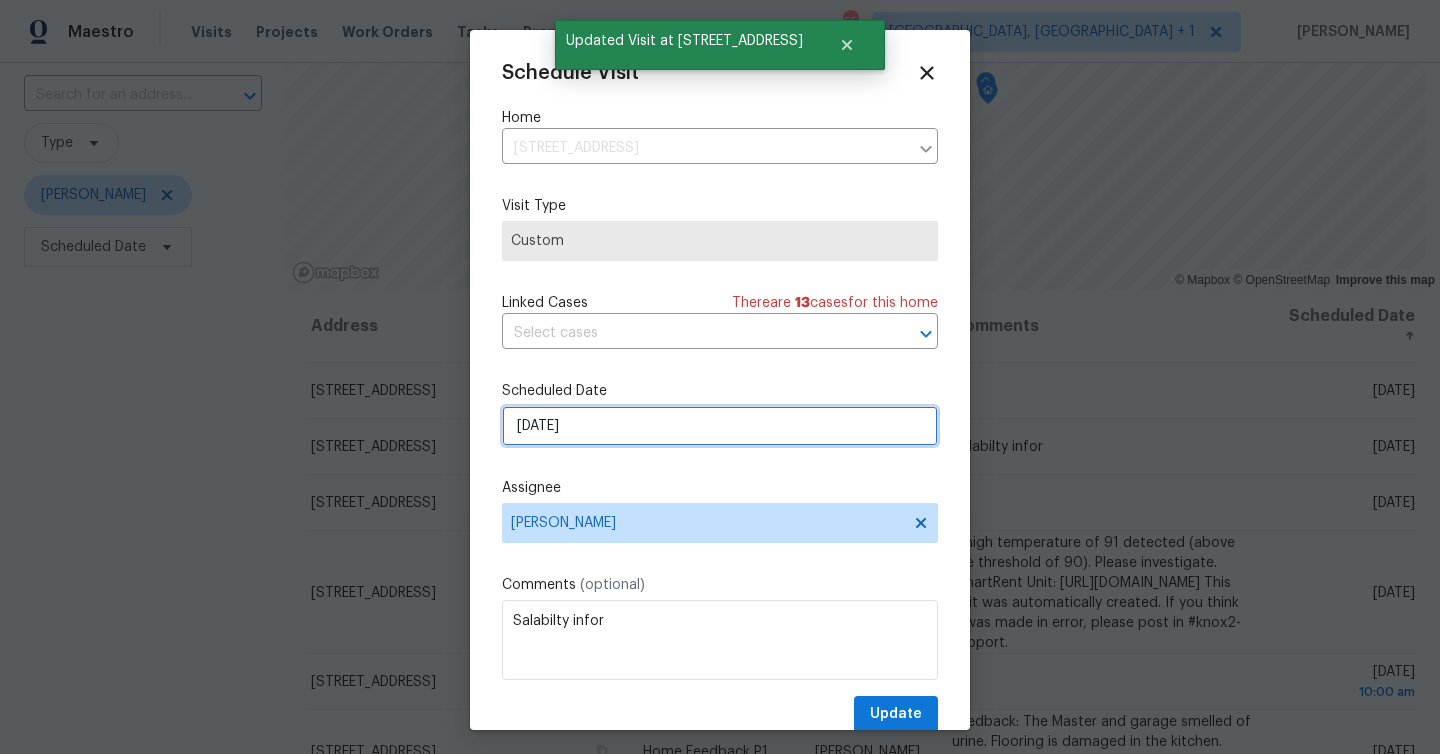 click on "7/14/2025" at bounding box center (720, 426) 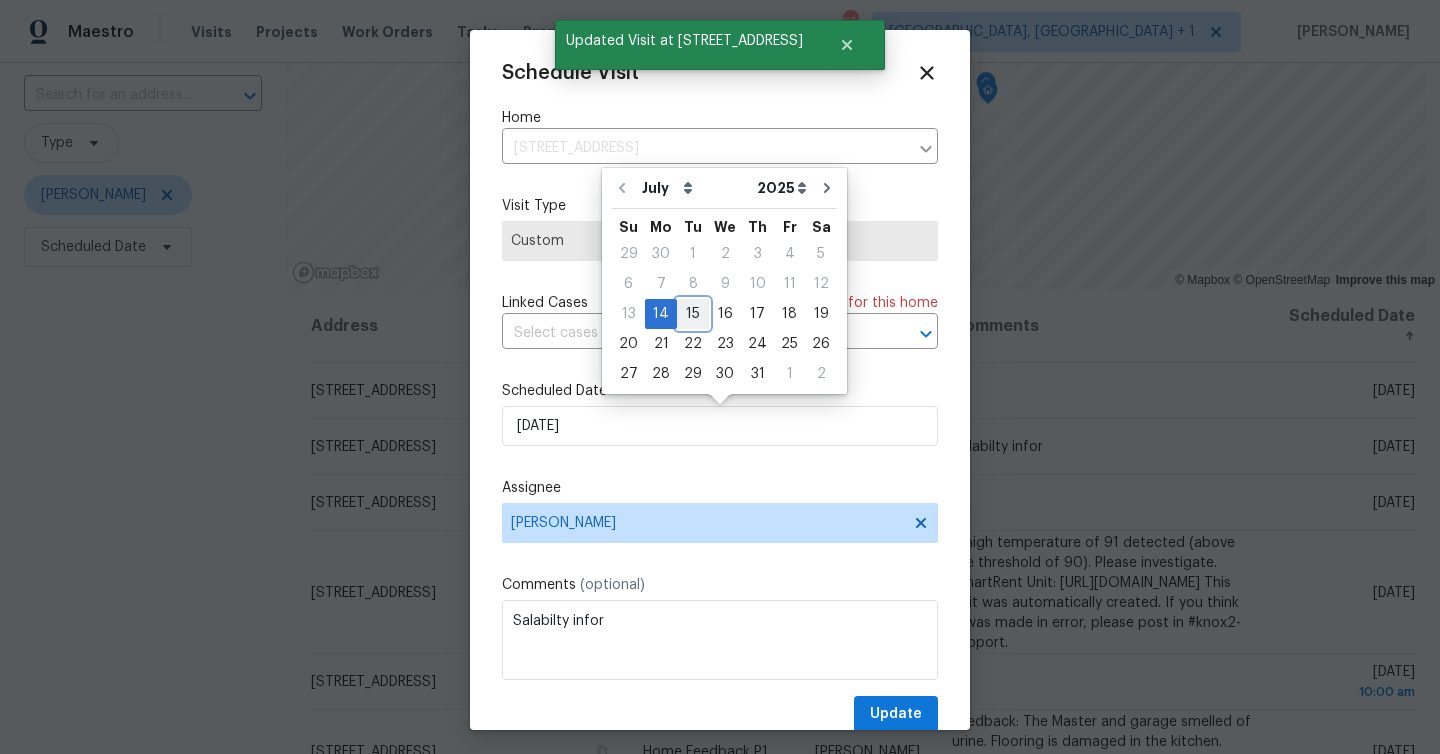 click on "15" at bounding box center (693, 314) 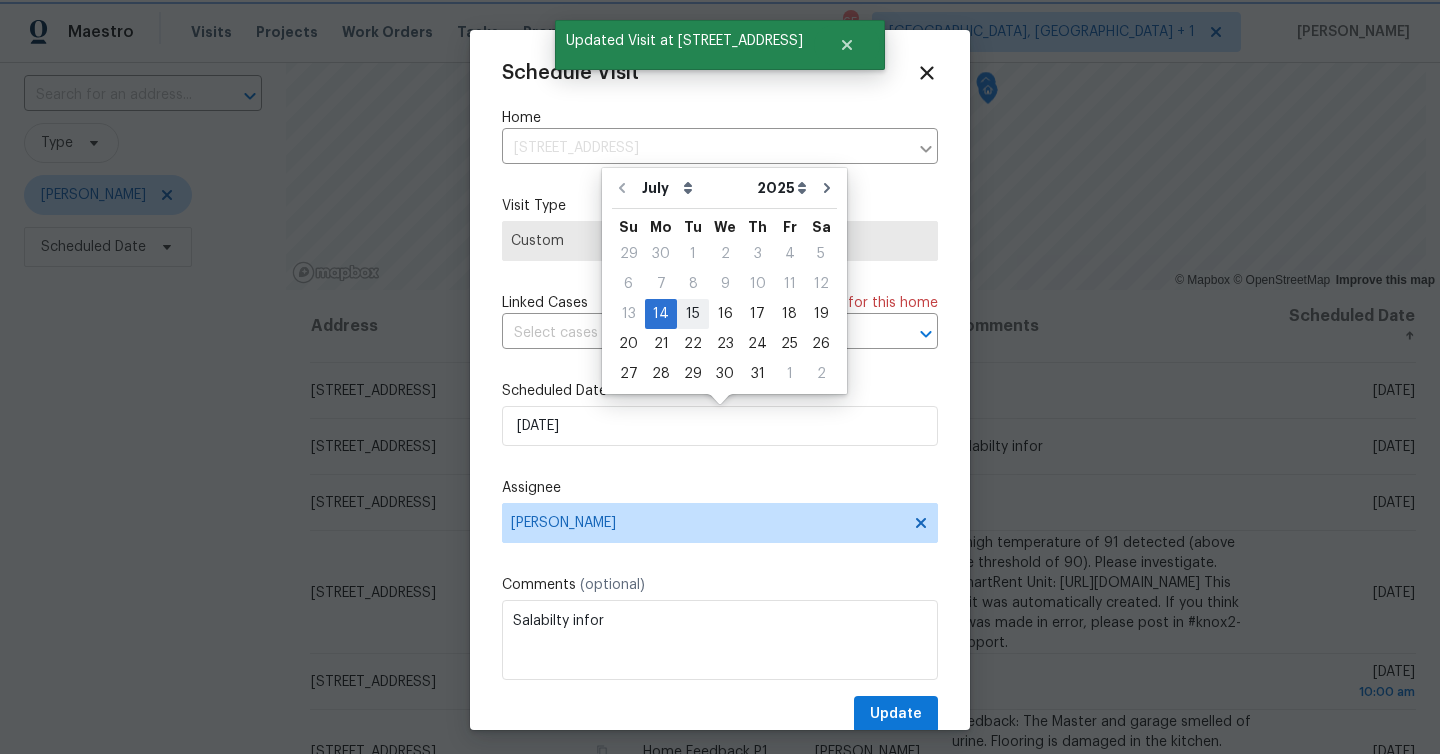 type on "7/15/2025" 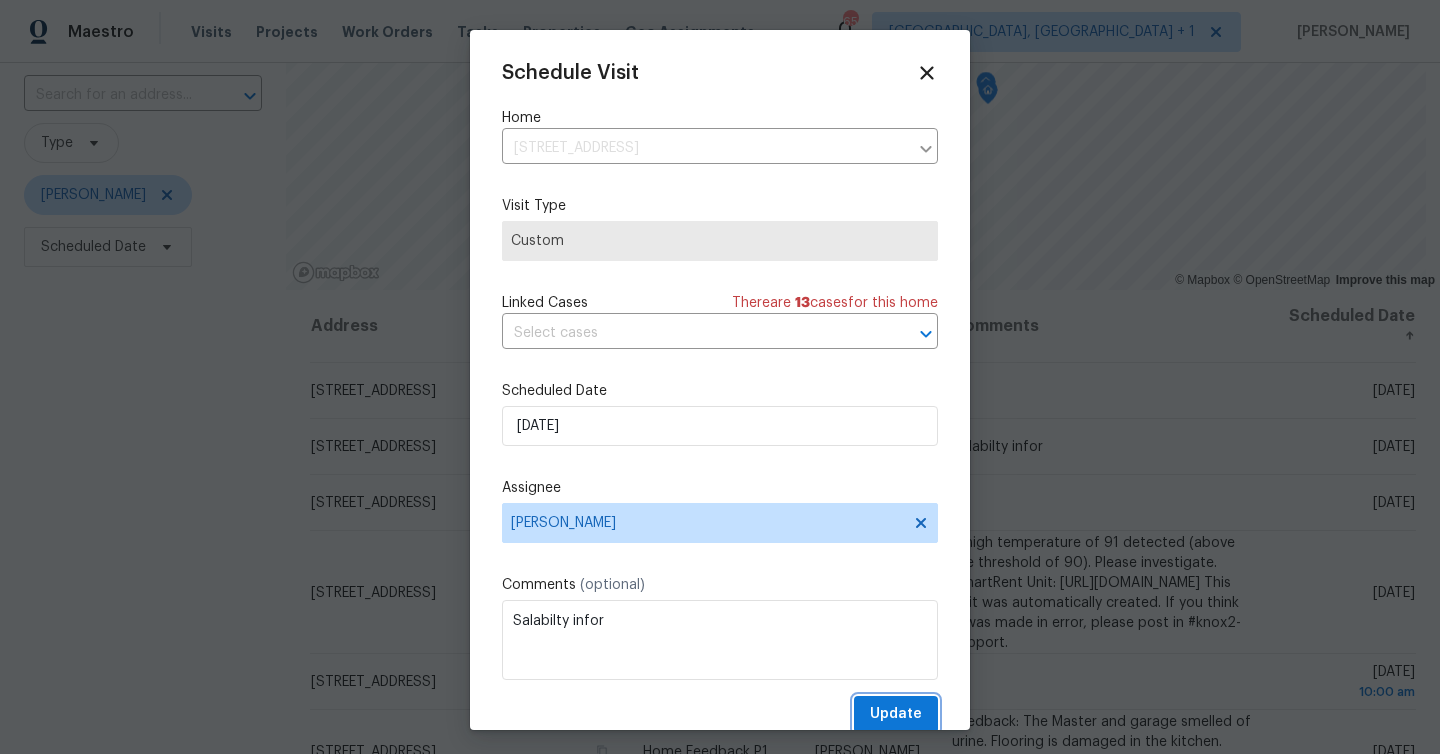click on "Update" at bounding box center [896, 714] 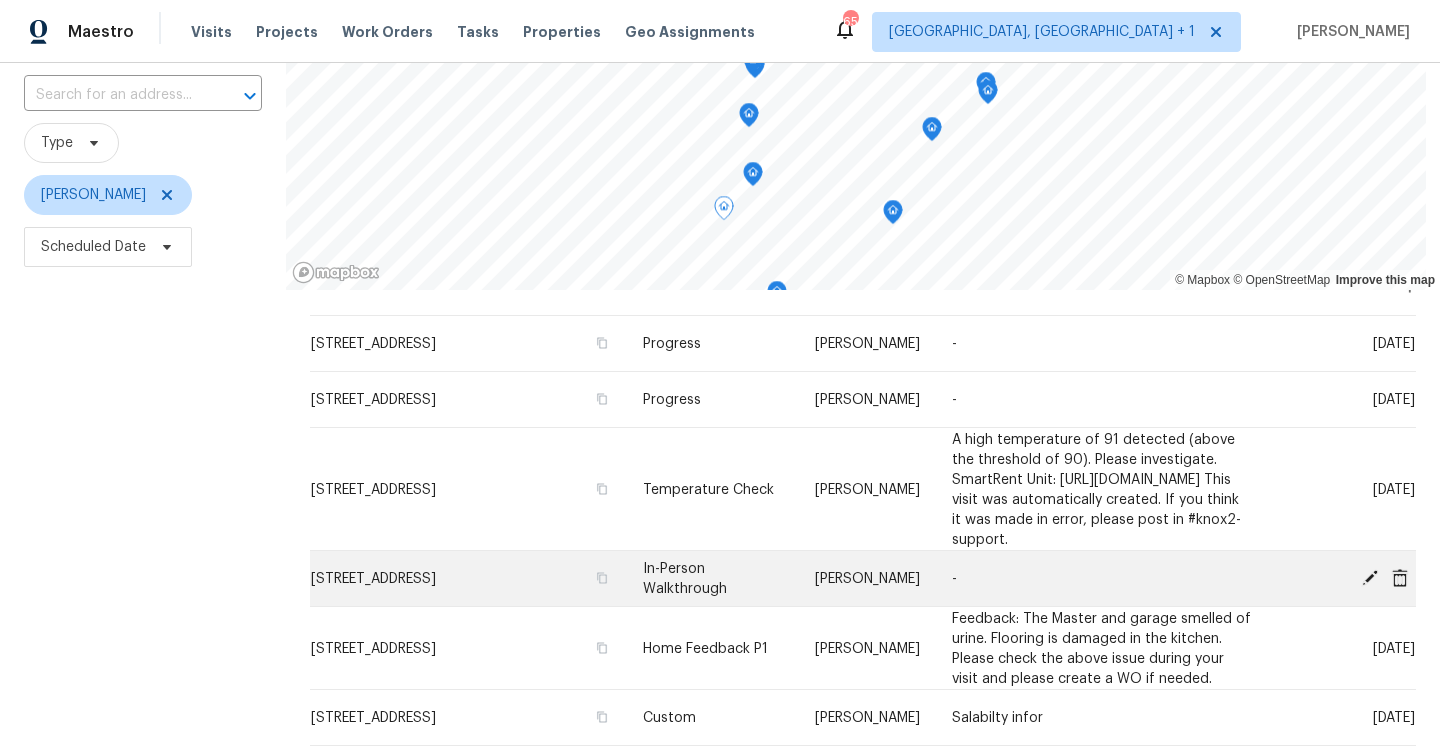 scroll, scrollTop: 22, scrollLeft: 0, axis: vertical 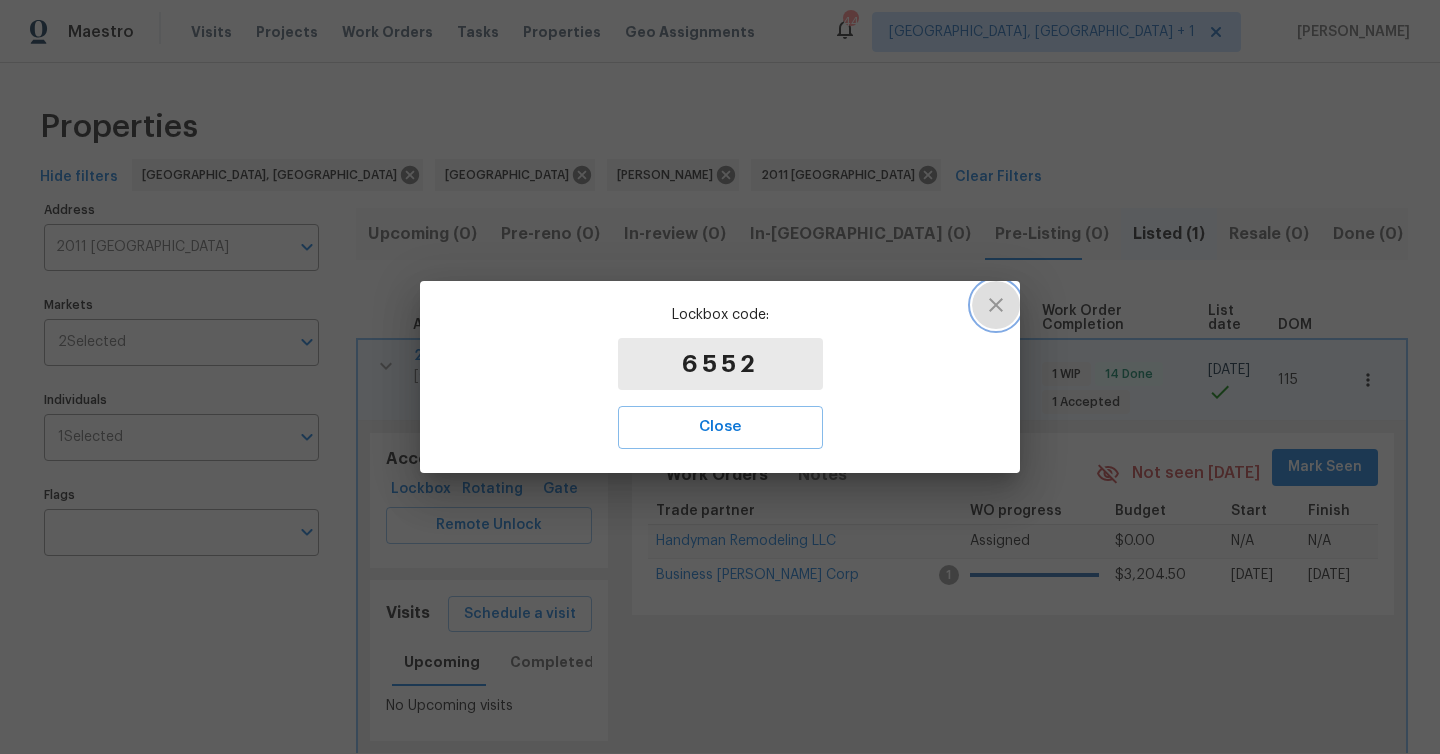click 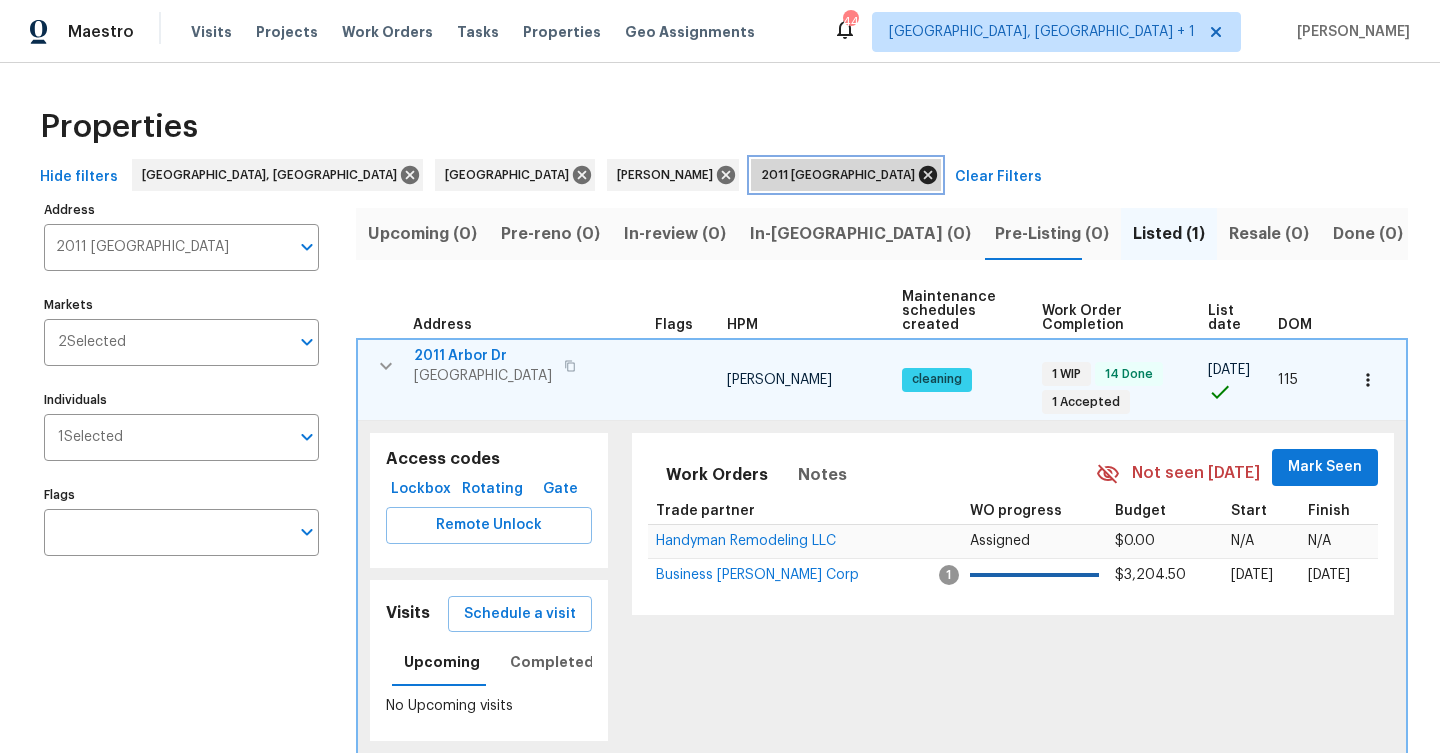 click 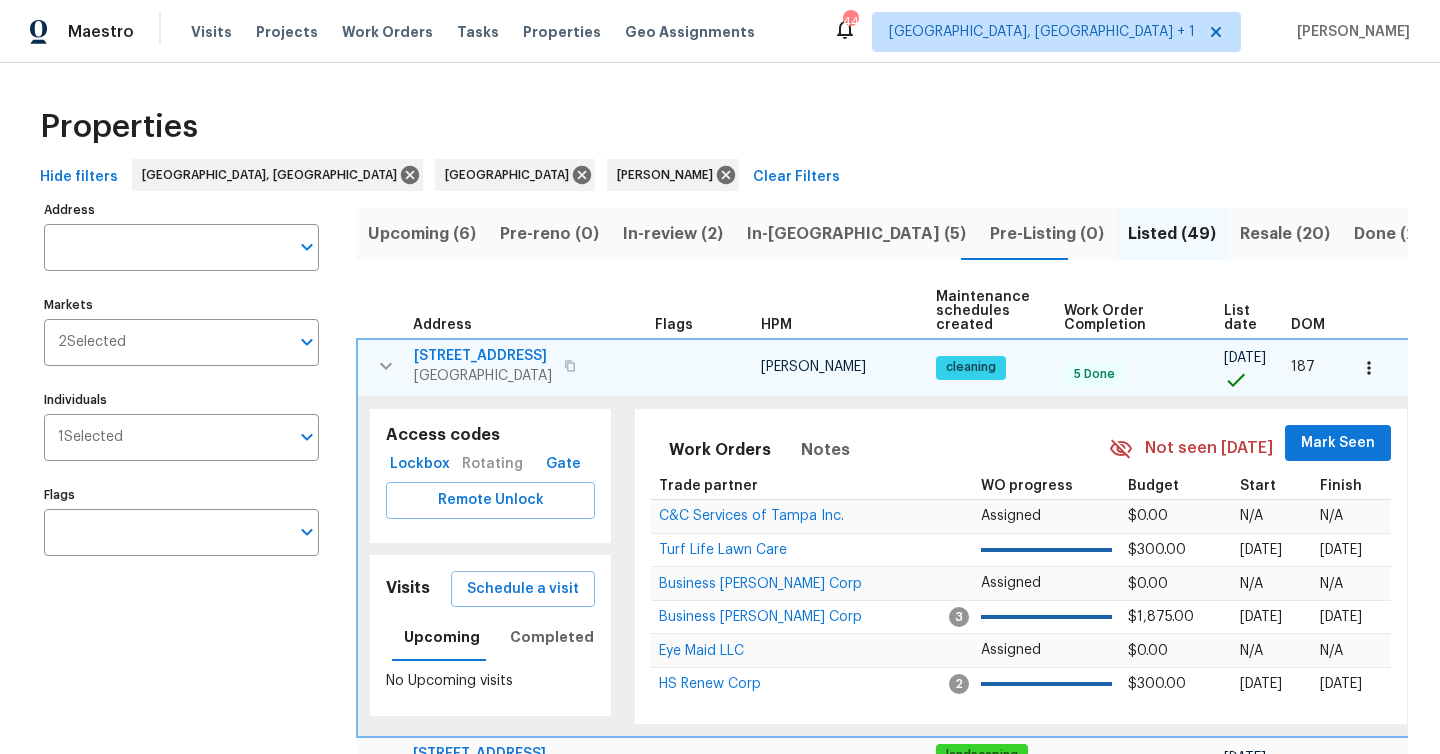 click on "In-review (2)" at bounding box center (673, 234) 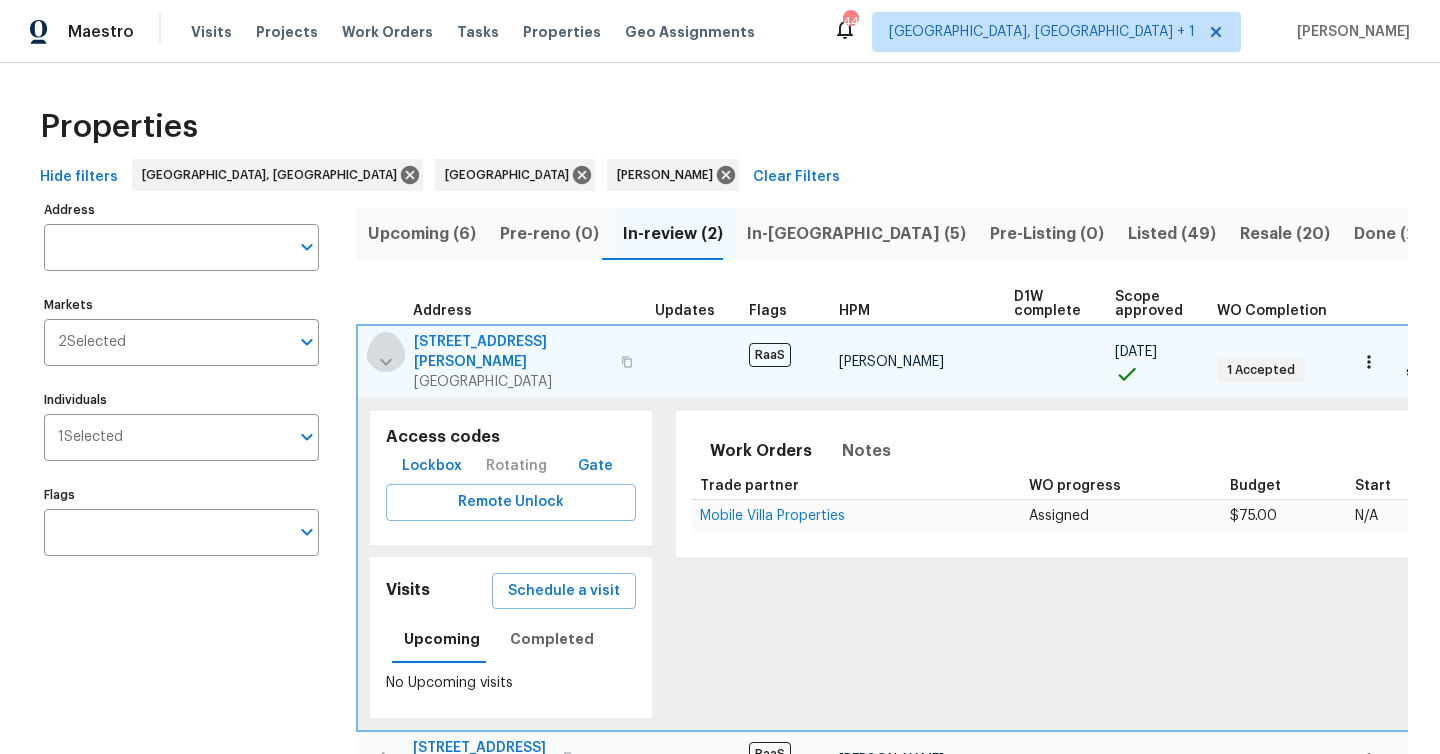 click 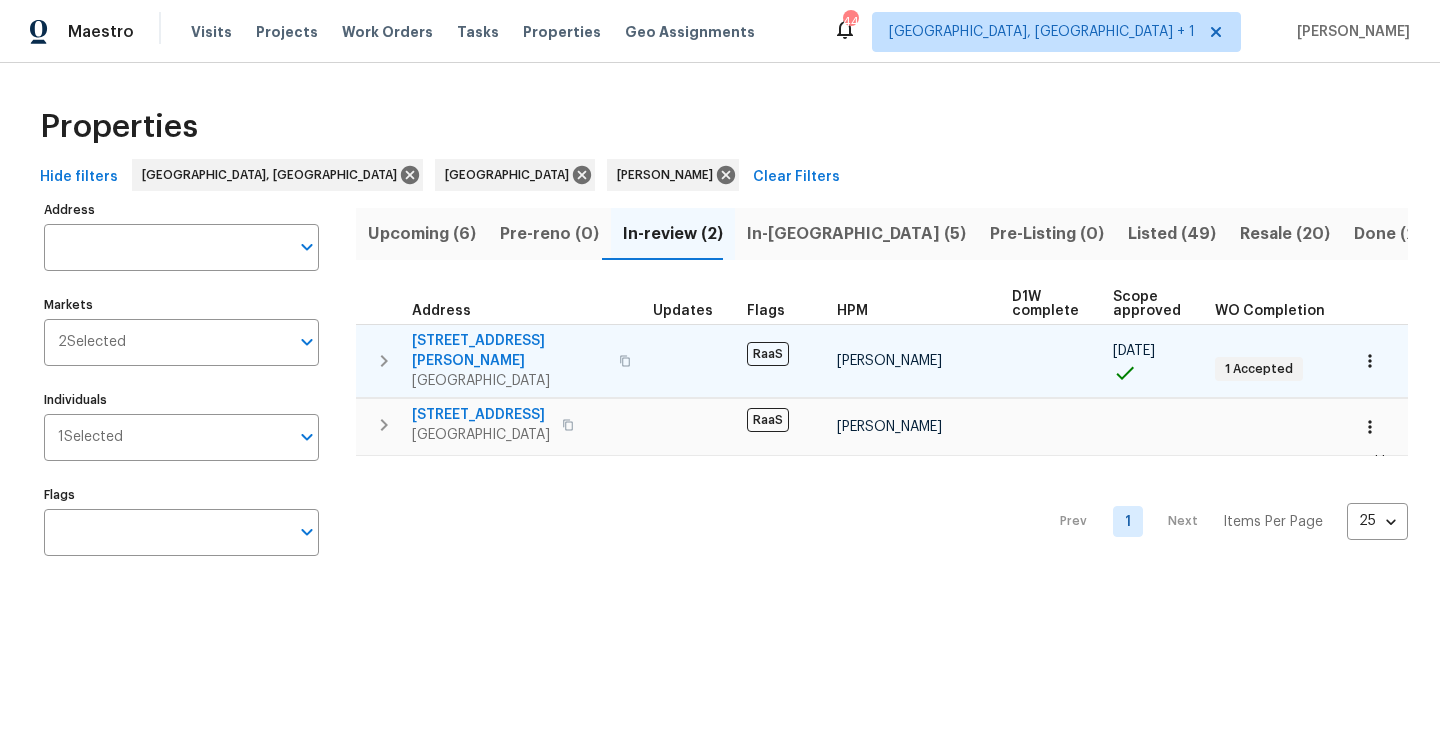 click on "In-reno (5)" at bounding box center [856, 234] 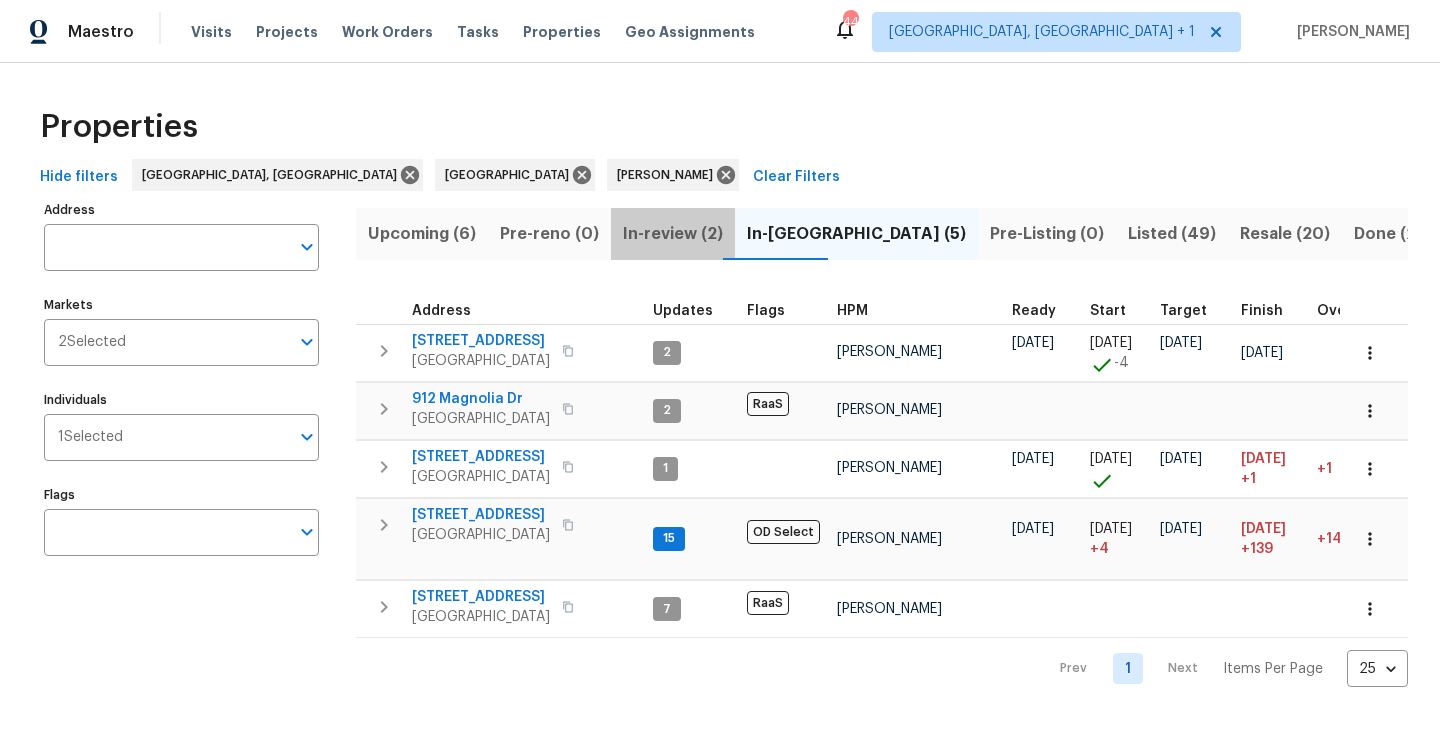 click on "In-review (2)" at bounding box center (673, 234) 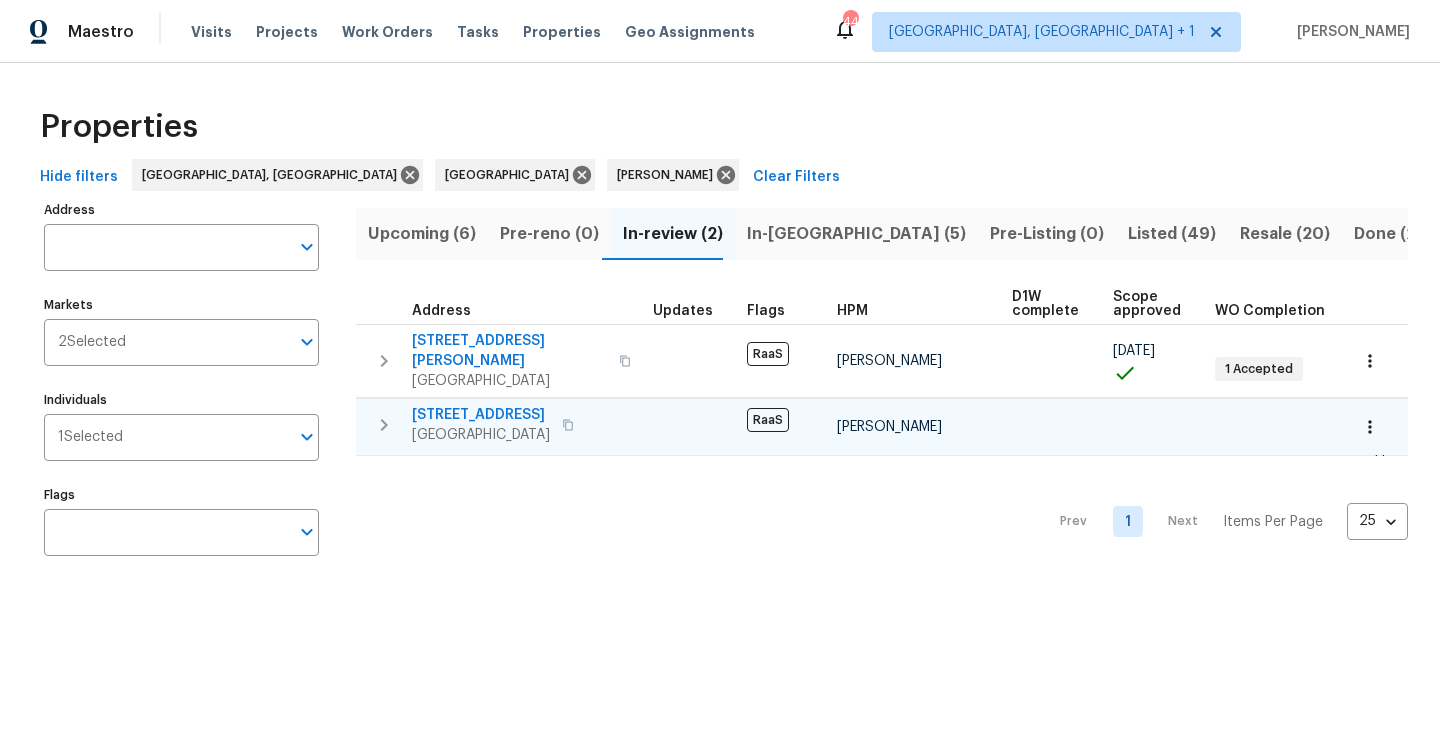 click 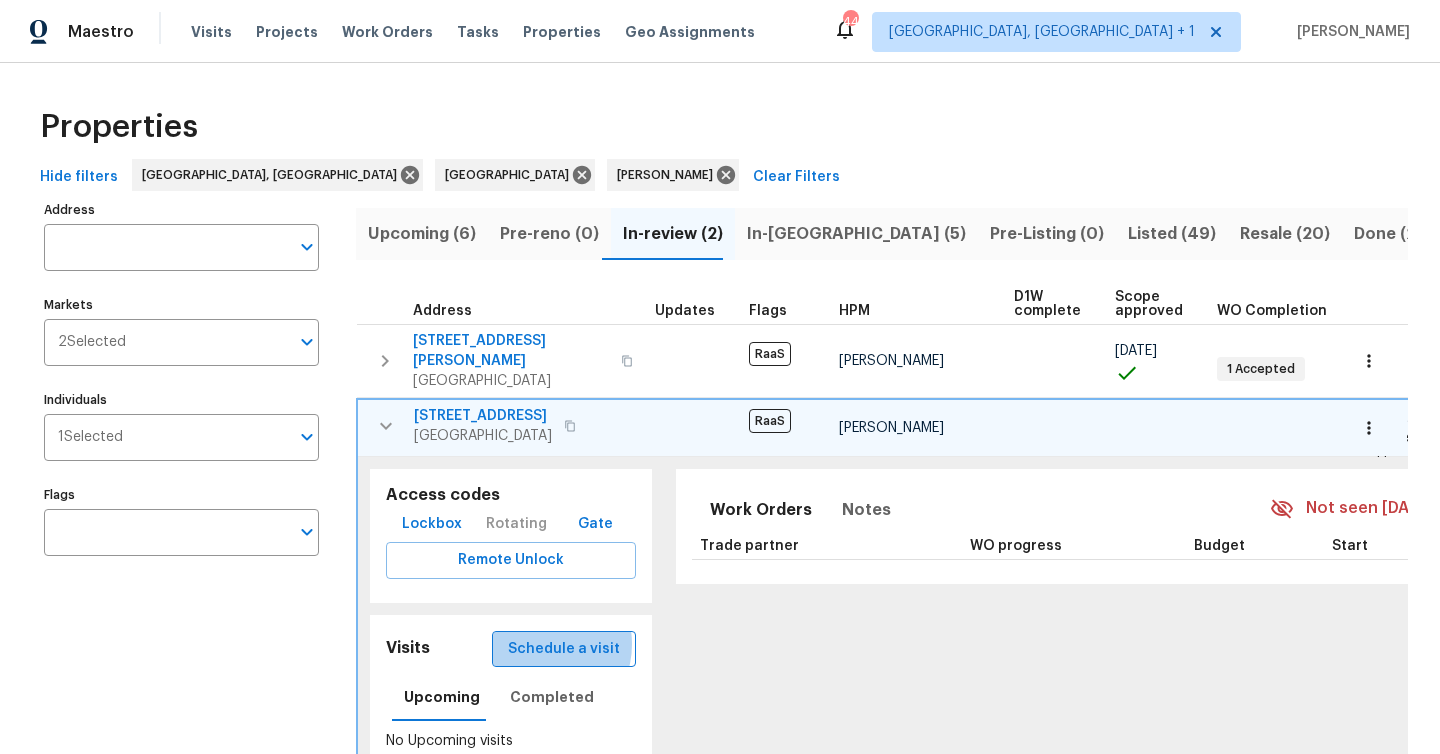 click on "Schedule a visit" at bounding box center [564, 649] 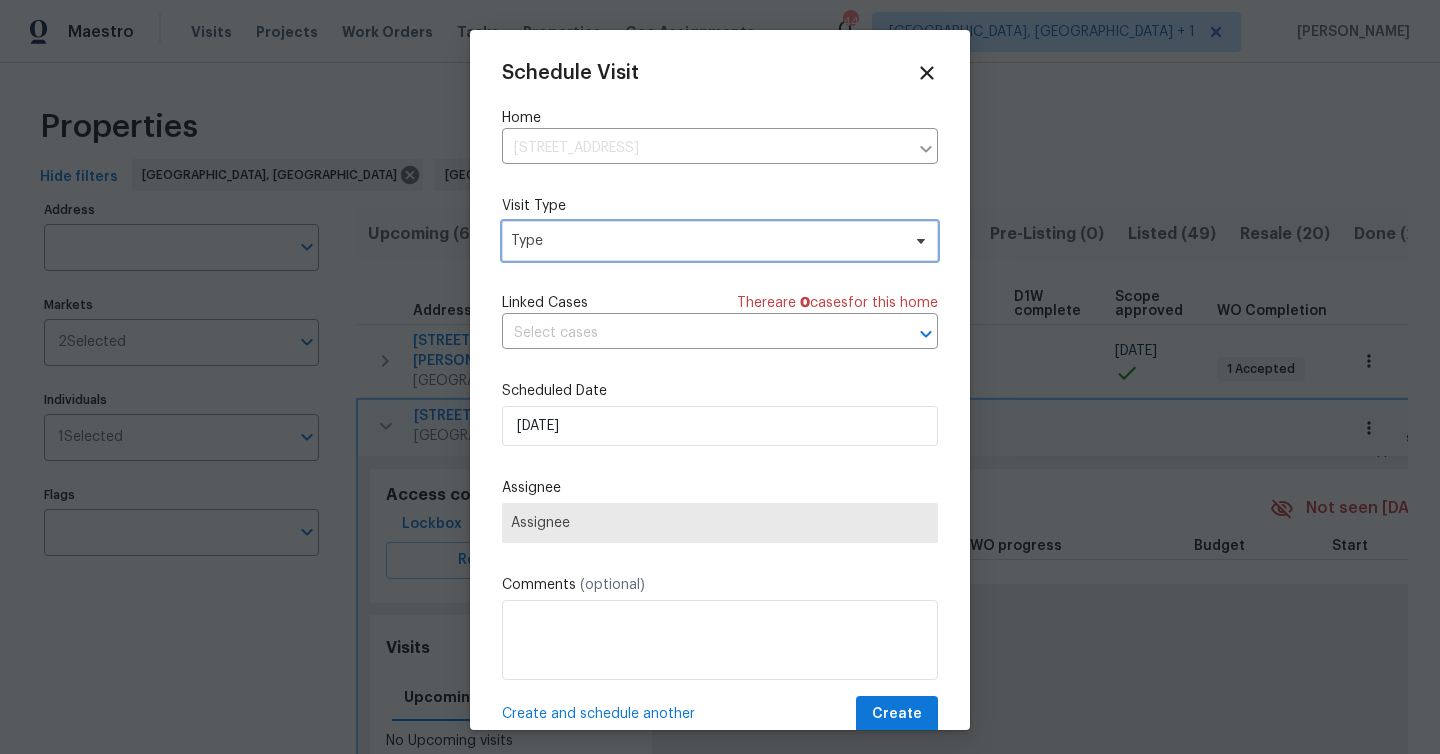 click on "Type" at bounding box center [705, 241] 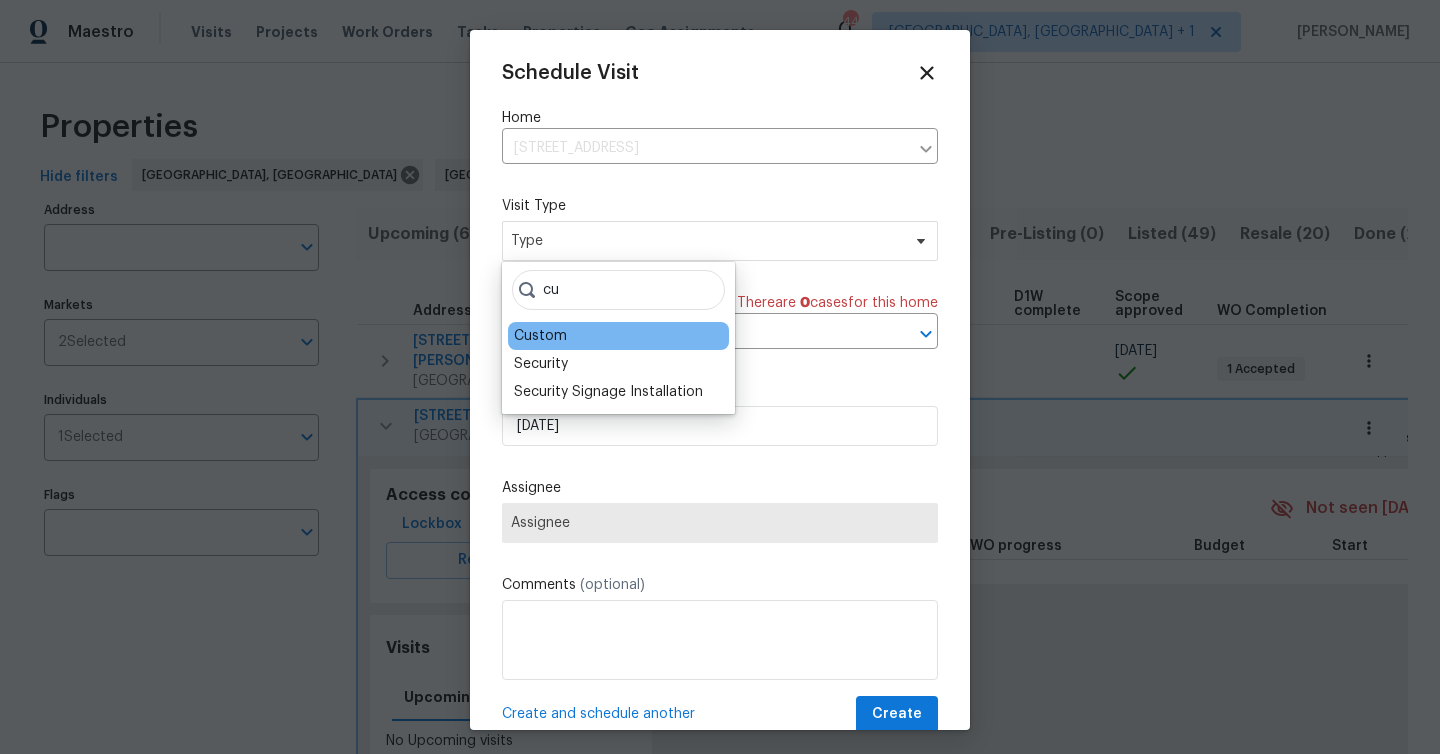 type on "cu" 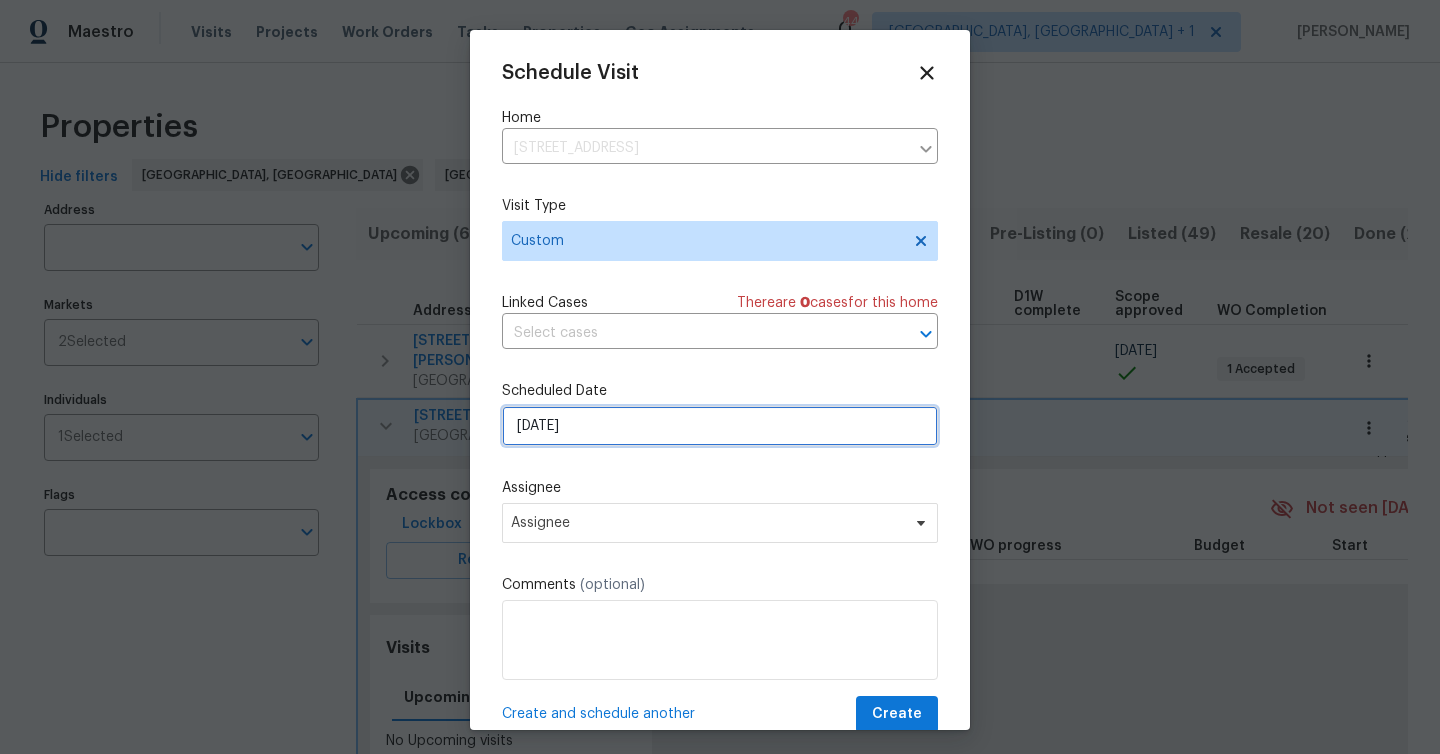 click on "7/14/2025" at bounding box center [720, 426] 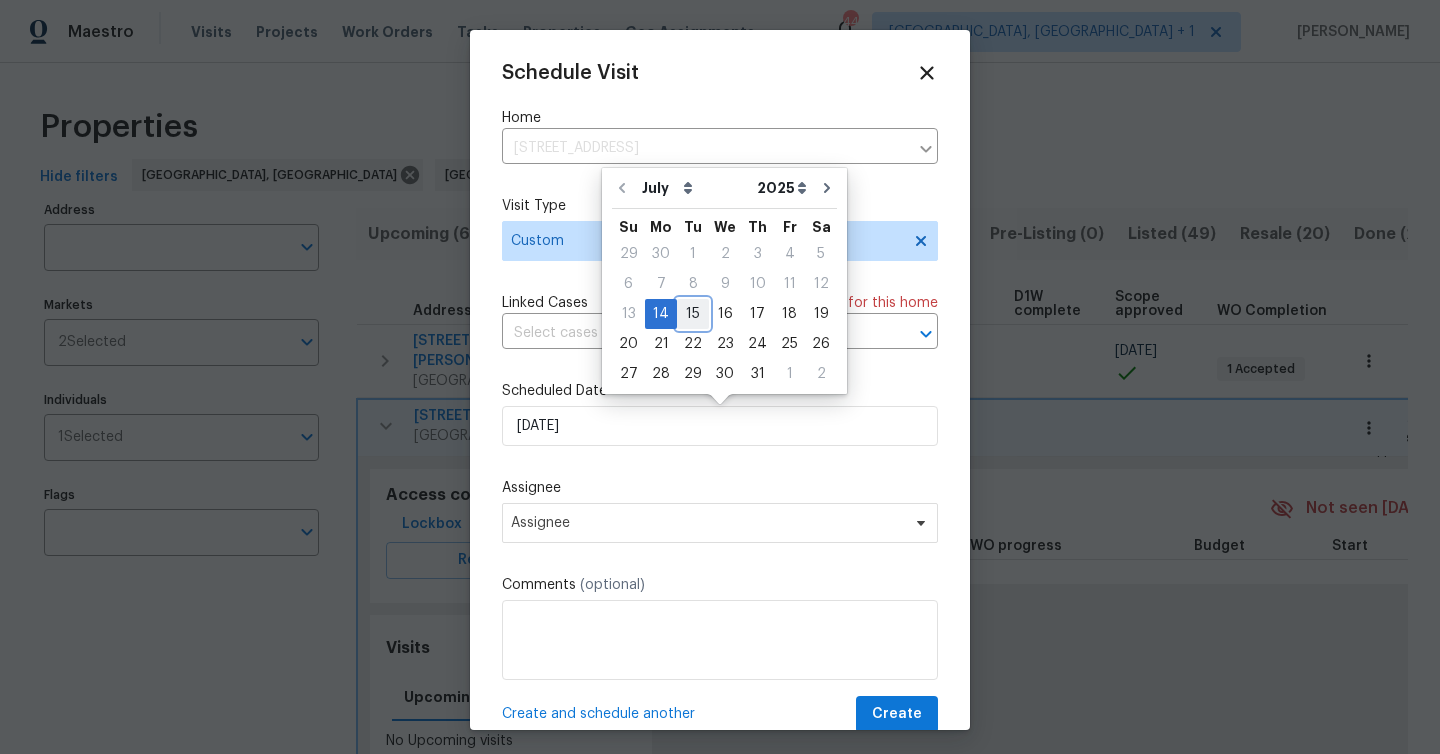 click on "15" at bounding box center [693, 314] 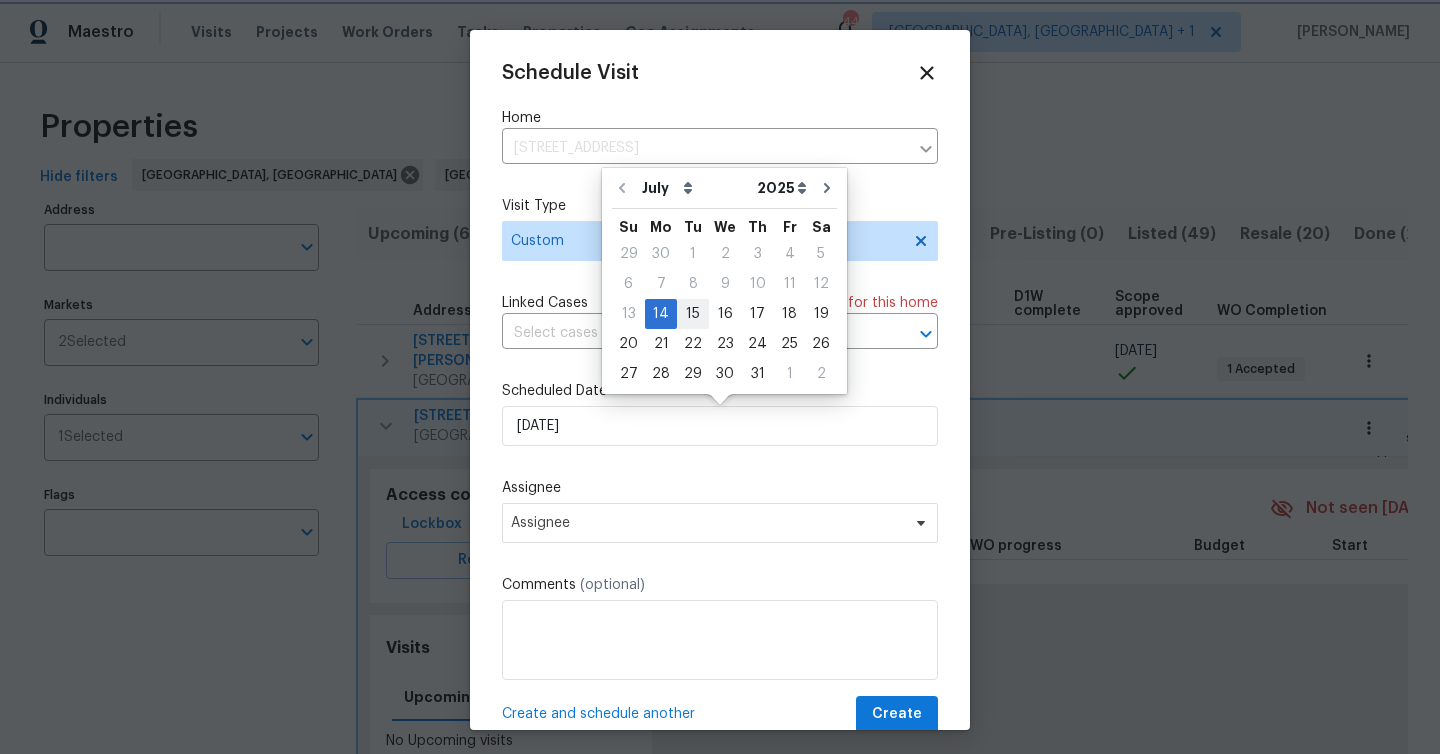type on "7/15/2025" 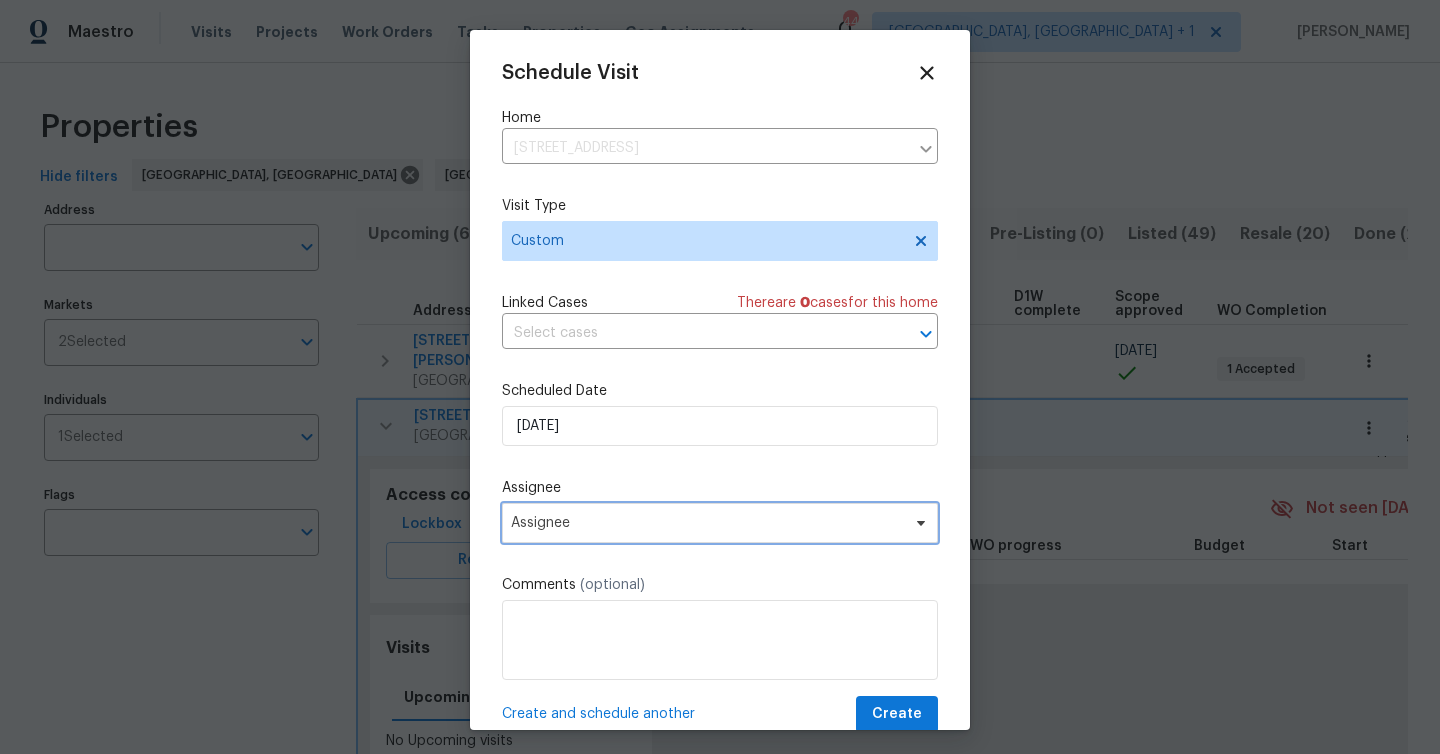 click on "Assignee" at bounding box center [720, 523] 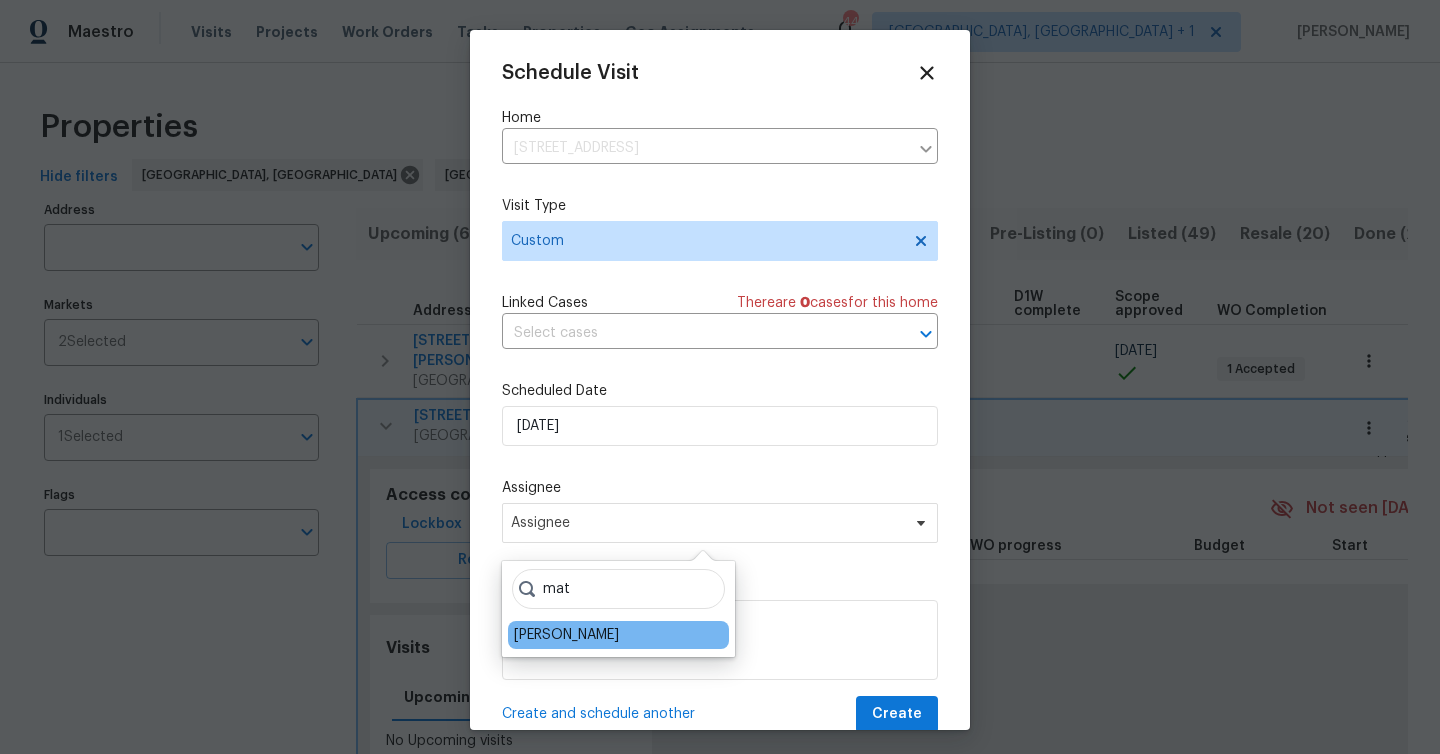 type on "mat" 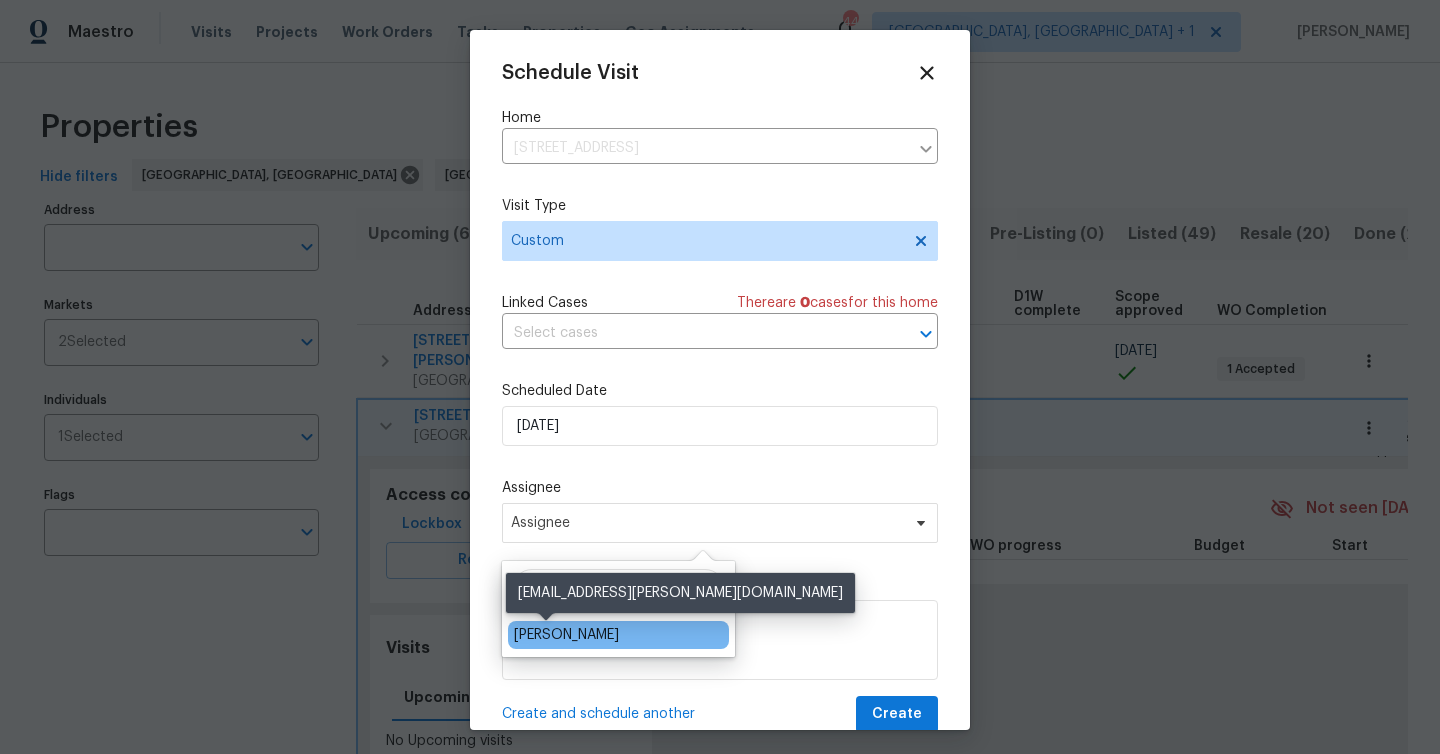 click on "[PERSON_NAME]" at bounding box center [566, 635] 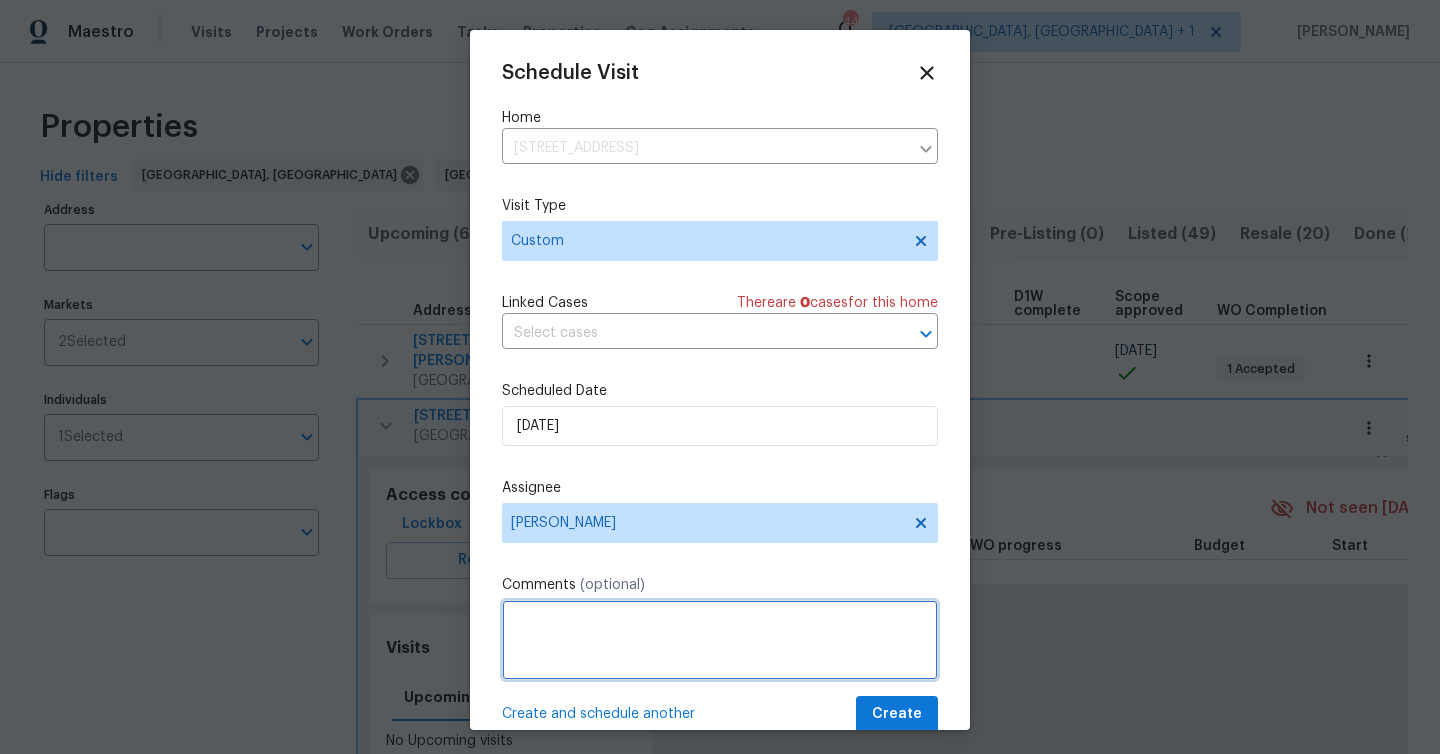 click at bounding box center (720, 640) 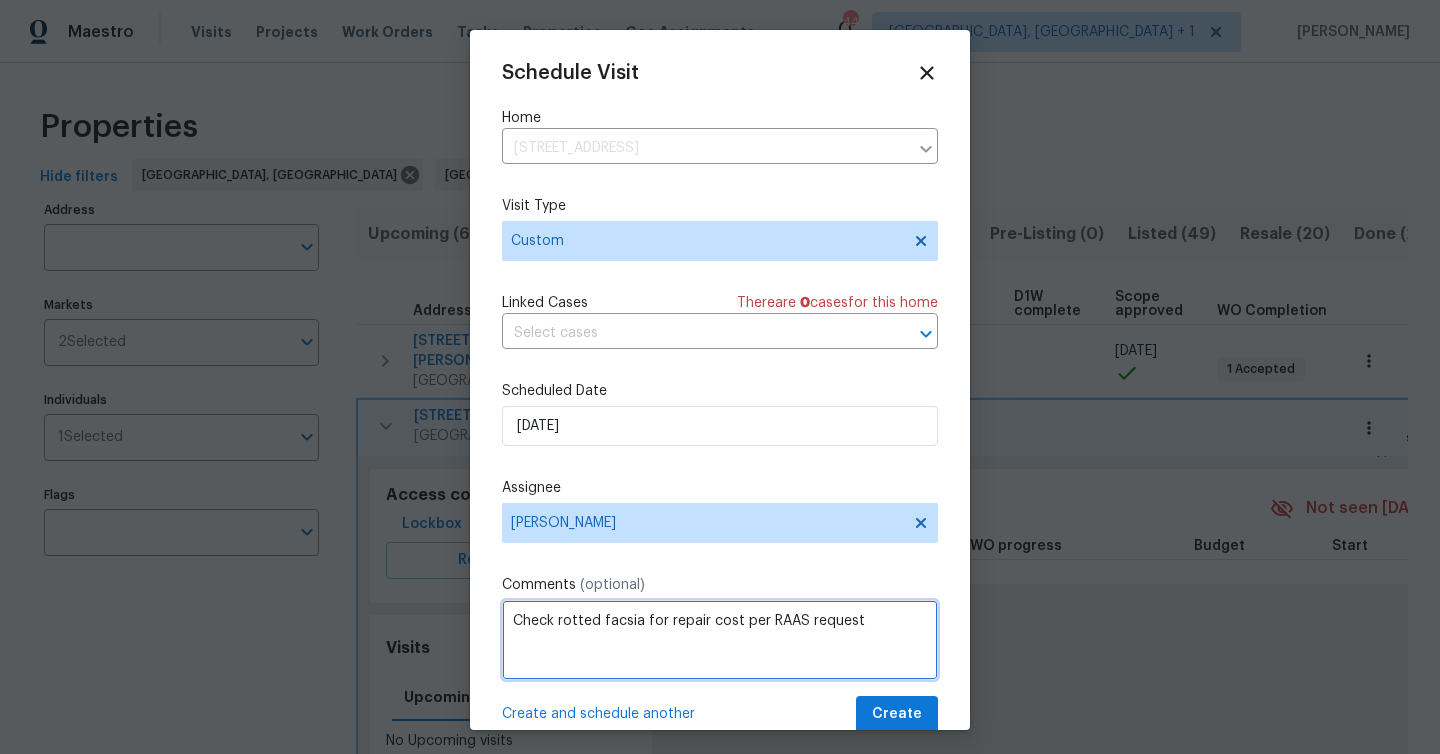 type on "Check rotted facsia for repair cost per RAAS request" 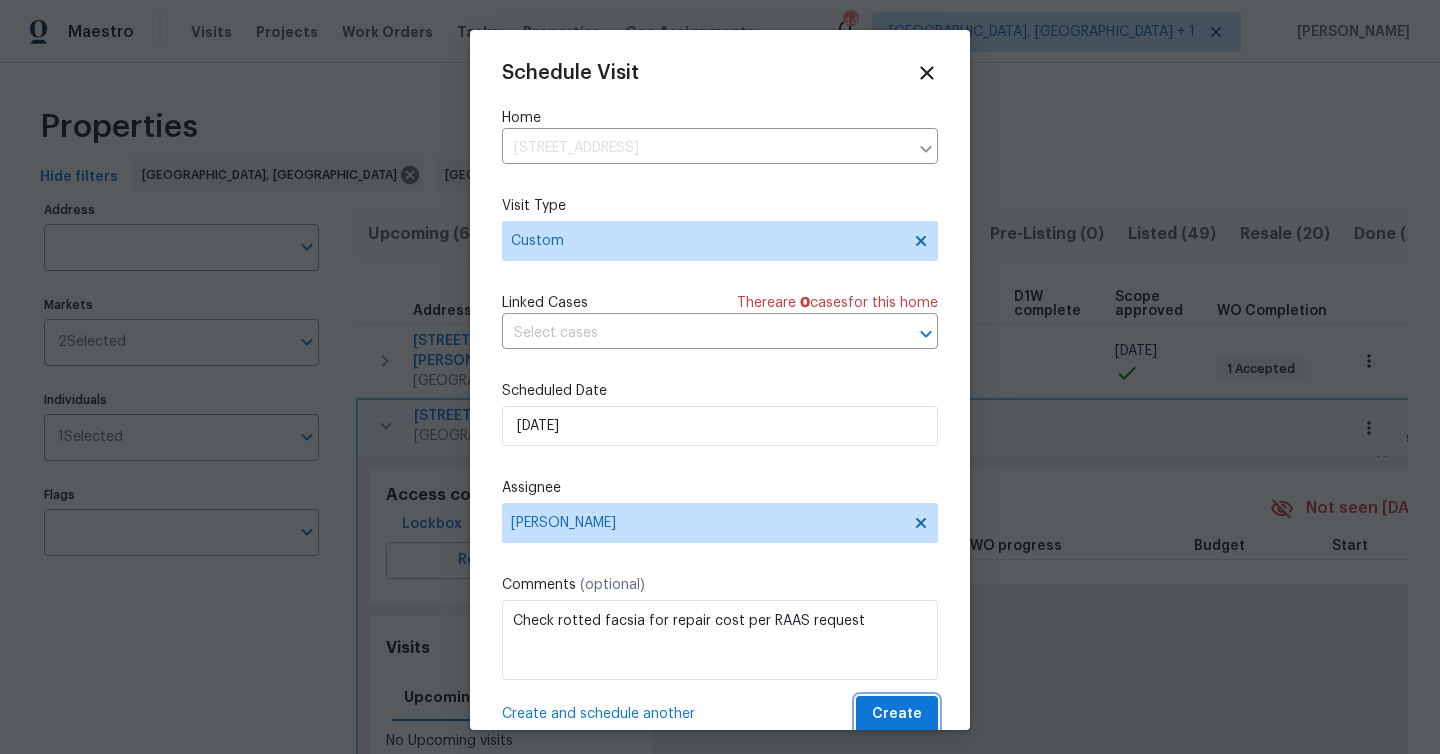 click on "Create" at bounding box center [897, 714] 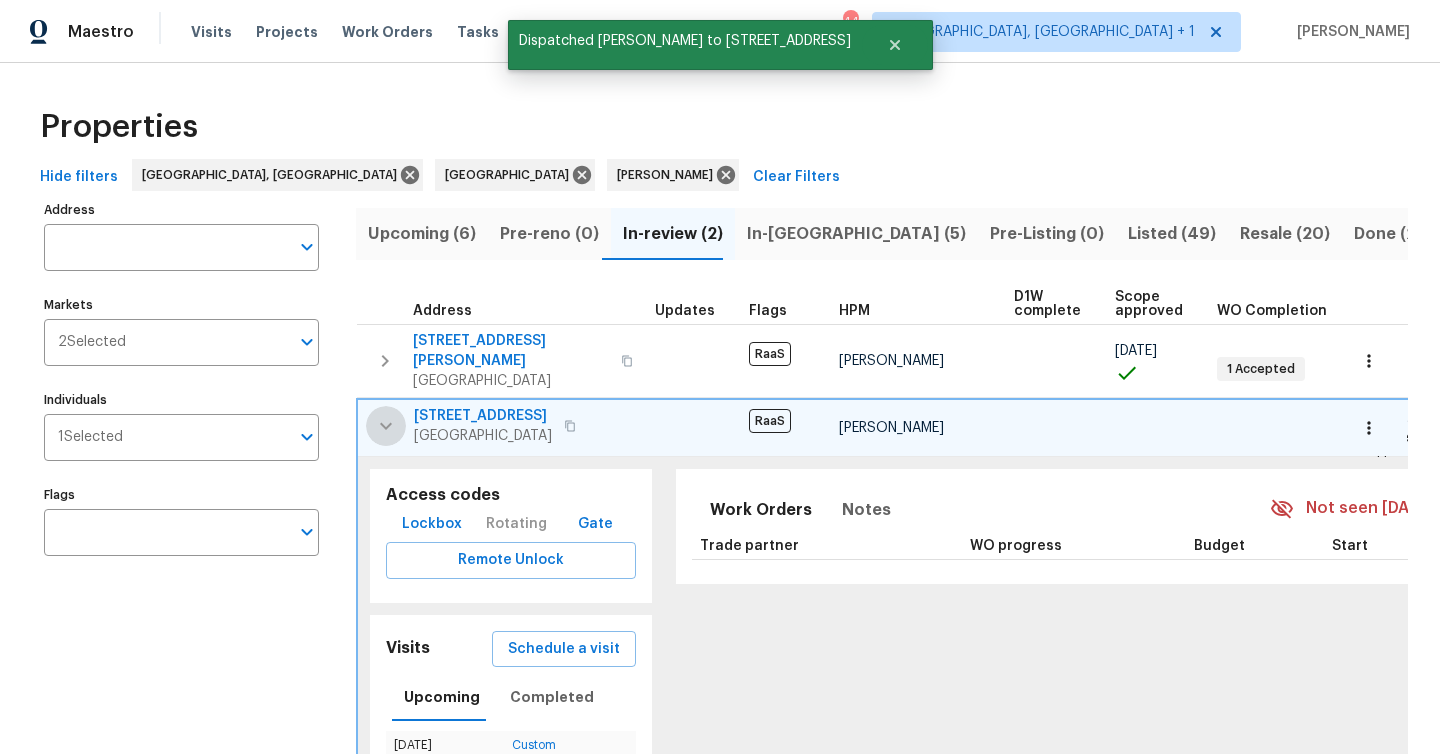 click 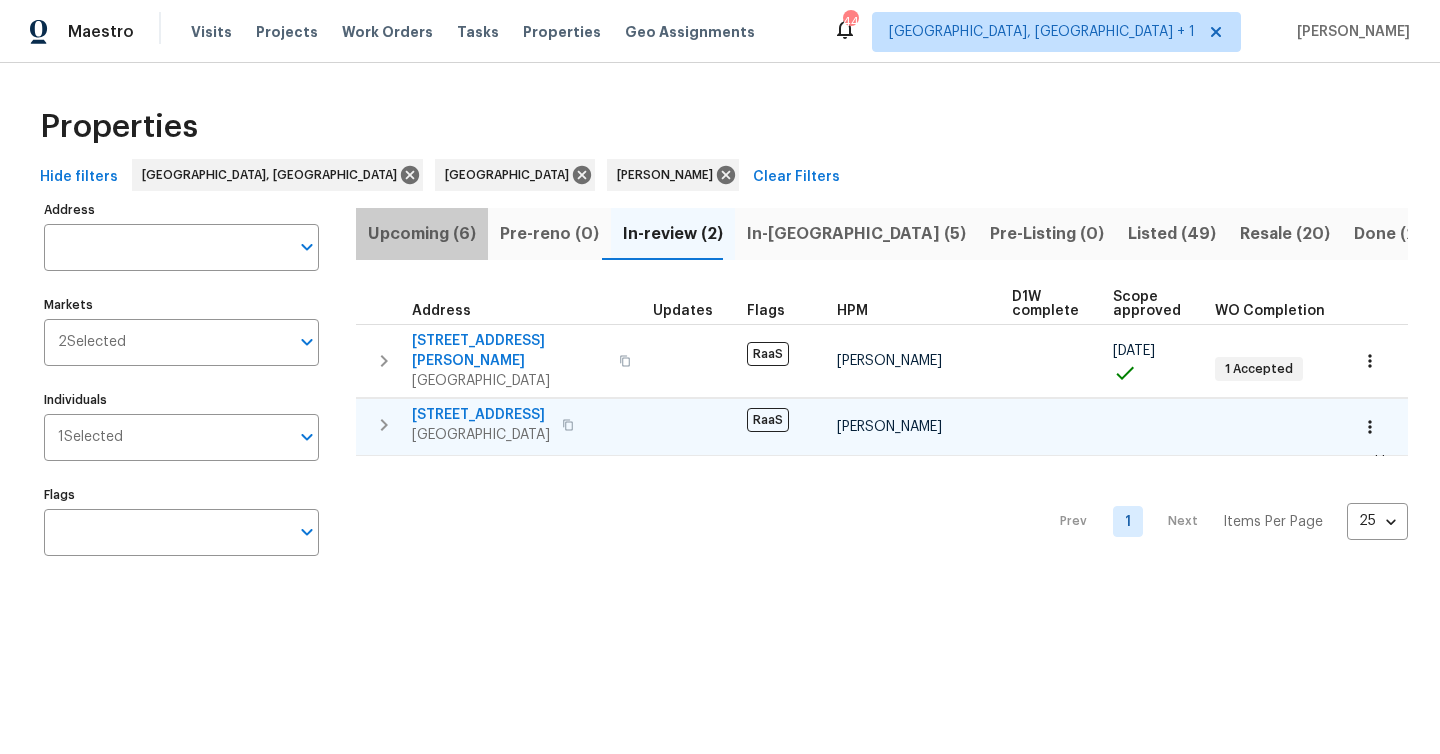 click on "Upcoming (6)" at bounding box center (422, 234) 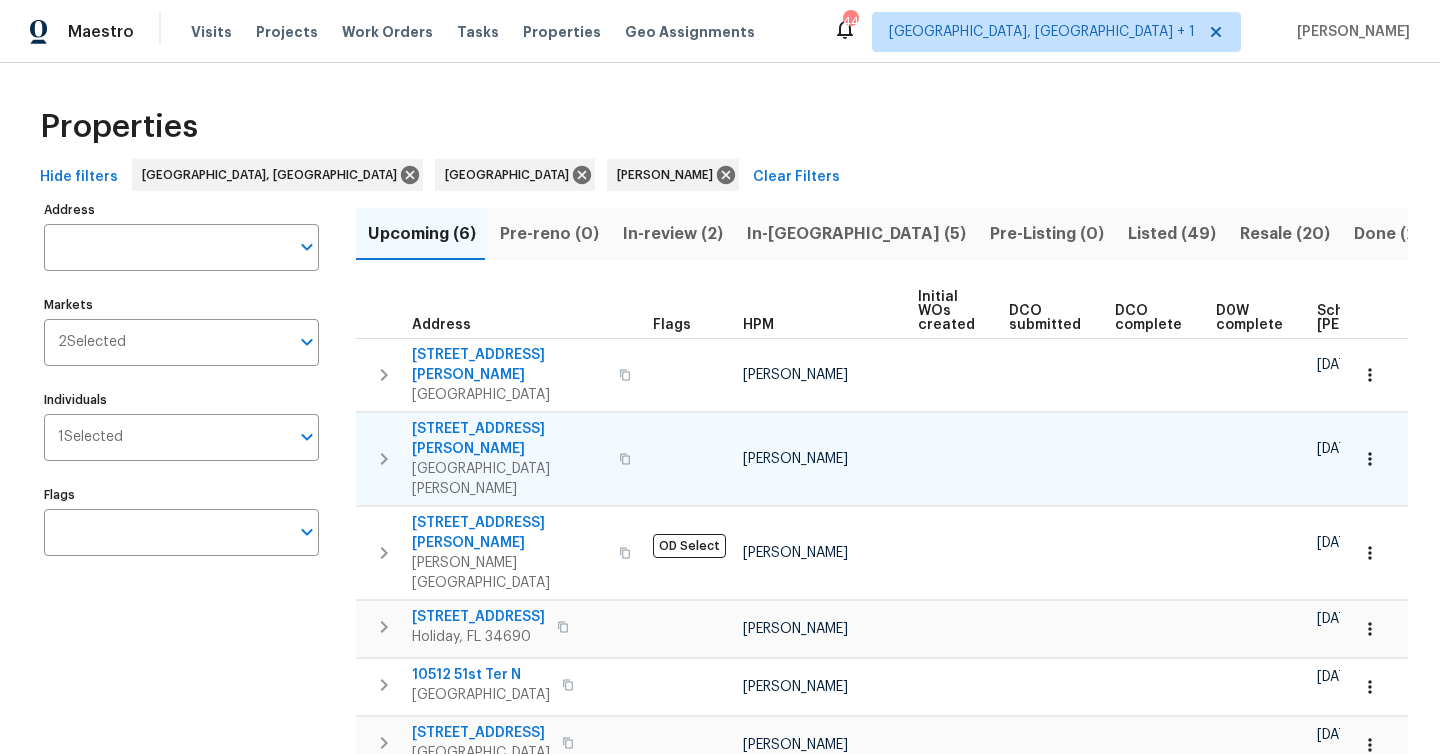 scroll, scrollTop: 0, scrollLeft: 4, axis: horizontal 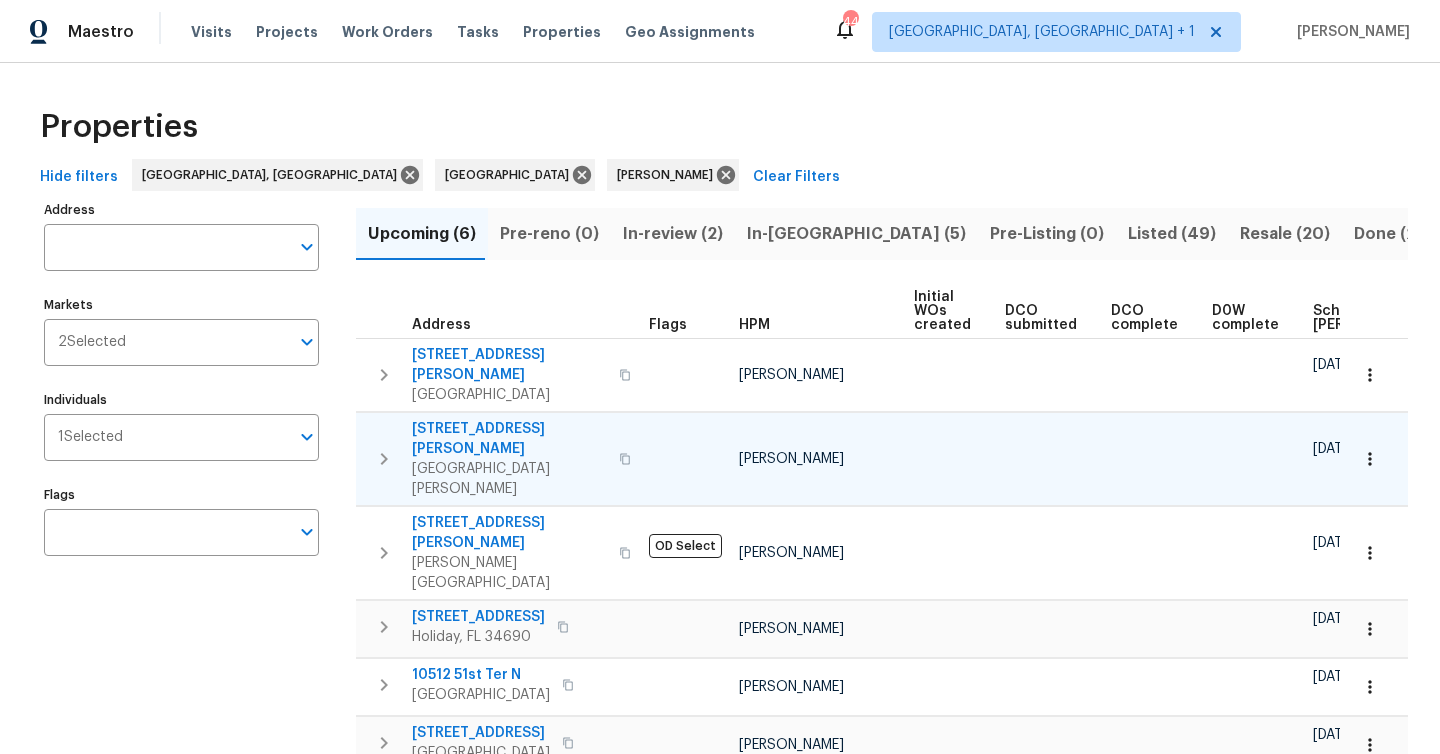click 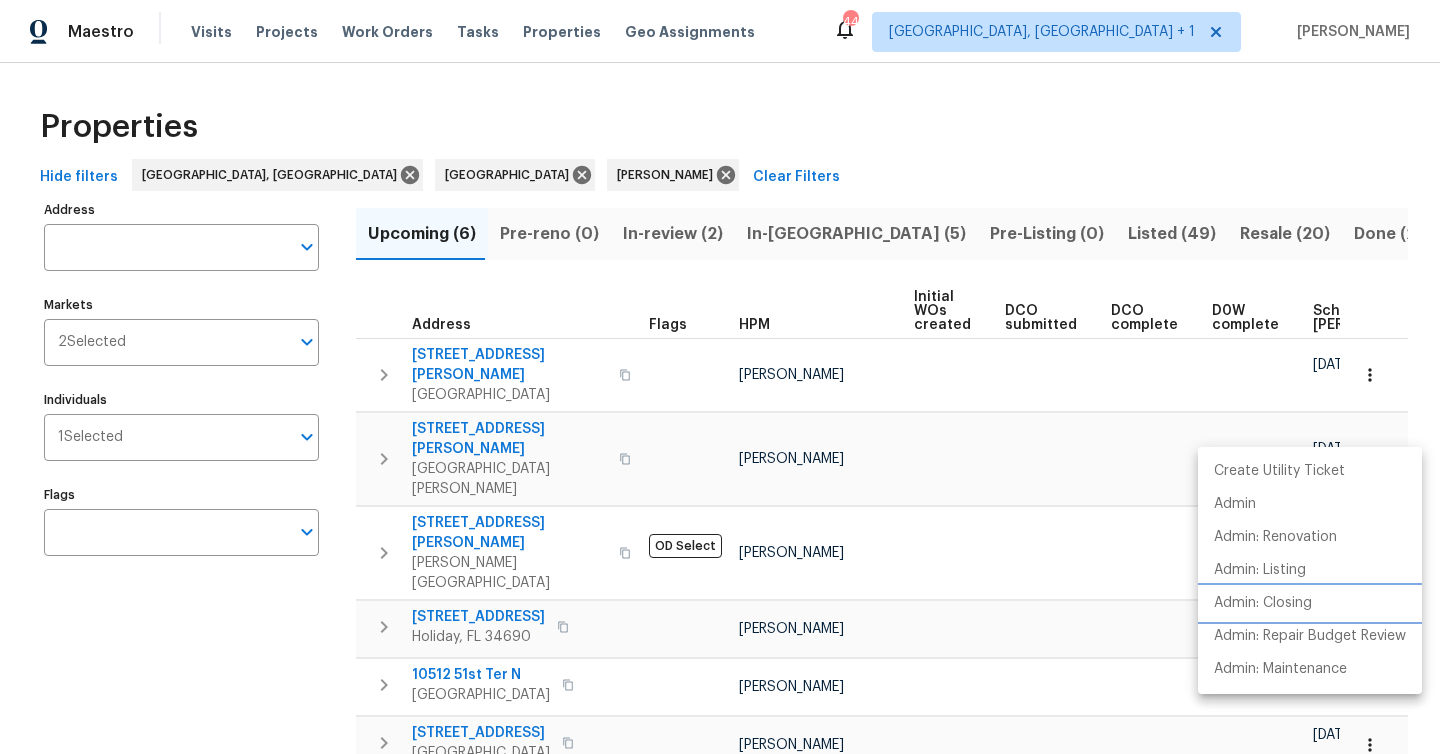 click on "Admin: Closing" at bounding box center [1263, 603] 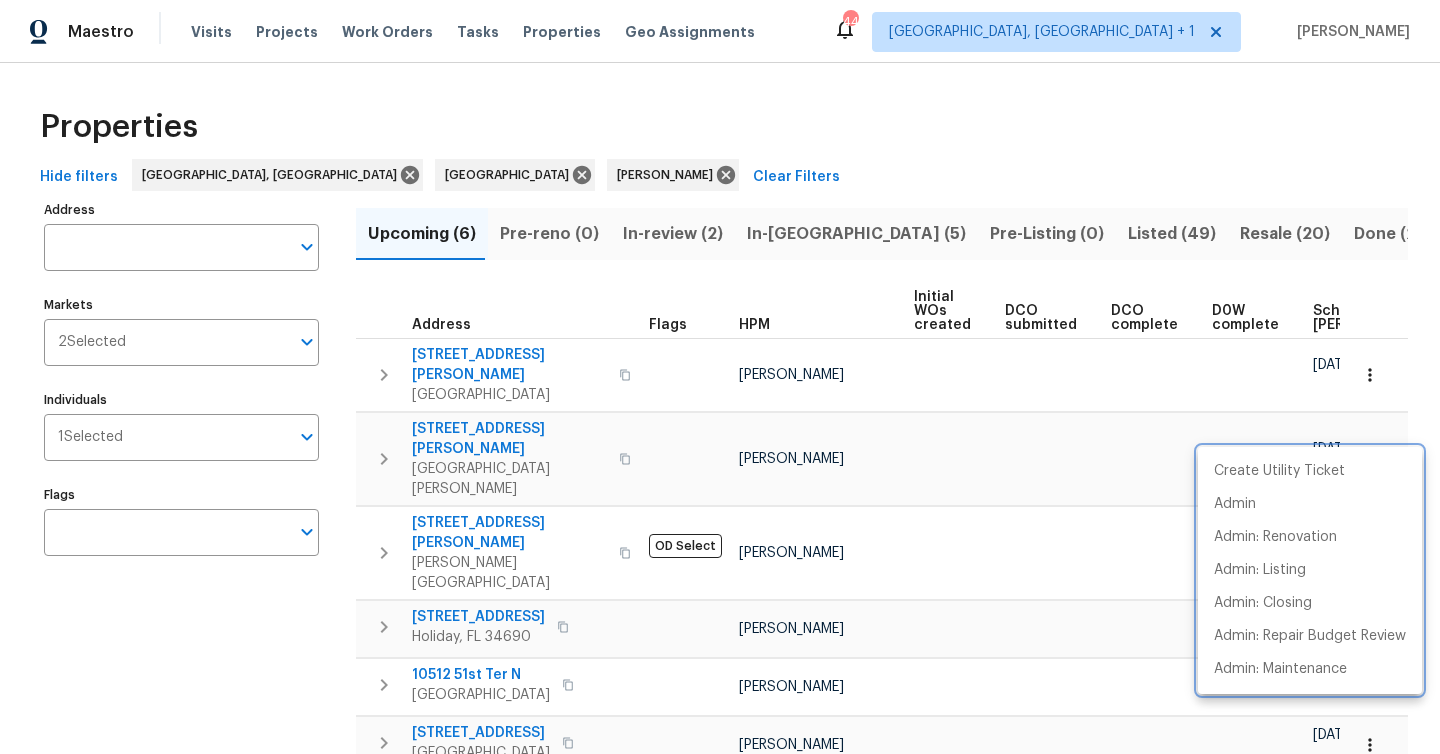 click at bounding box center (720, 377) 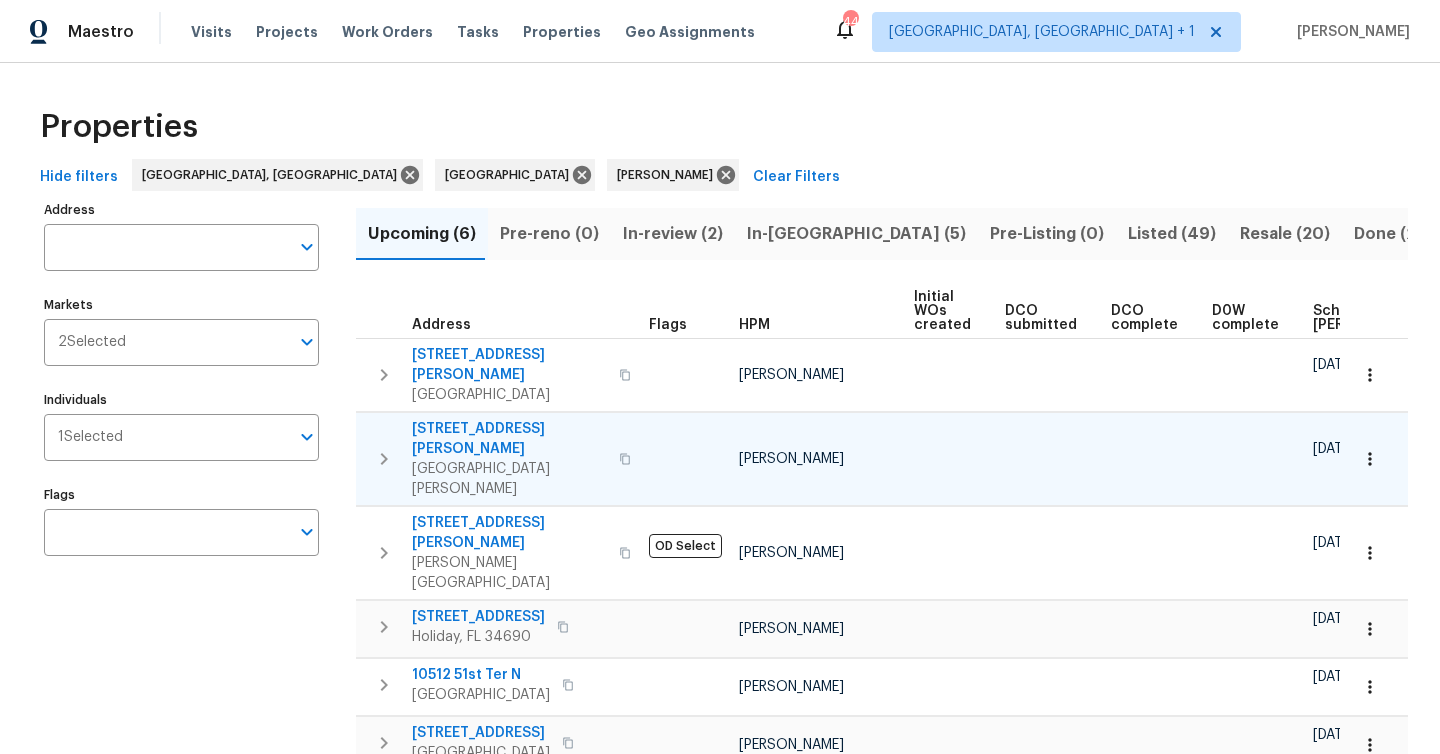 click on "Port Richey, FL 34668" at bounding box center (509, 479) 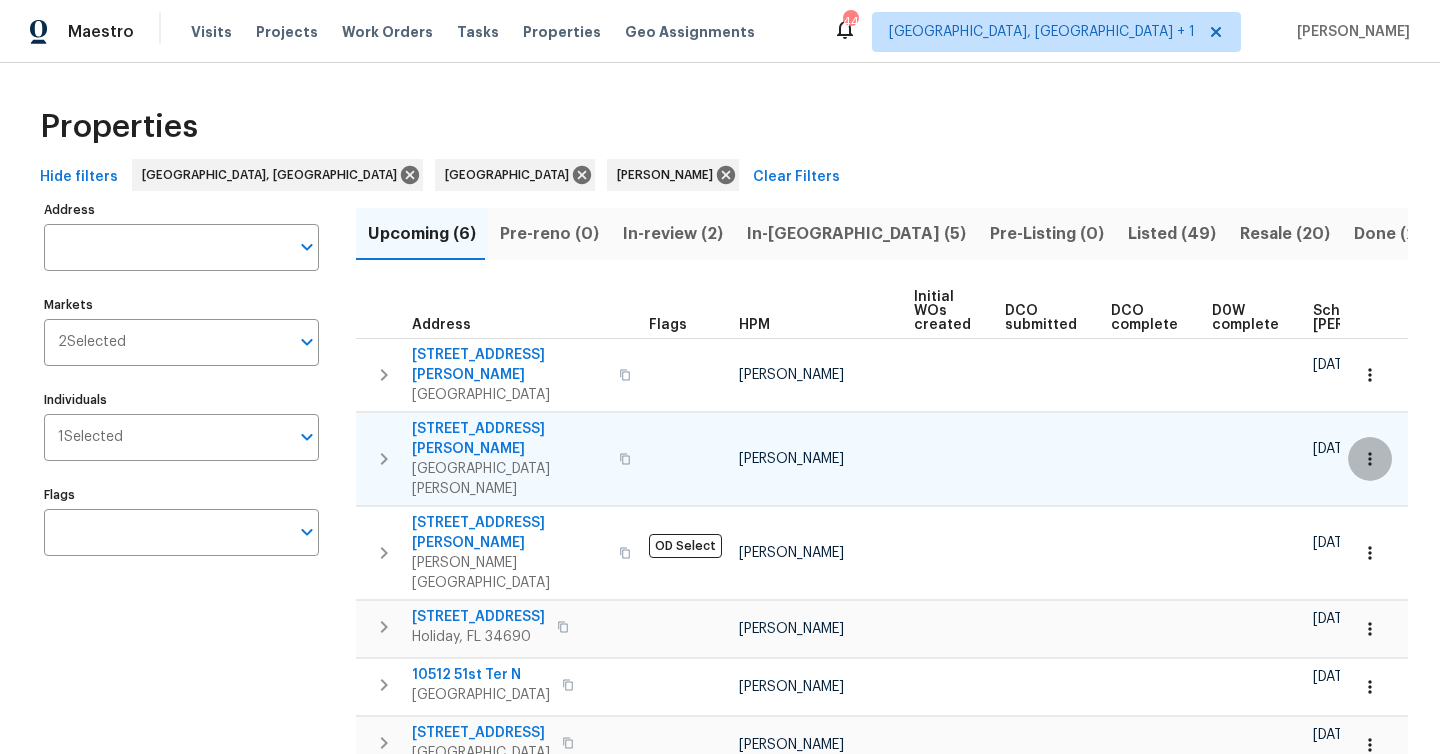 click 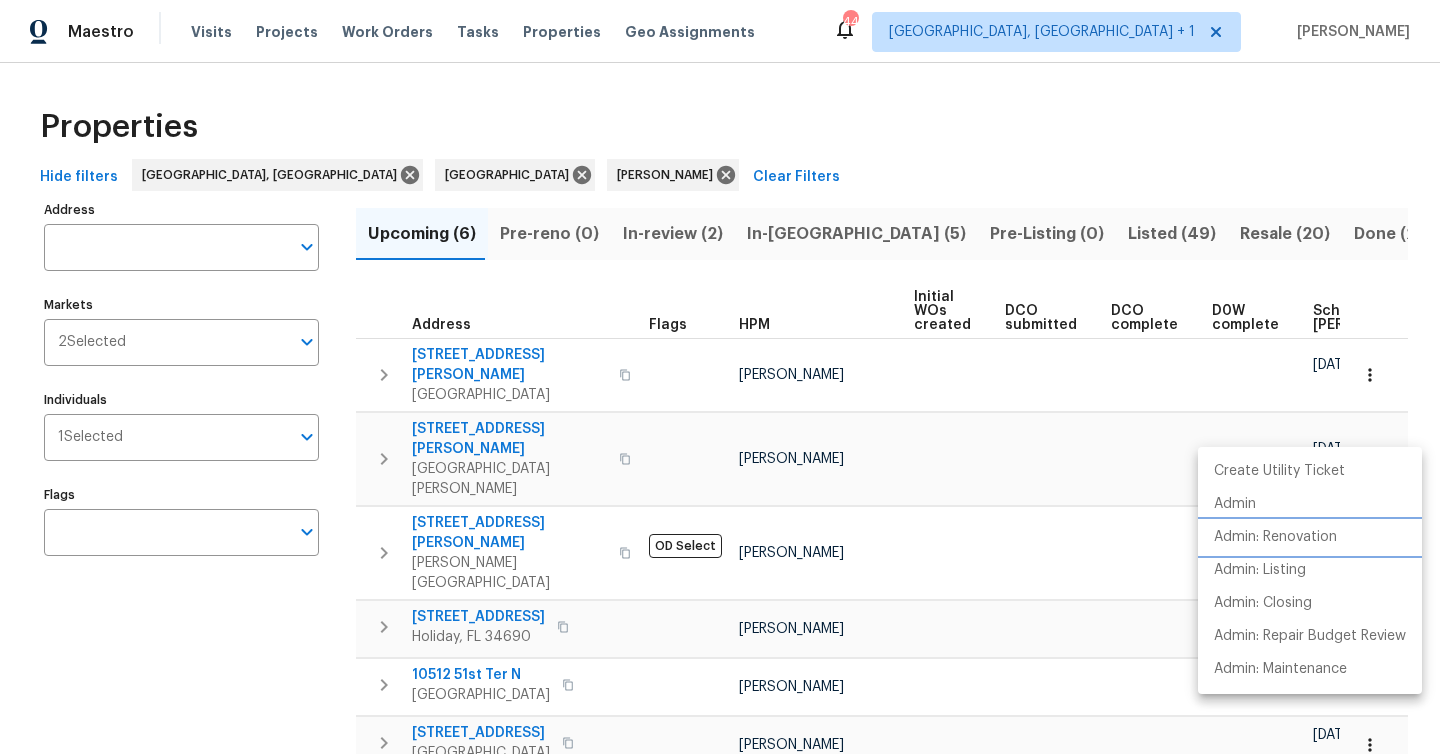 click on "Admin: Renovation" at bounding box center (1275, 537) 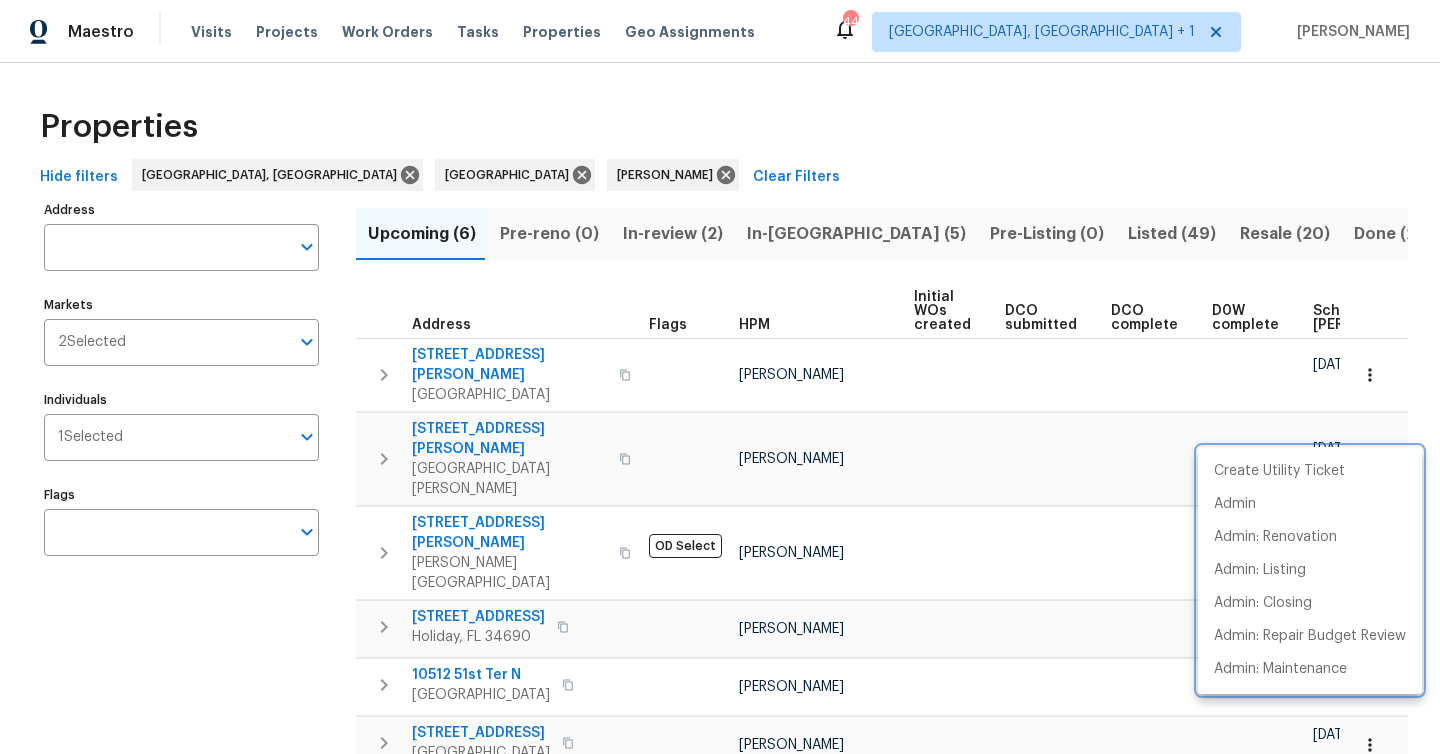 click at bounding box center [720, 377] 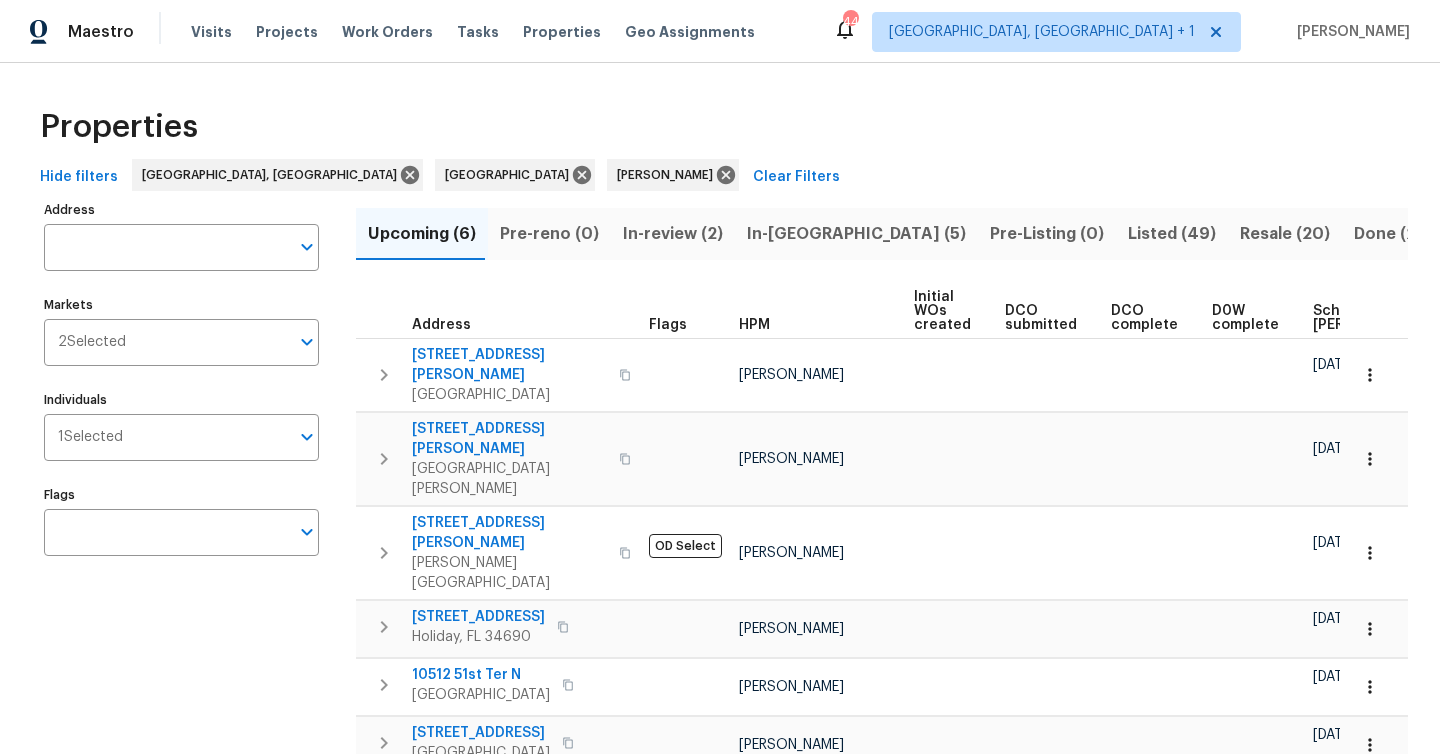 click on "In-reno (5)" at bounding box center (856, 234) 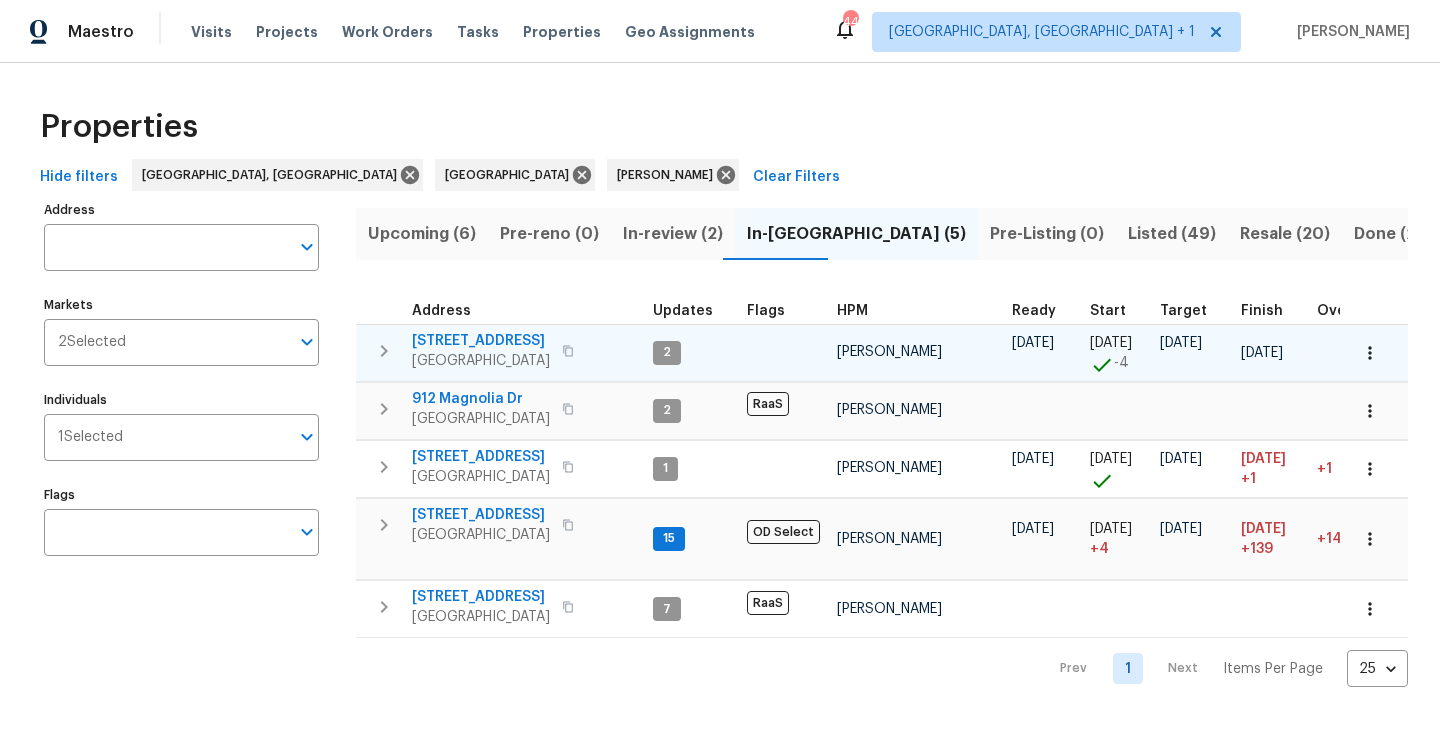 click on "Spring Hill, FL 34608" at bounding box center (481, 361) 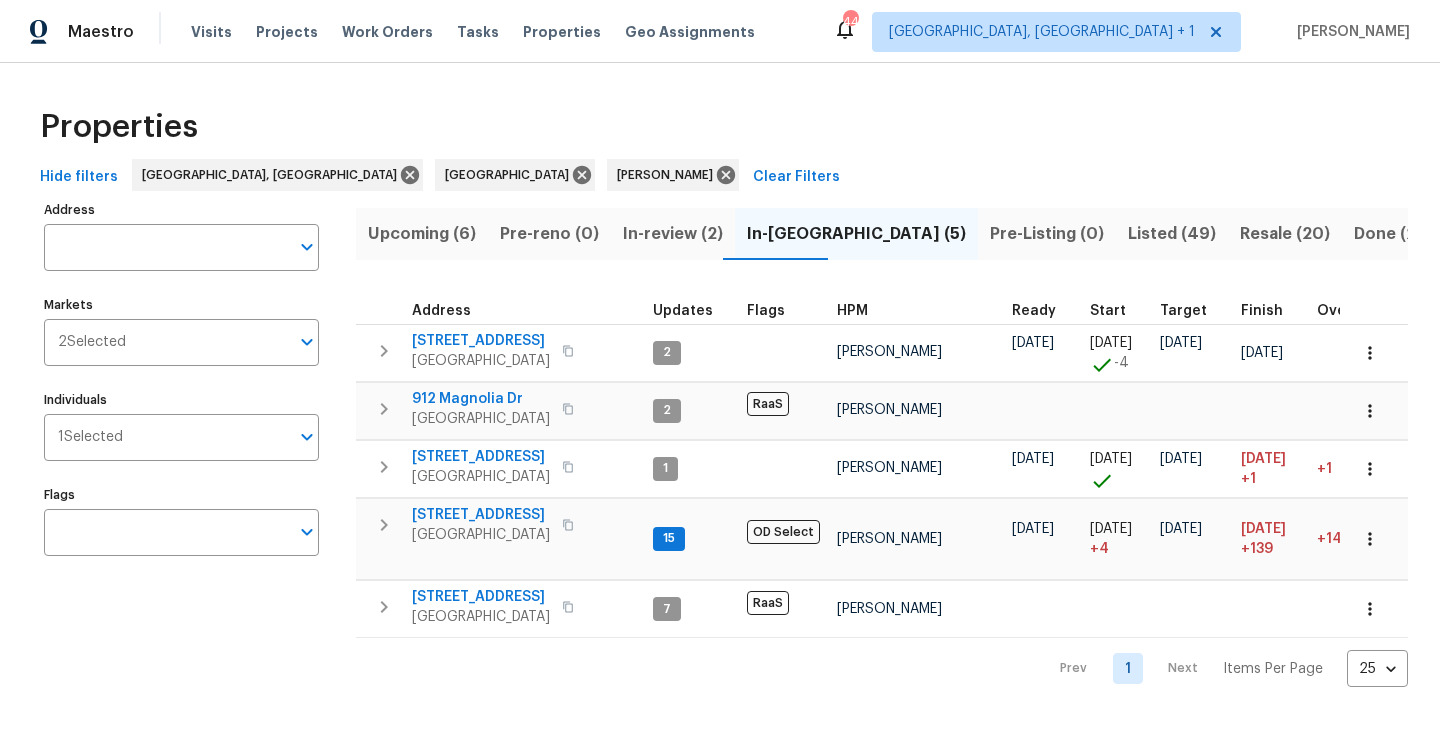 click on "Upcoming (6)" at bounding box center [422, 234] 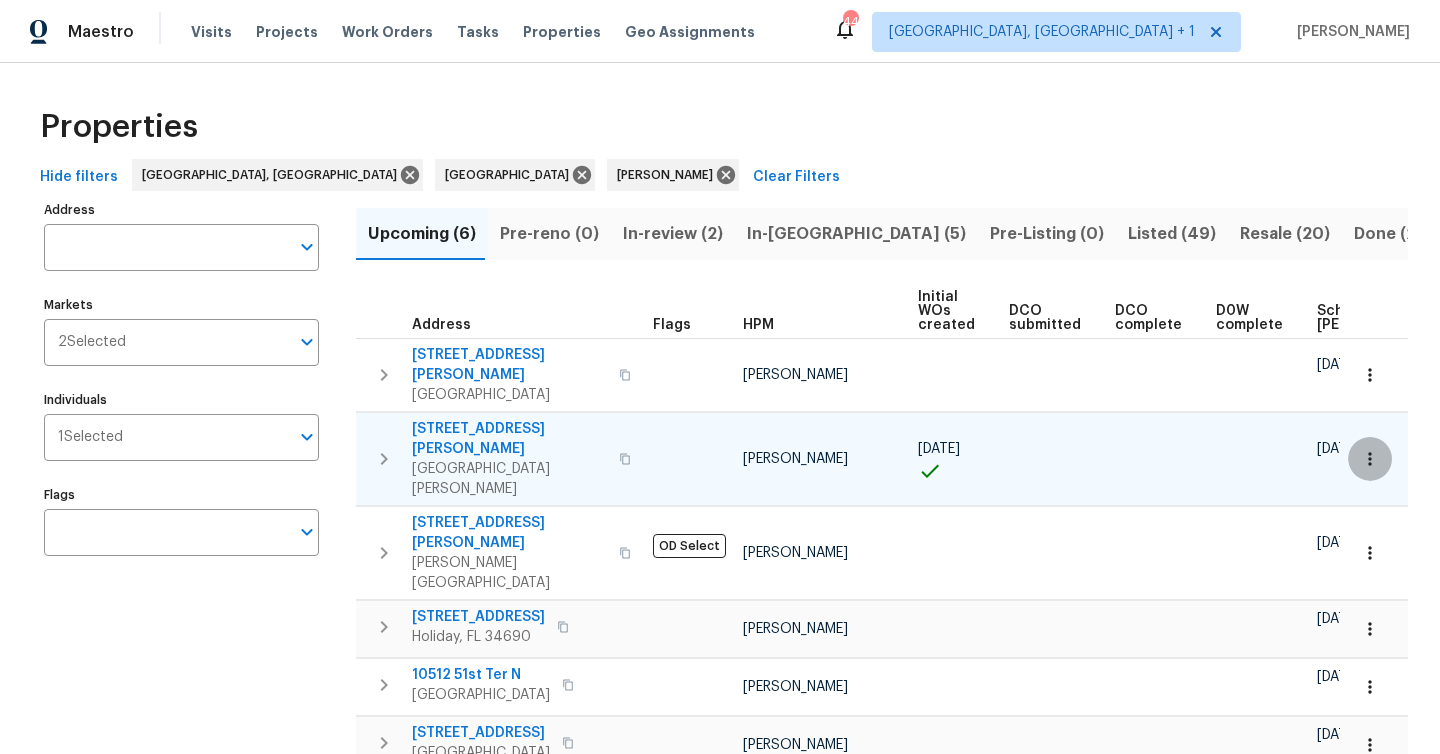 click 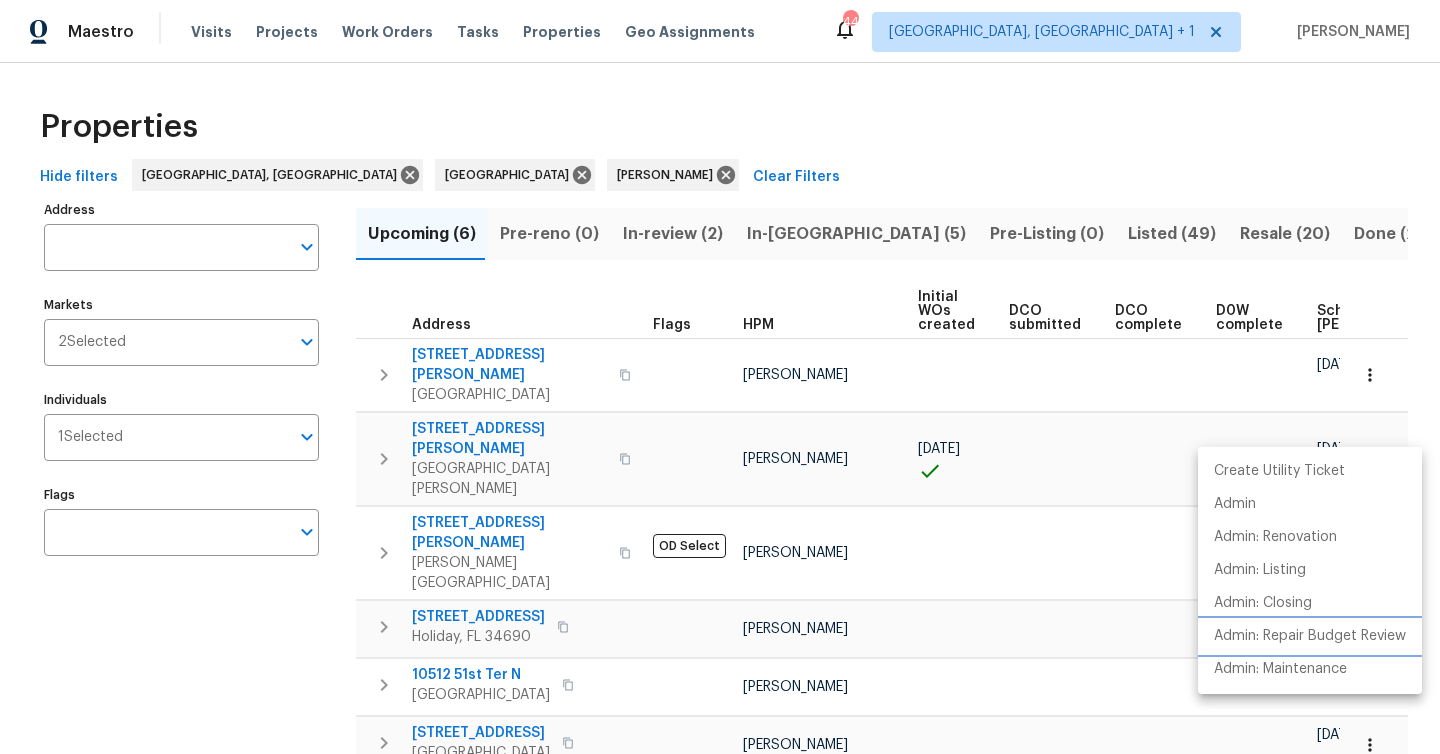 click on "Admin: Repair Budget Review" at bounding box center (1310, 636) 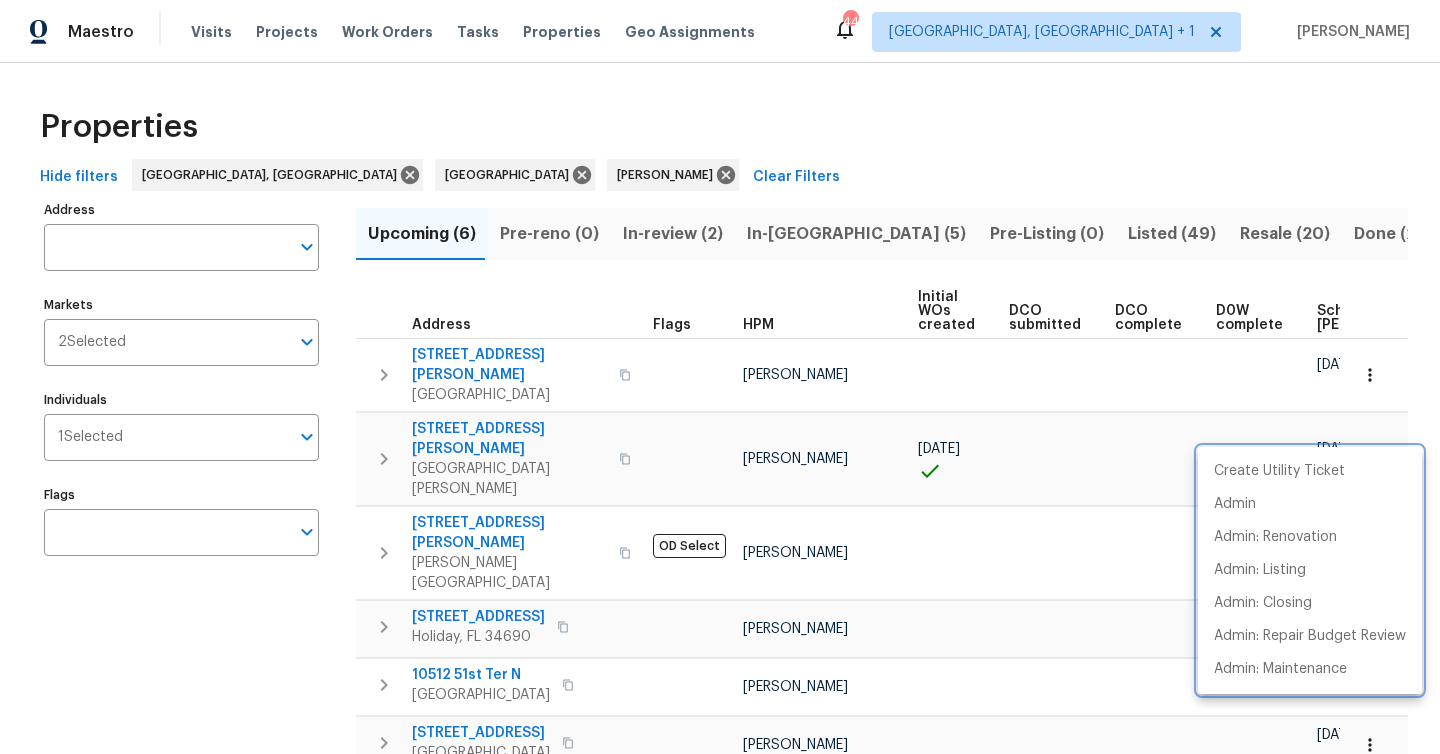 click at bounding box center [720, 377] 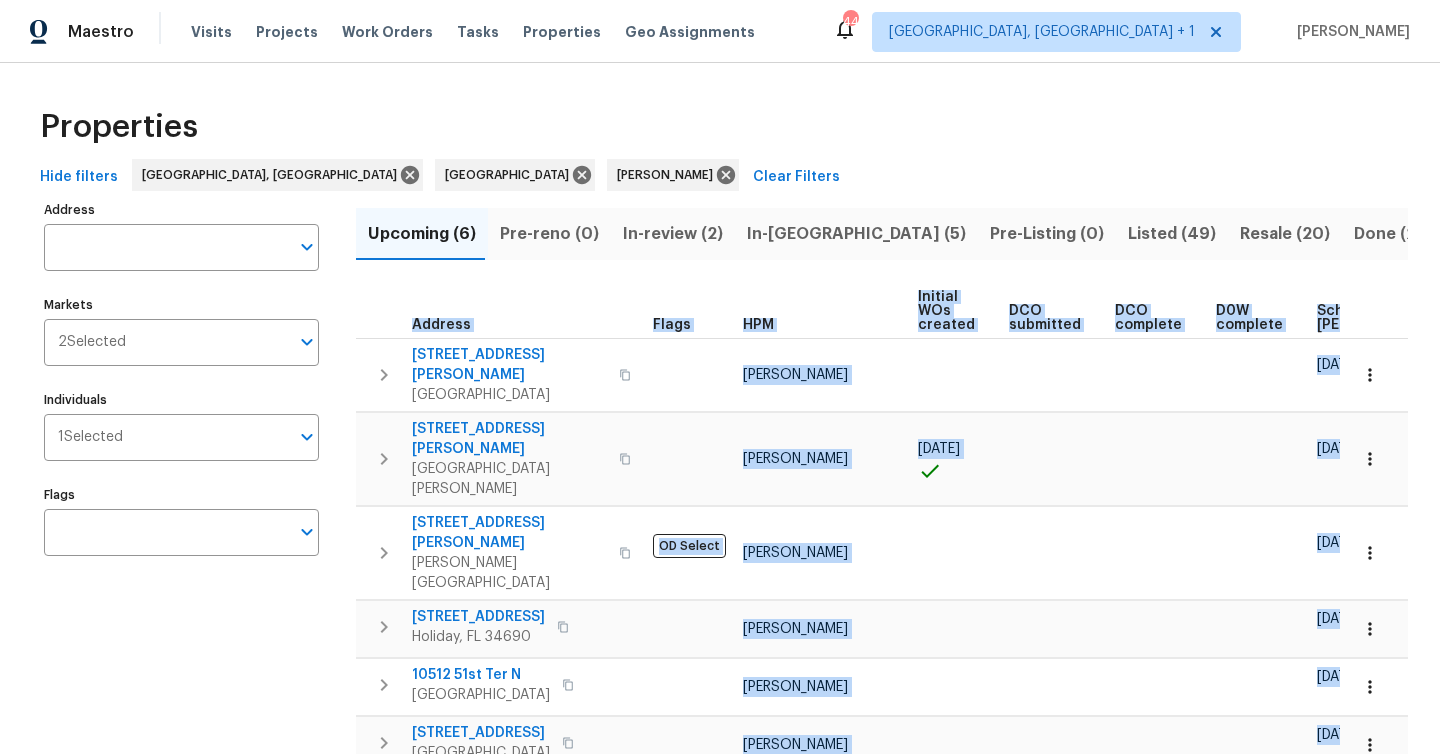 click on "In-reno (5)" at bounding box center (856, 234) 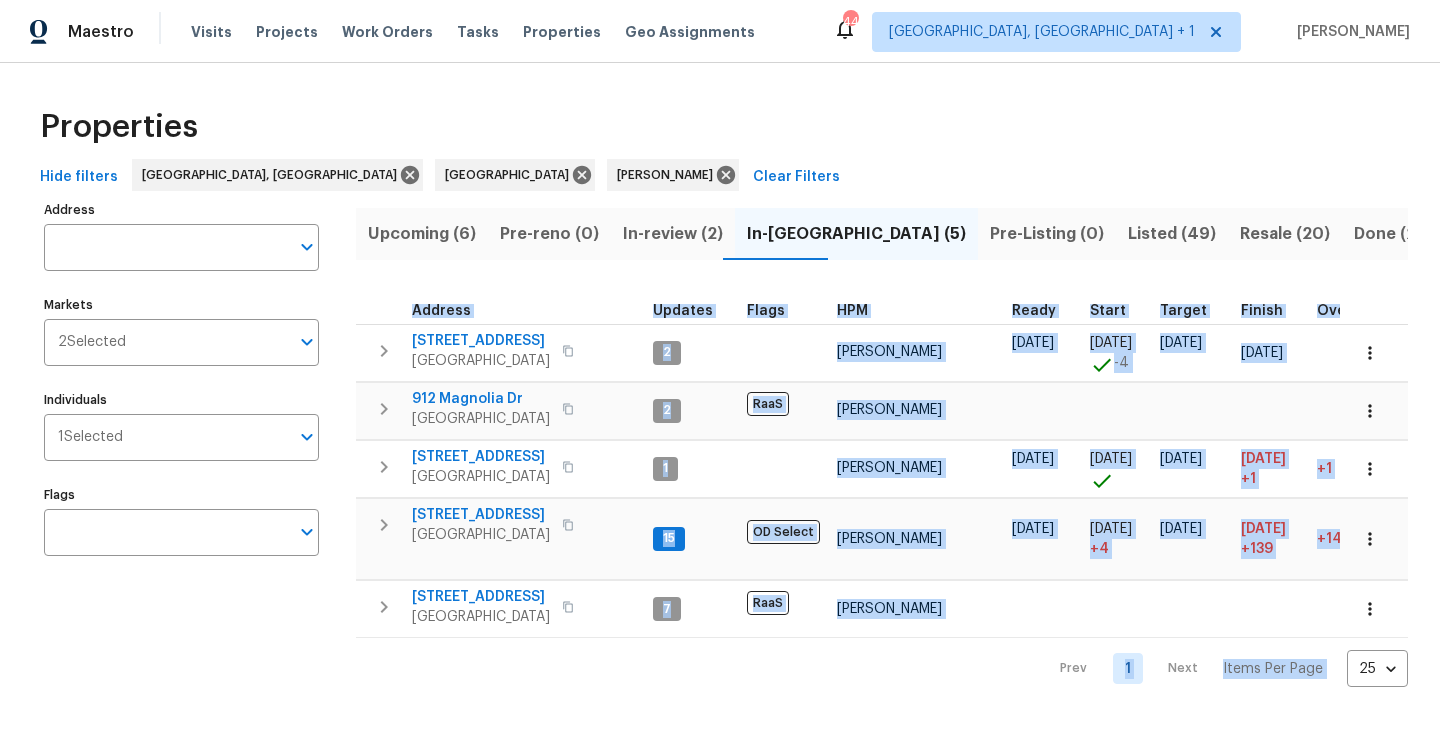 click on "Maestro Visits Projects Work Orders Tasks Properties Geo Assignments 44 Albuquerque, NM + 1 Mat Smith Properties Hide filters Albuquerque, NM Tampa Mat Smith Clear Filters Address Address Markets 2  Selected Markets Individuals 1  Selected Individuals Flags Flags Upcoming (6) Pre-reno (0) In-review (2) In-reno (5) Pre-Listing (0) Listed (49) Resale (20) Done (255) Unknown (0) Address Updates Flags HPM Ready Start Target Finish Overall WO Completion Reno Progress Last Seen Work Complete Setup Complete QC Complete 9279 Gerona St Spring Hill, FL 34608 2 Mat Smith 07/07/25 07/03/25 -4 07/22/25 07/22/25 2 QC 2 WIP 12 %   3 / 25 No 3d  ago 912 Magnolia Dr Clearwater, FL 33756 2 RaaS Mat Smith 1 QC 100 %   1 / 1 No 3d  ago 2131 Ridge Rd S Apt 80 Largo, FL 33778 1 Mat Smith 07/01/25 07/01/25 07/05/25 07/06/25 +1 +1 2 Done 100 %   16 / 16 No 5d  ago 07/08/25 07/06/25 7812 N 53rd St Tampa, FL 33617 15 OD Select Mat Smith 02/10/25 02/14/25 + 4 02/15/25 07/04/25 +139 +149 1 WIP 2 Done 1 Accepted 72 %   81 / 112 No 3d 7 %" at bounding box center (720, 359) 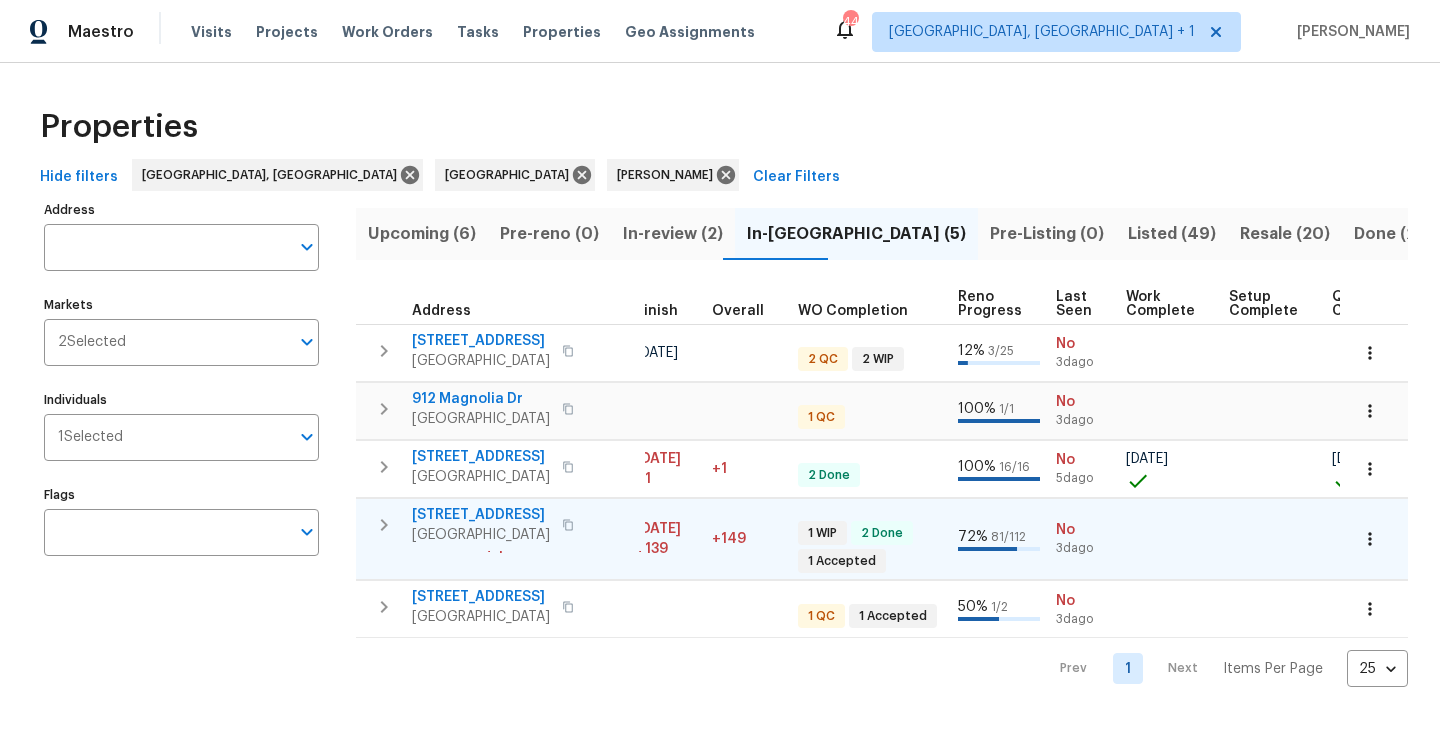 scroll, scrollTop: 0, scrollLeft: 666, axis: horizontal 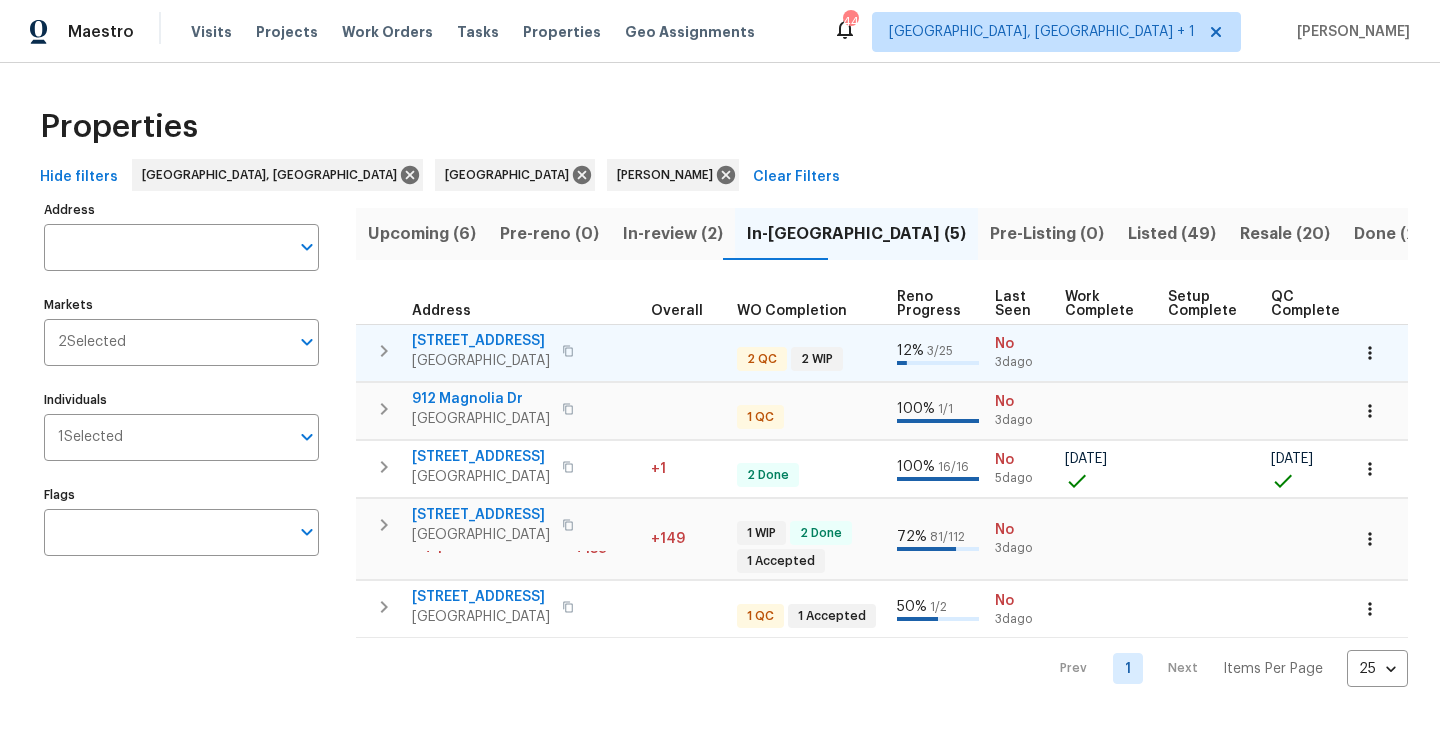 click 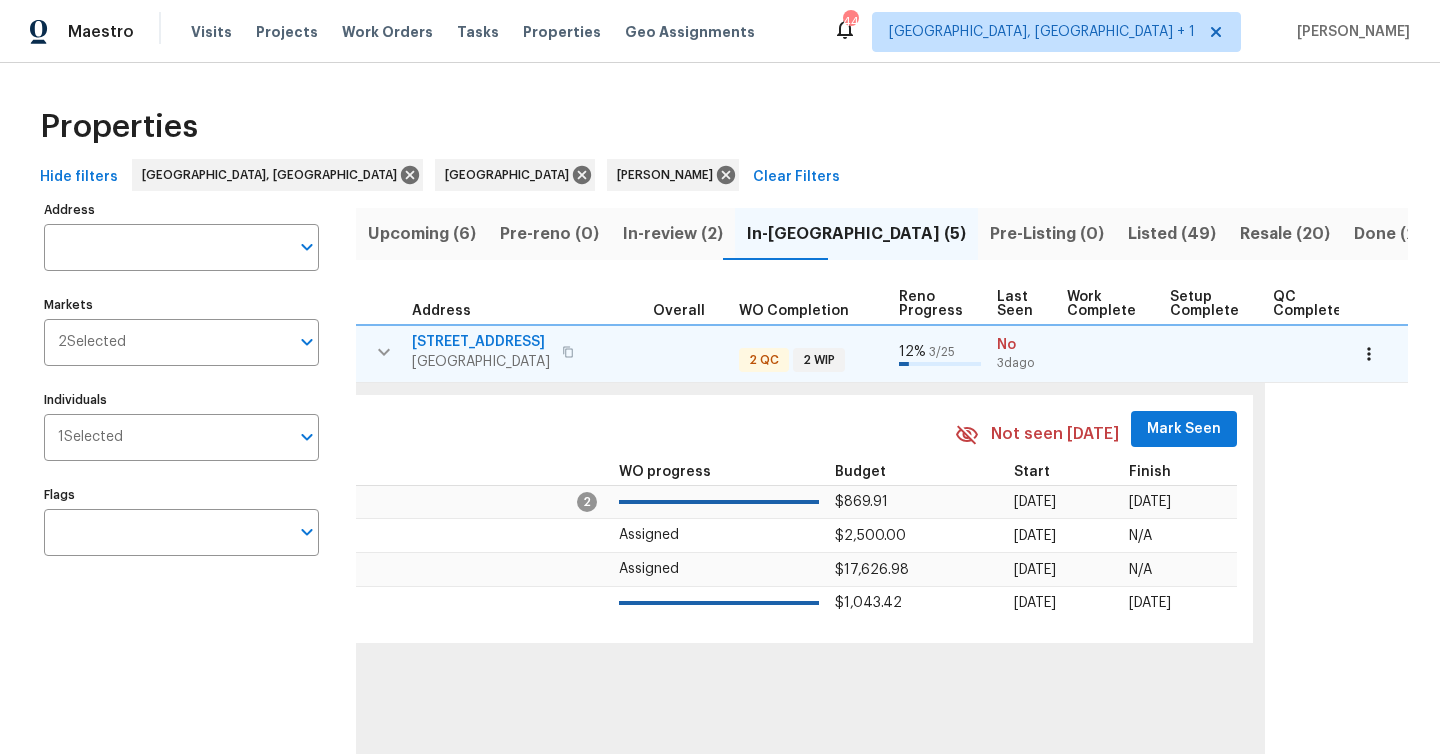click on "Mark Seen" at bounding box center [1184, 429] 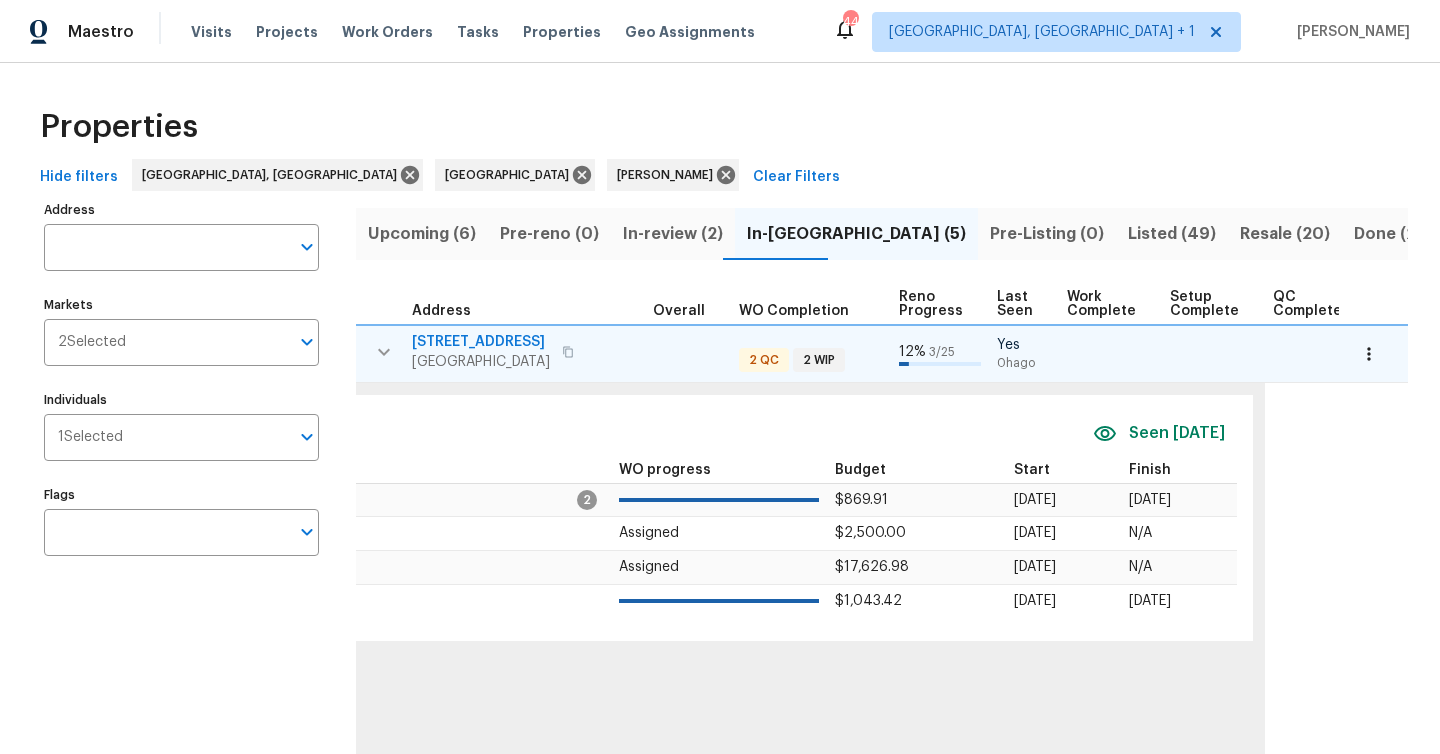 click 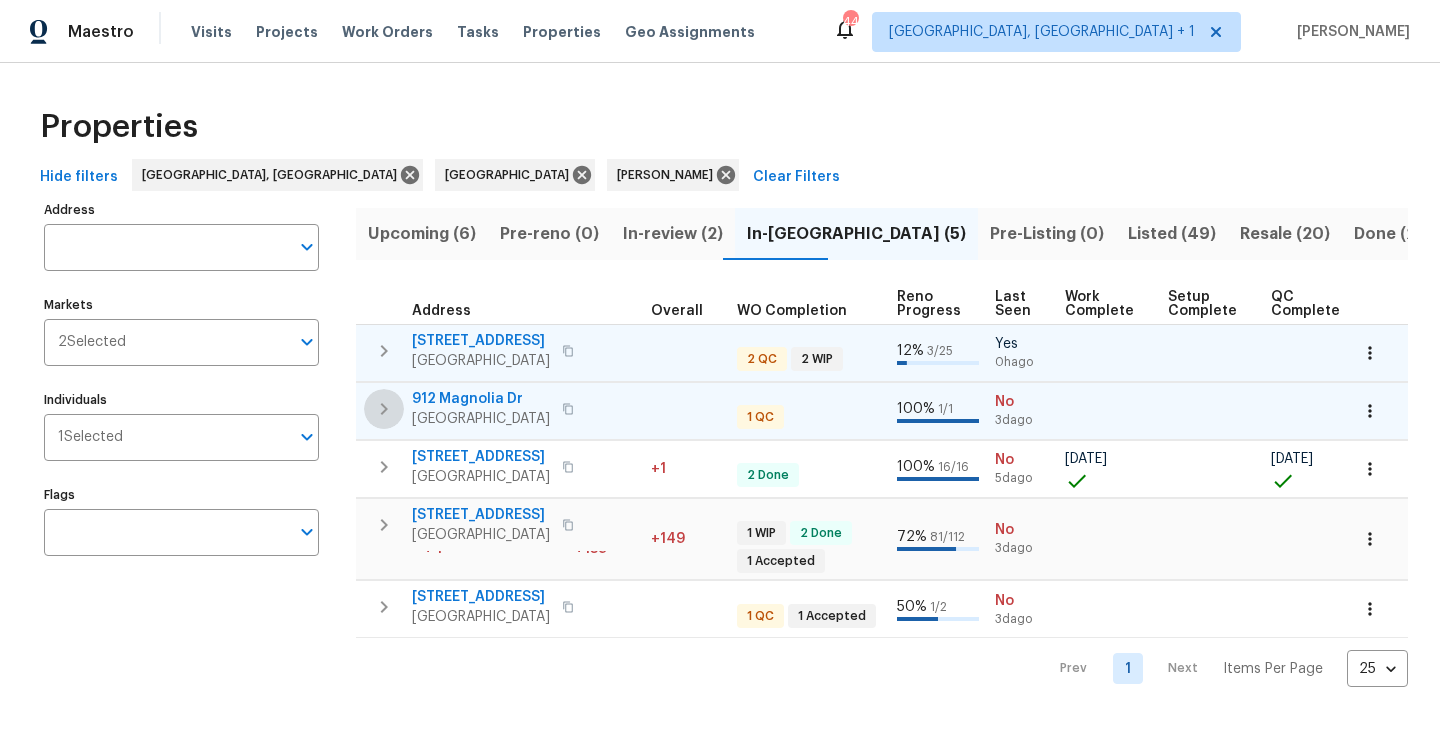 click at bounding box center (384, 409) 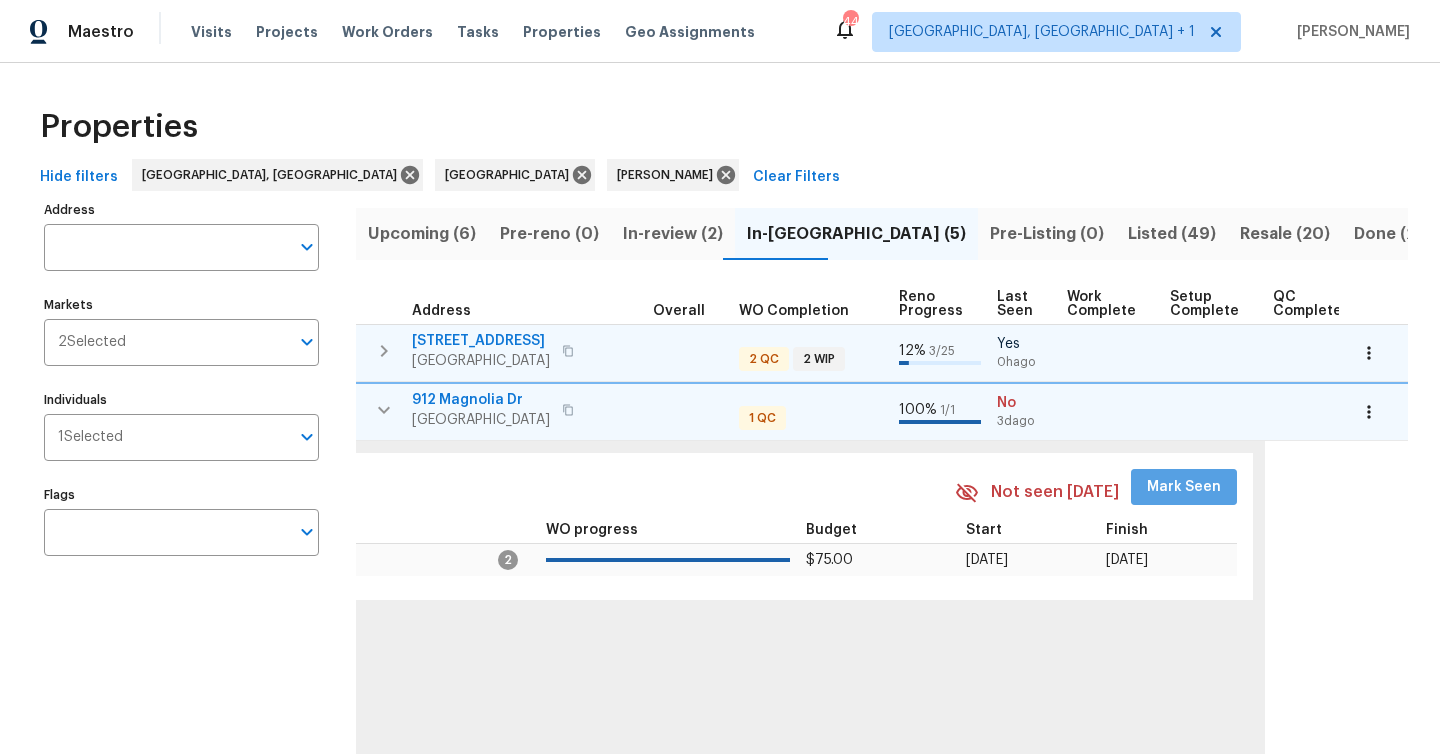 click on "Mark Seen" at bounding box center (1184, 487) 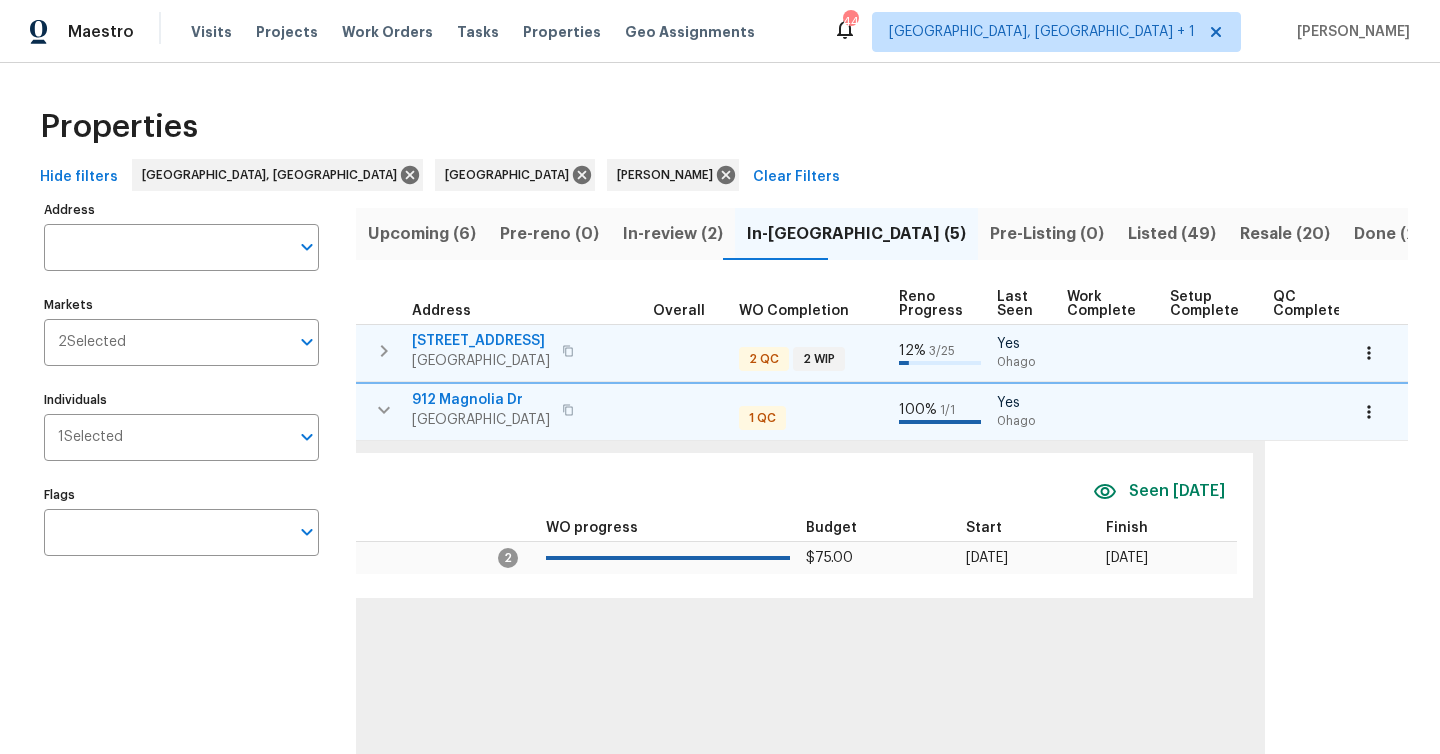 click at bounding box center [384, 410] 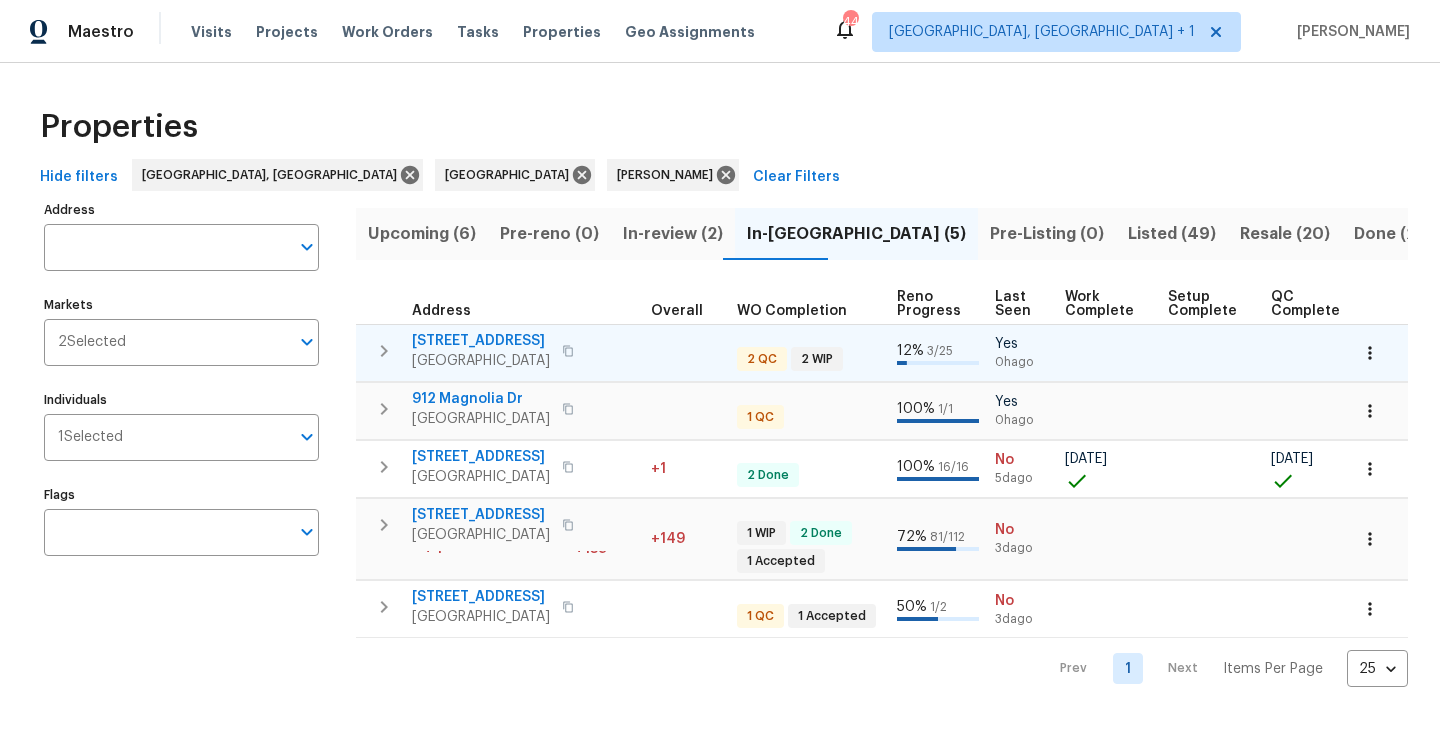 click at bounding box center (686, 352) 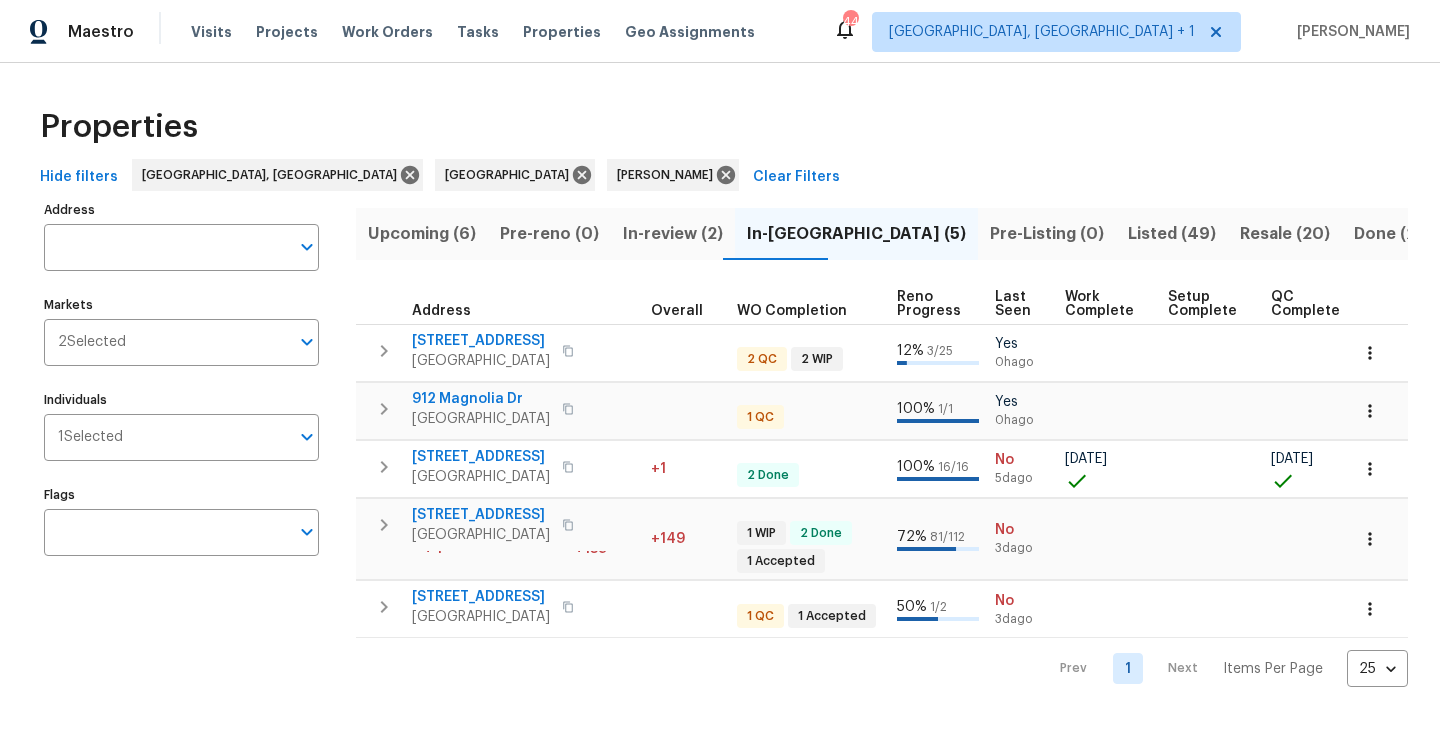 click at bounding box center (384, 351) 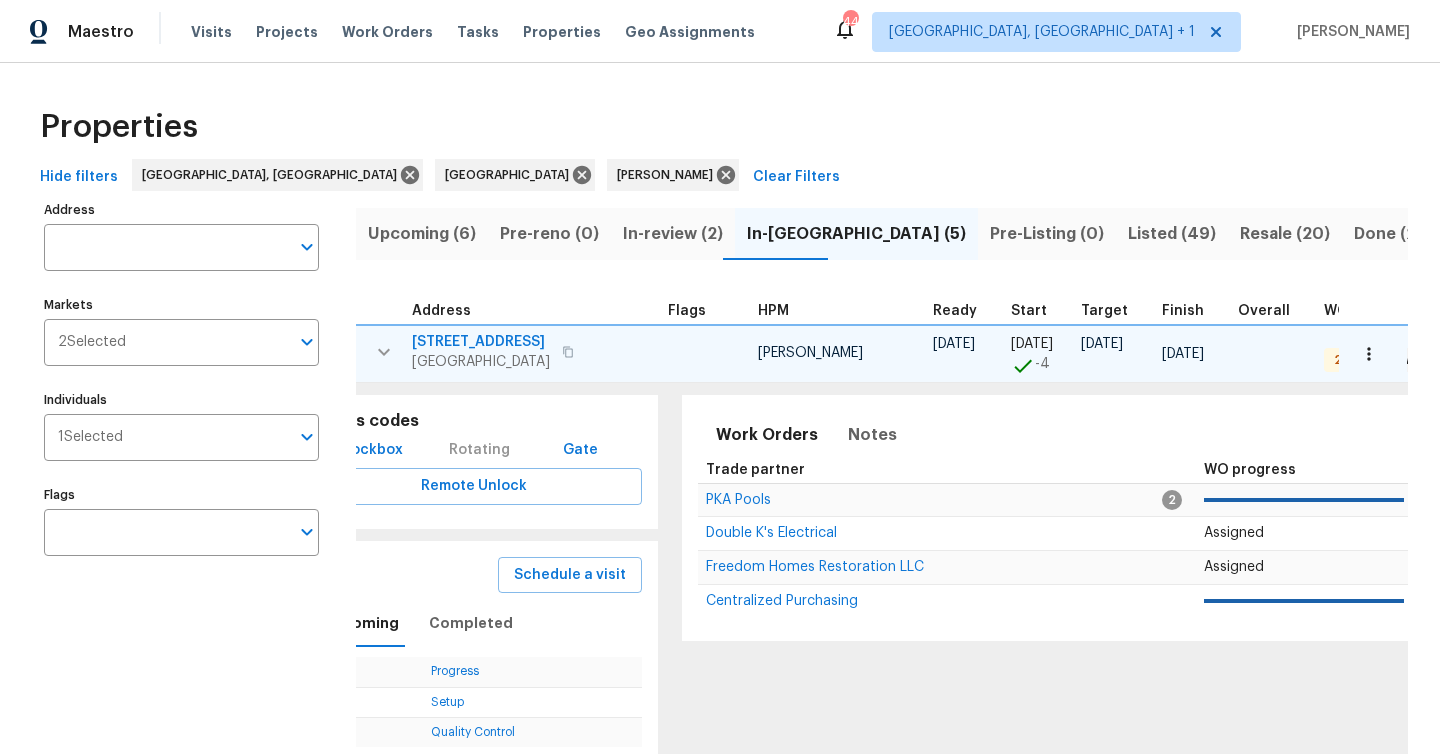 scroll, scrollTop: 0, scrollLeft: 0, axis: both 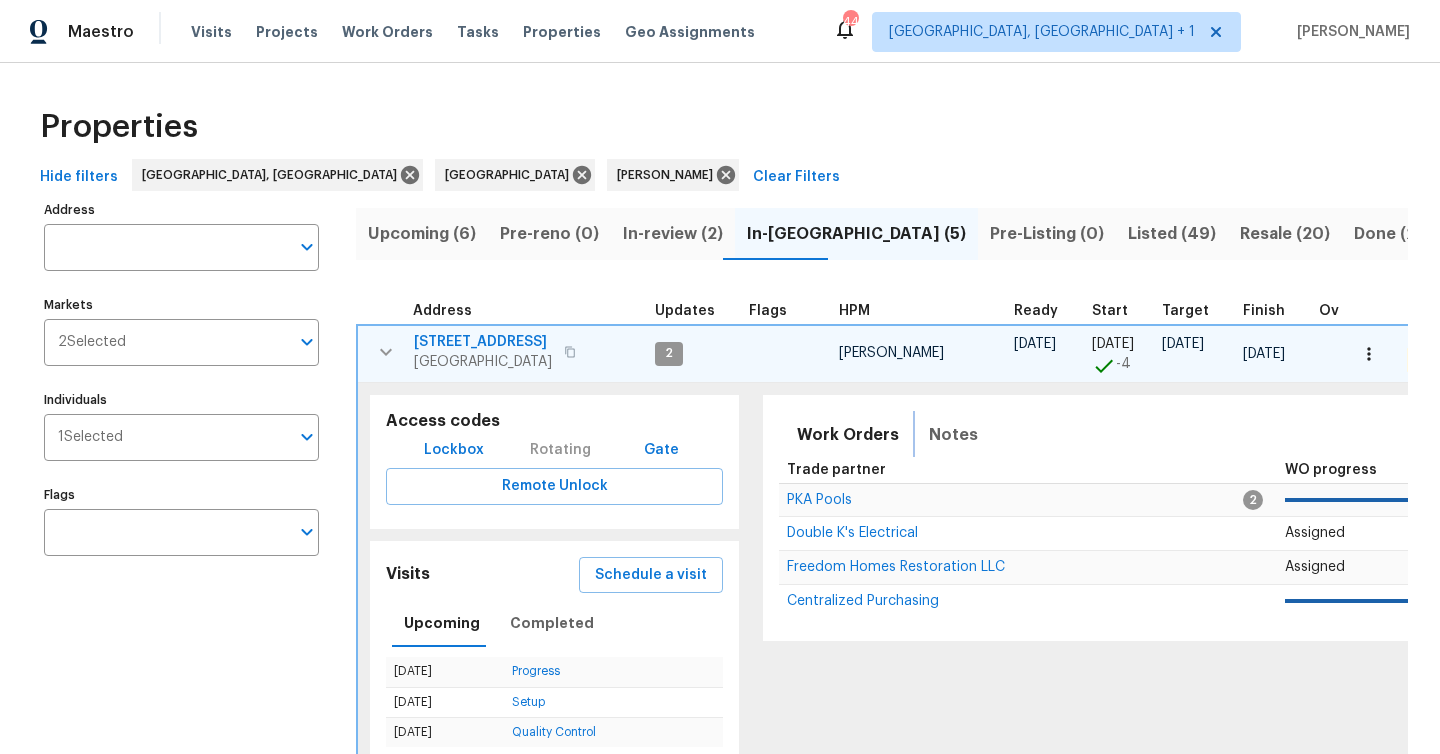 click on "Notes" at bounding box center [953, 435] 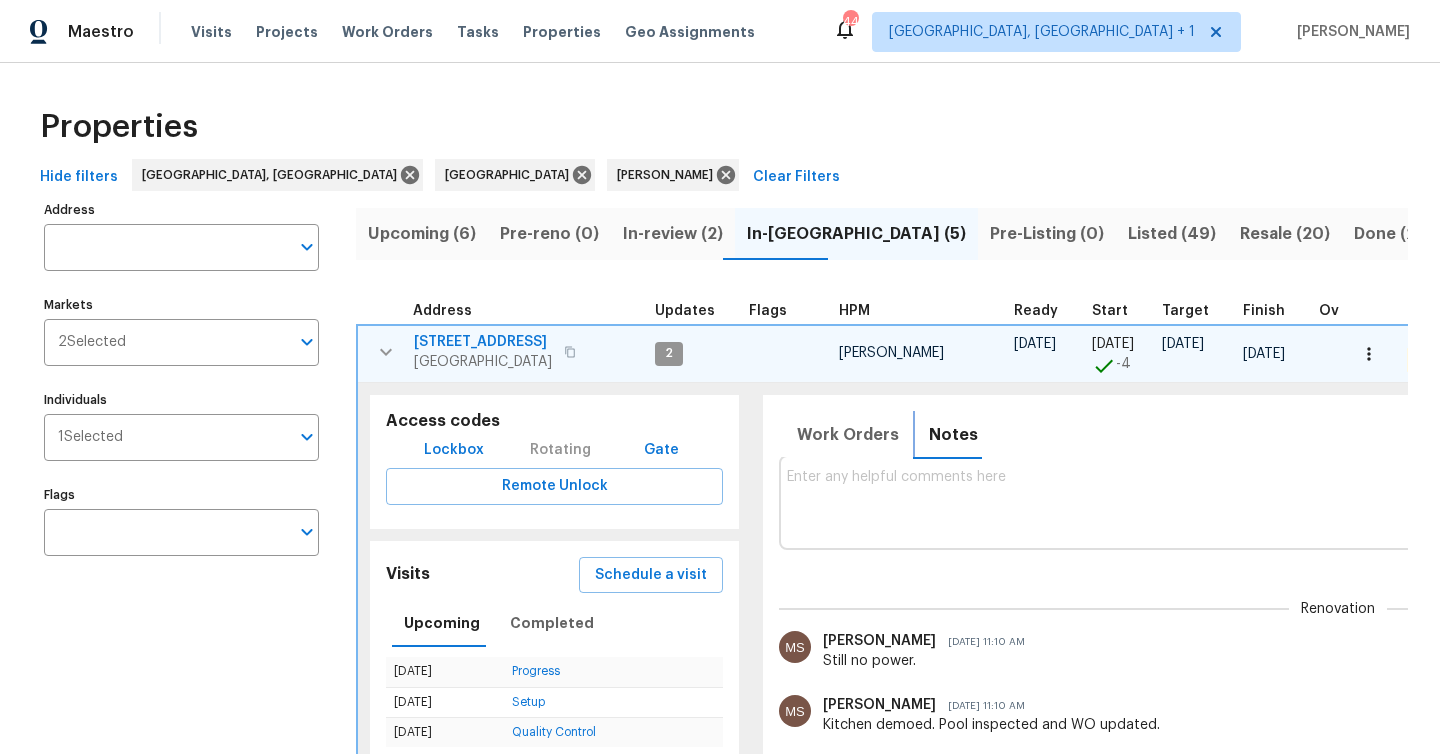 scroll, scrollTop: 0, scrollLeft: 0, axis: both 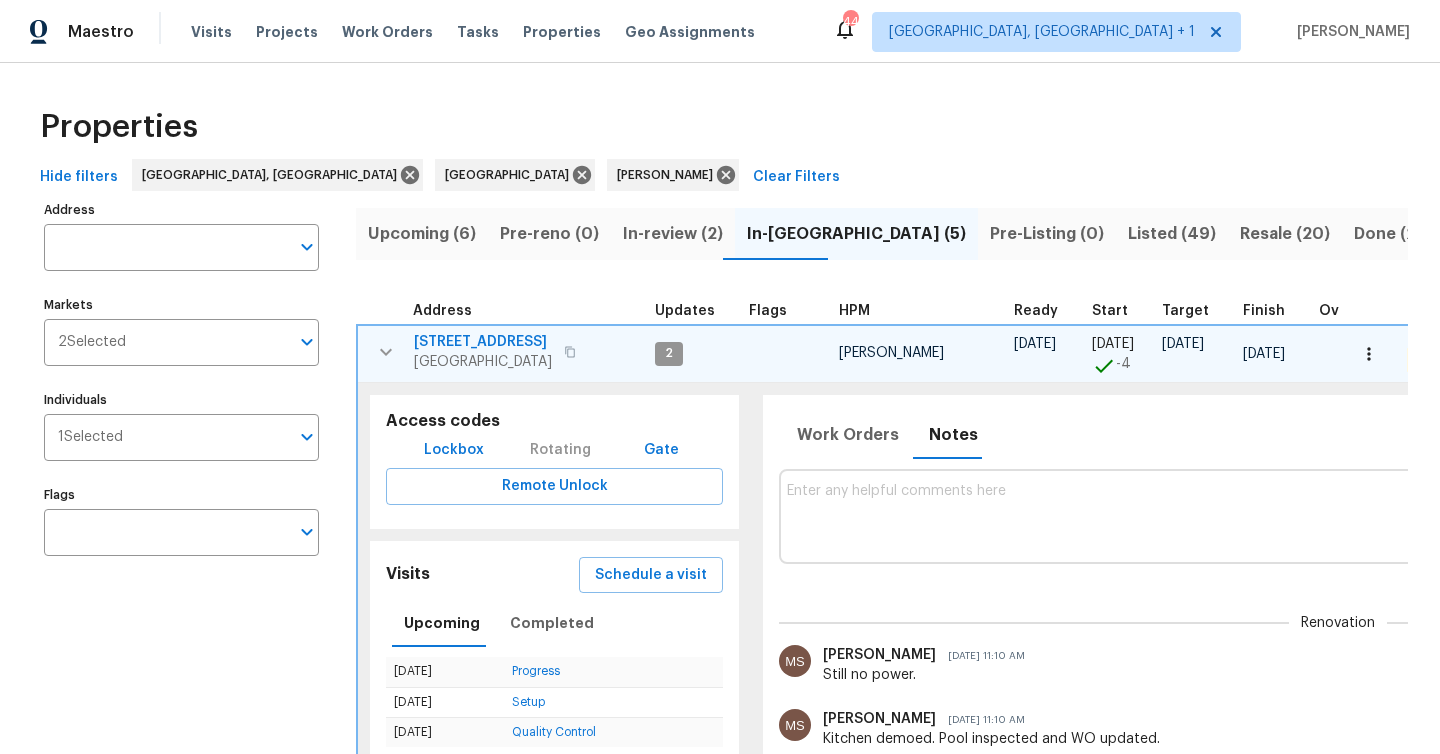 click at bounding box center (1338, 516) 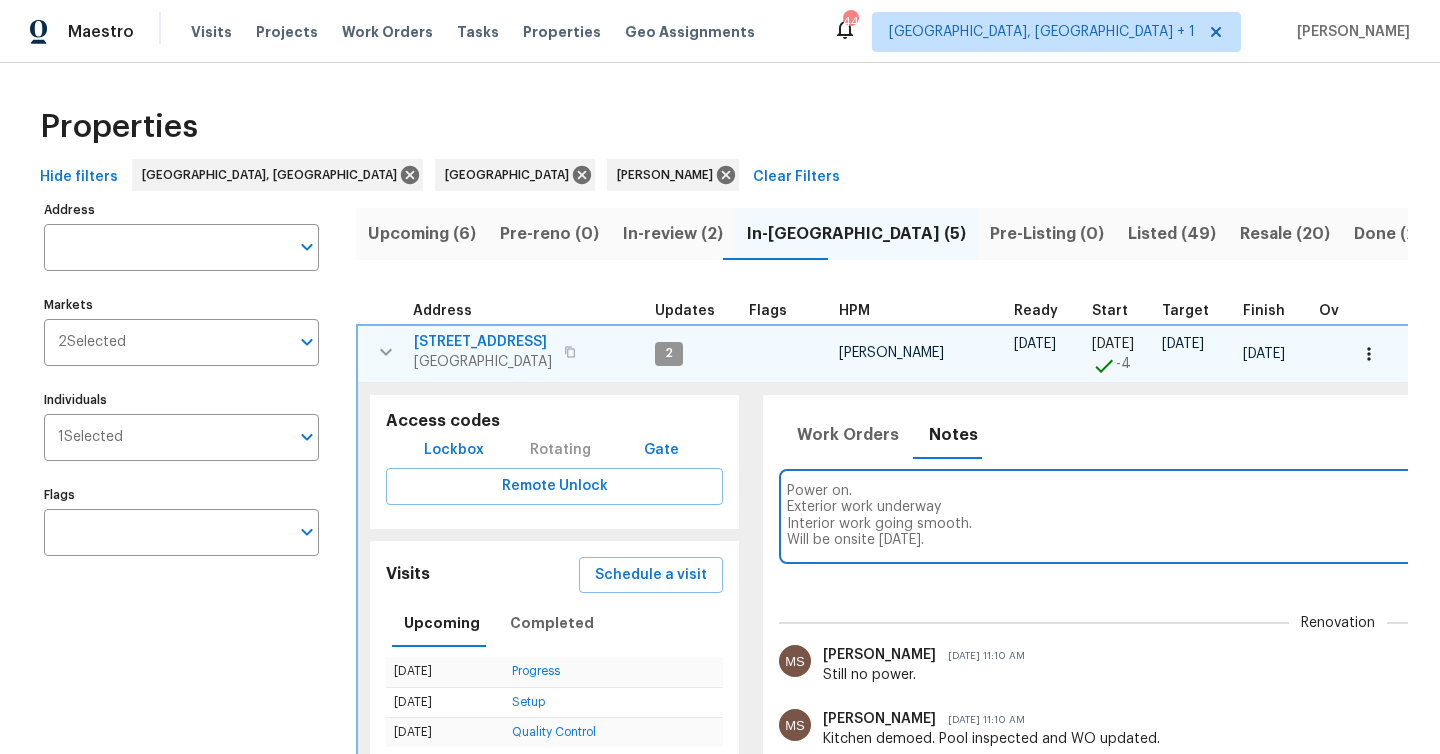 scroll, scrollTop: 1, scrollLeft: 0, axis: vertical 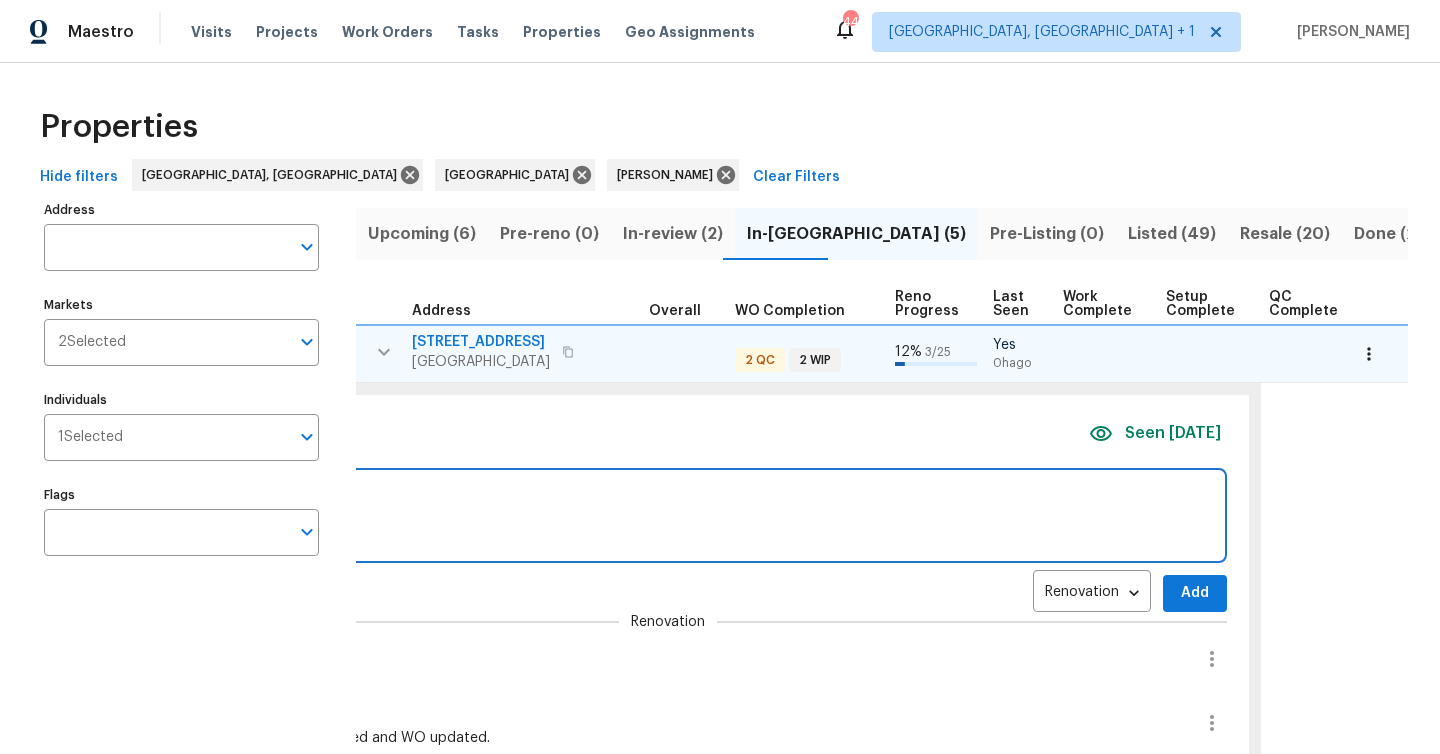 type on "Power on.
Exterior work underway
Interior work going smooth.
Will be onsite tomorrow." 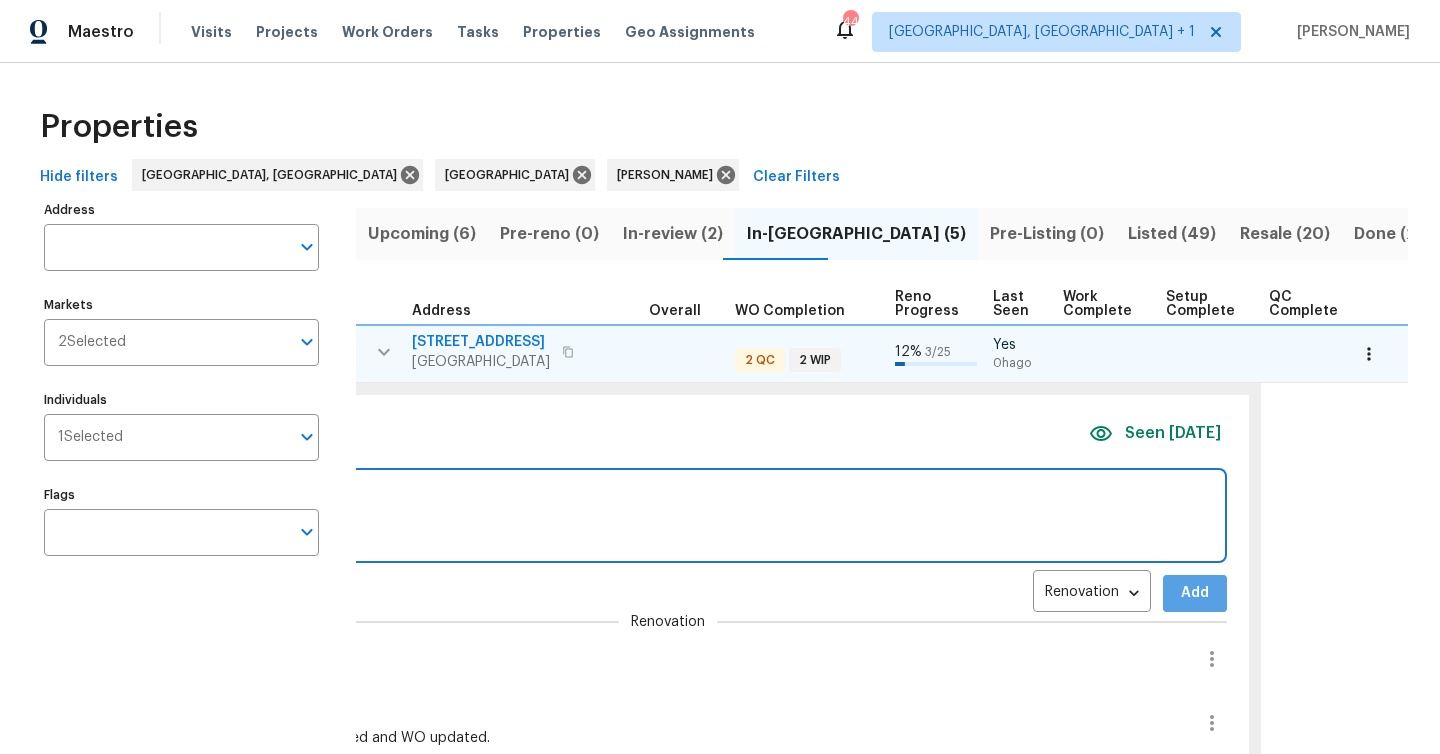click on "Add" at bounding box center [1195, 593] 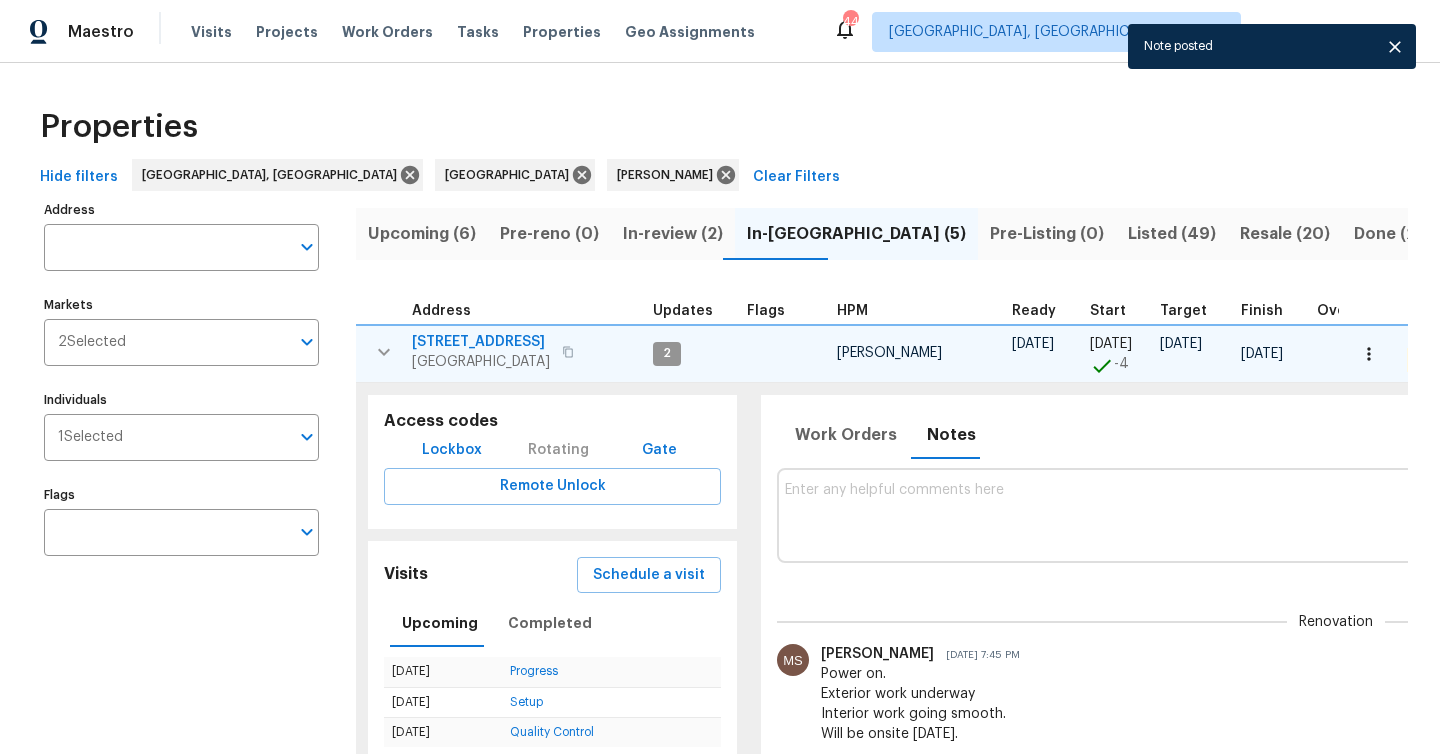 scroll, scrollTop: 0, scrollLeft: 0, axis: both 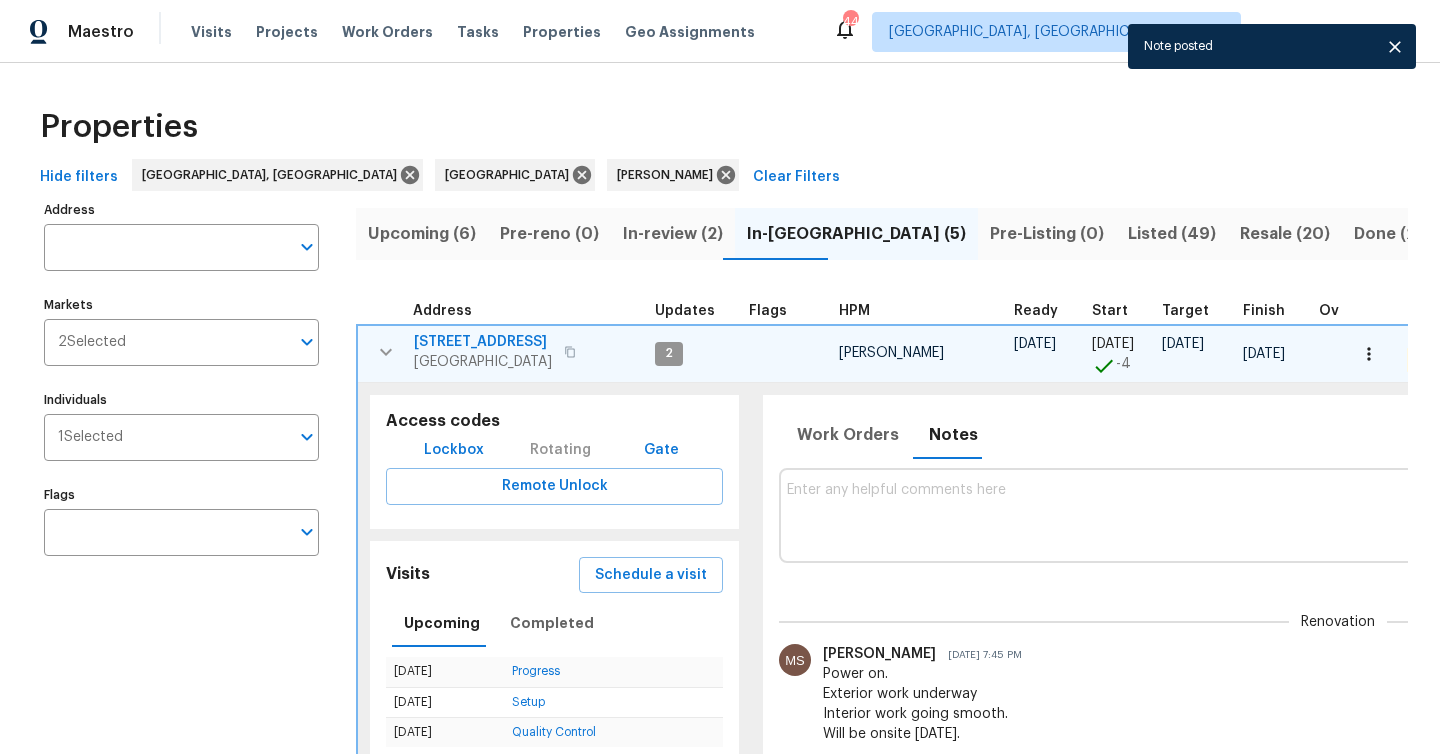 click 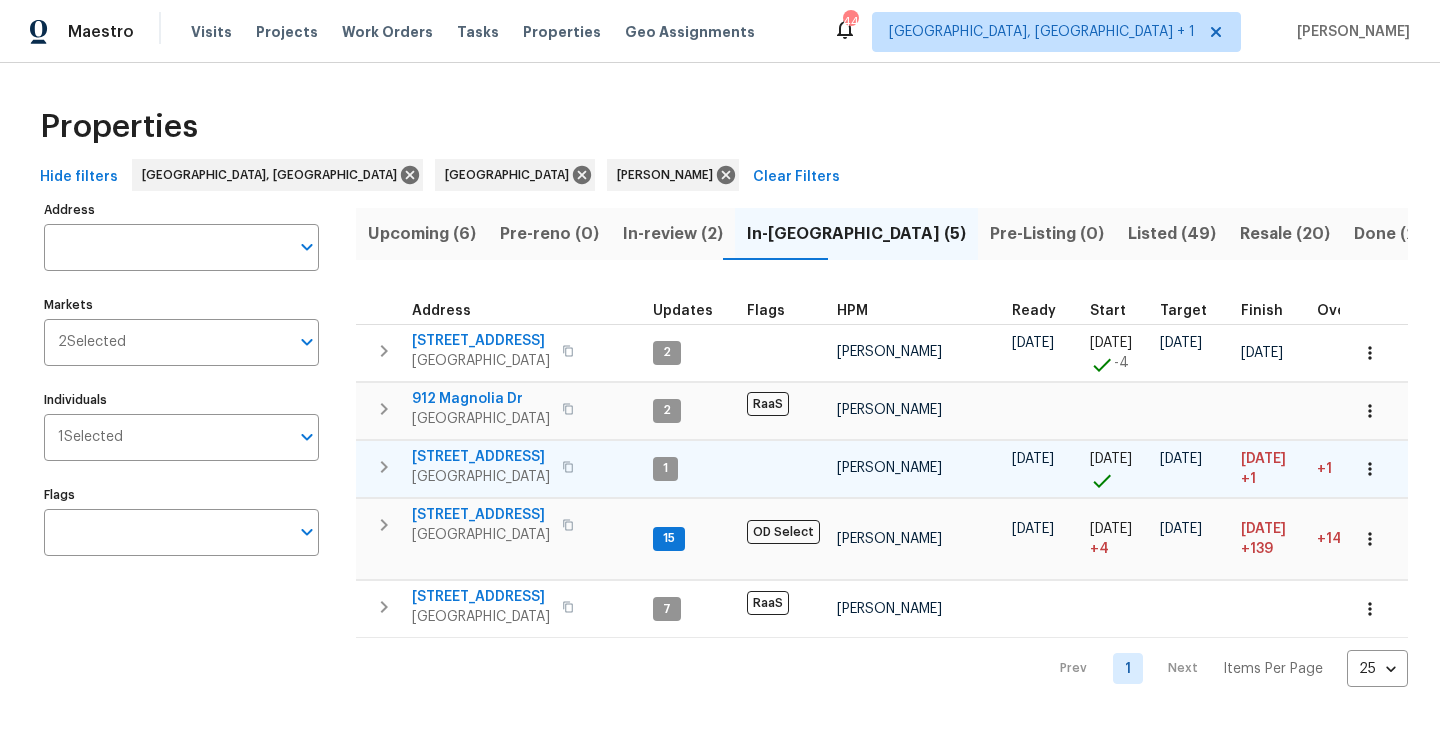 click 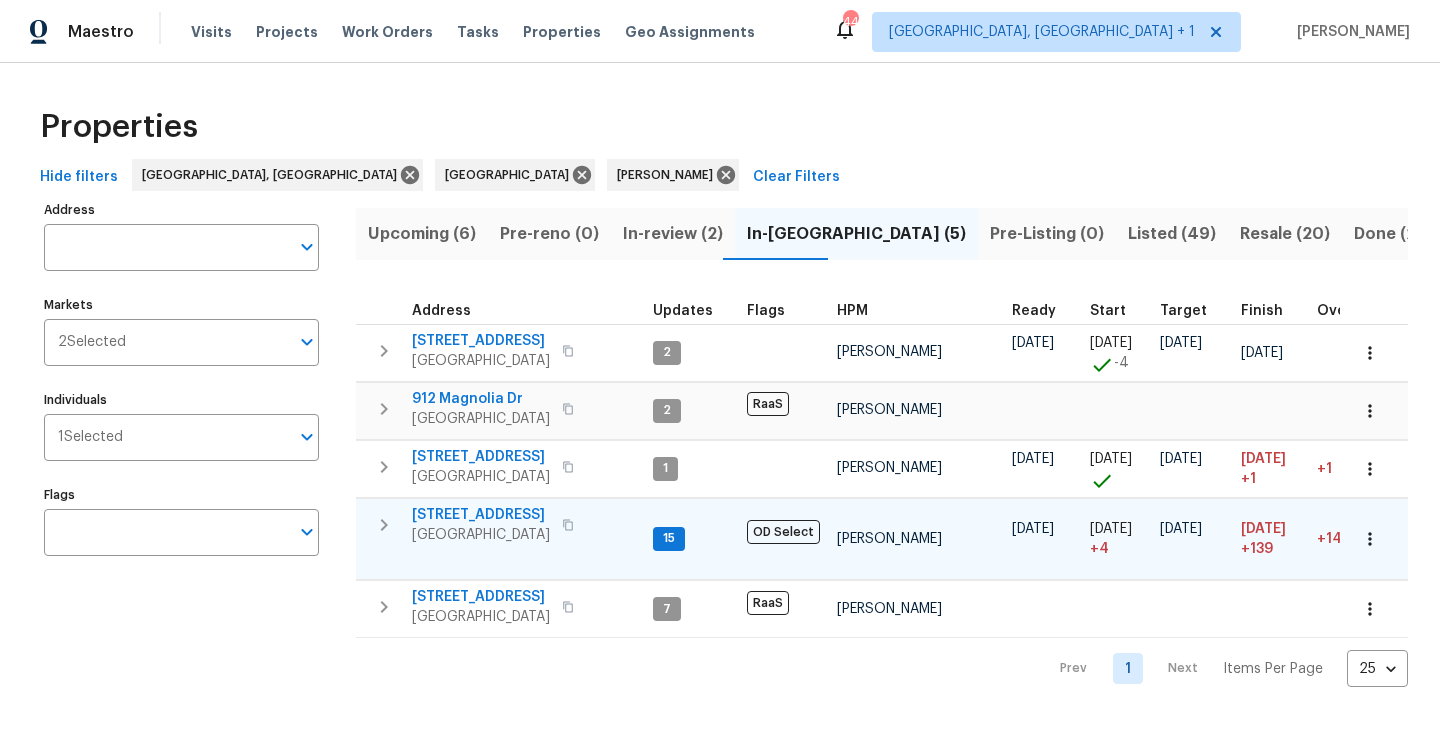 click on "[GEOGRAPHIC_DATA]" at bounding box center [481, 535] 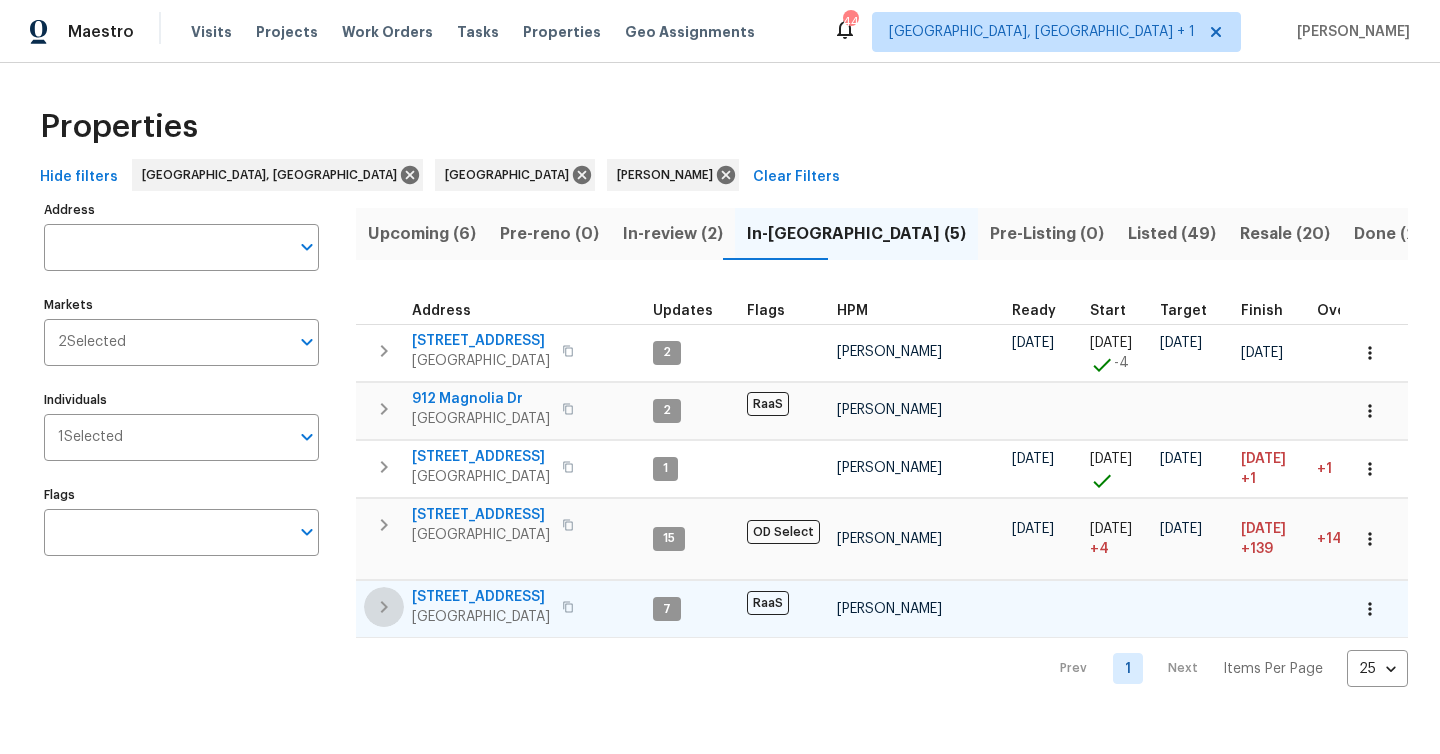 click at bounding box center (384, 607) 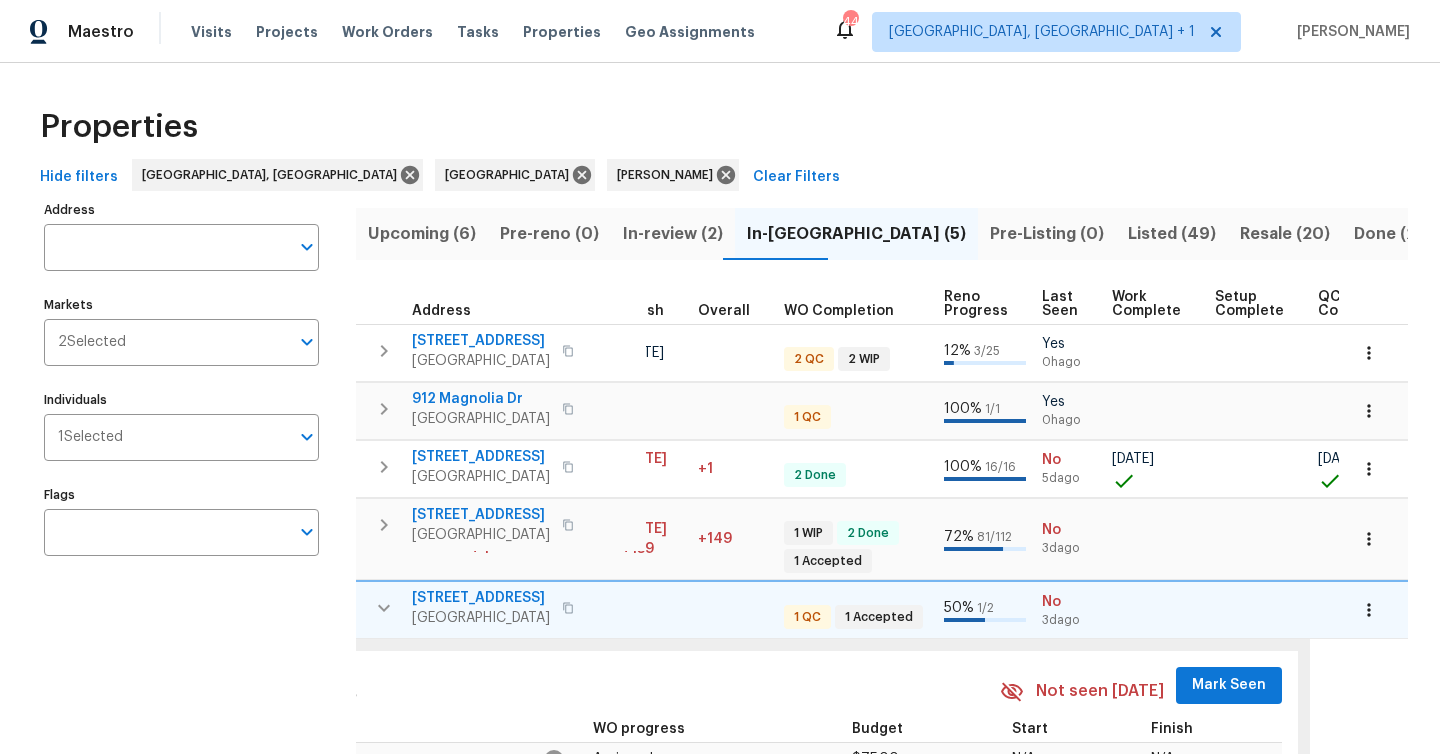 scroll, scrollTop: 0, scrollLeft: 667, axis: horizontal 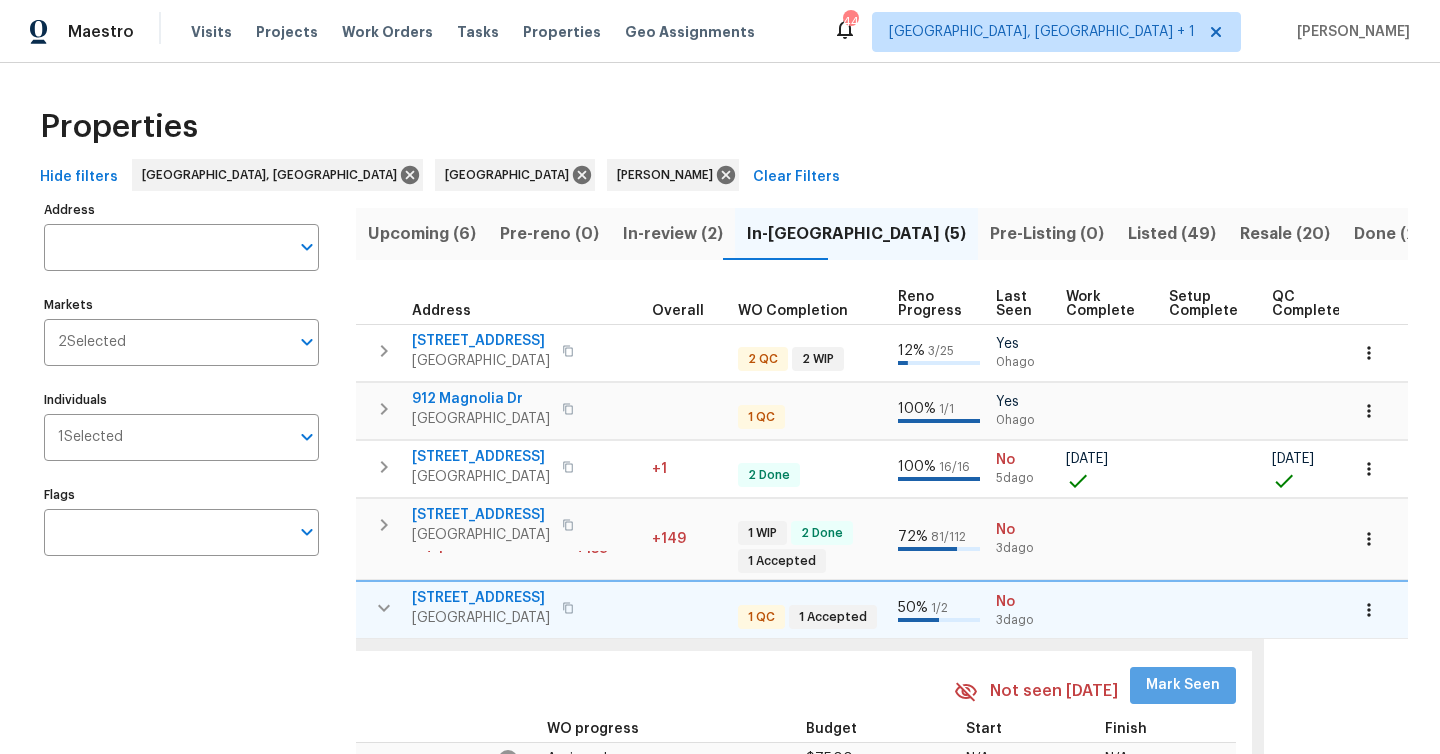 click on "Mark Seen" at bounding box center (1183, 685) 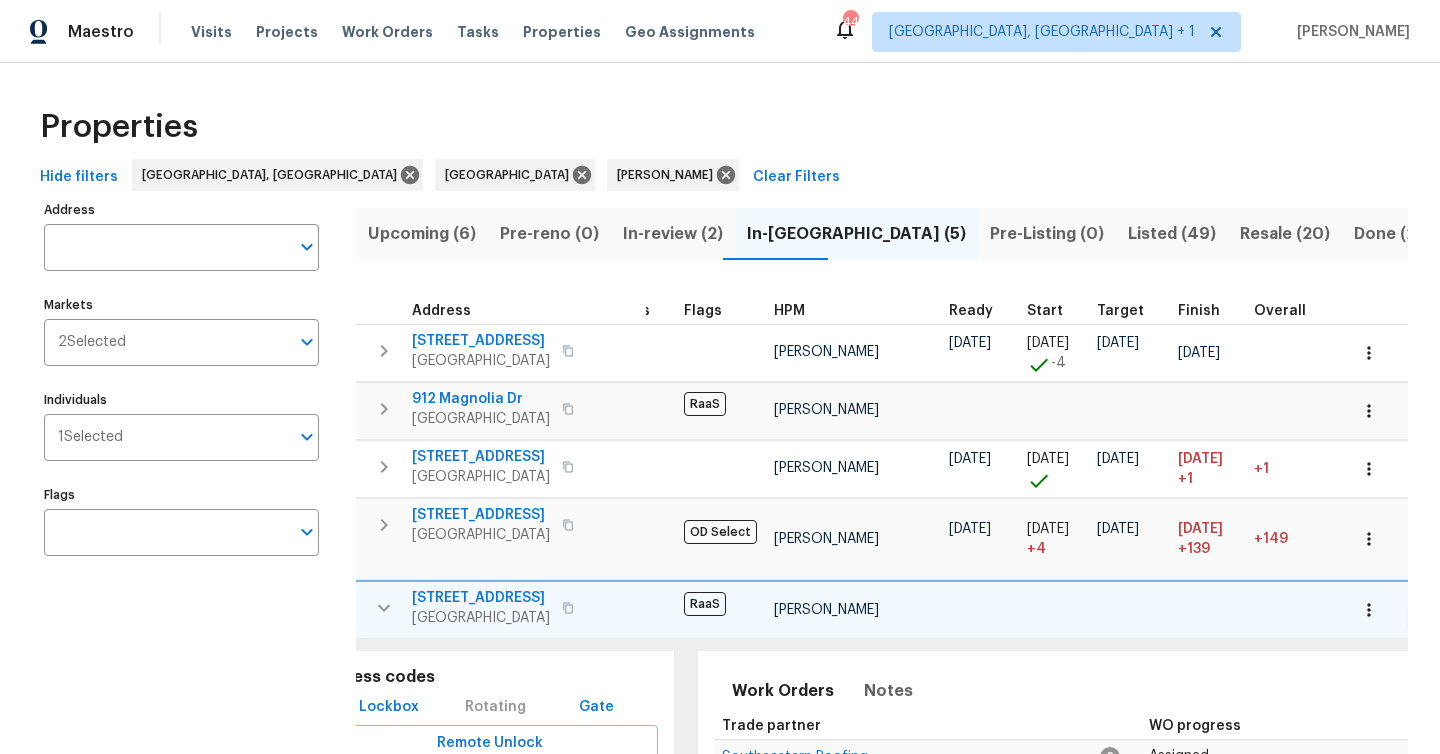 scroll, scrollTop: 0, scrollLeft: 0, axis: both 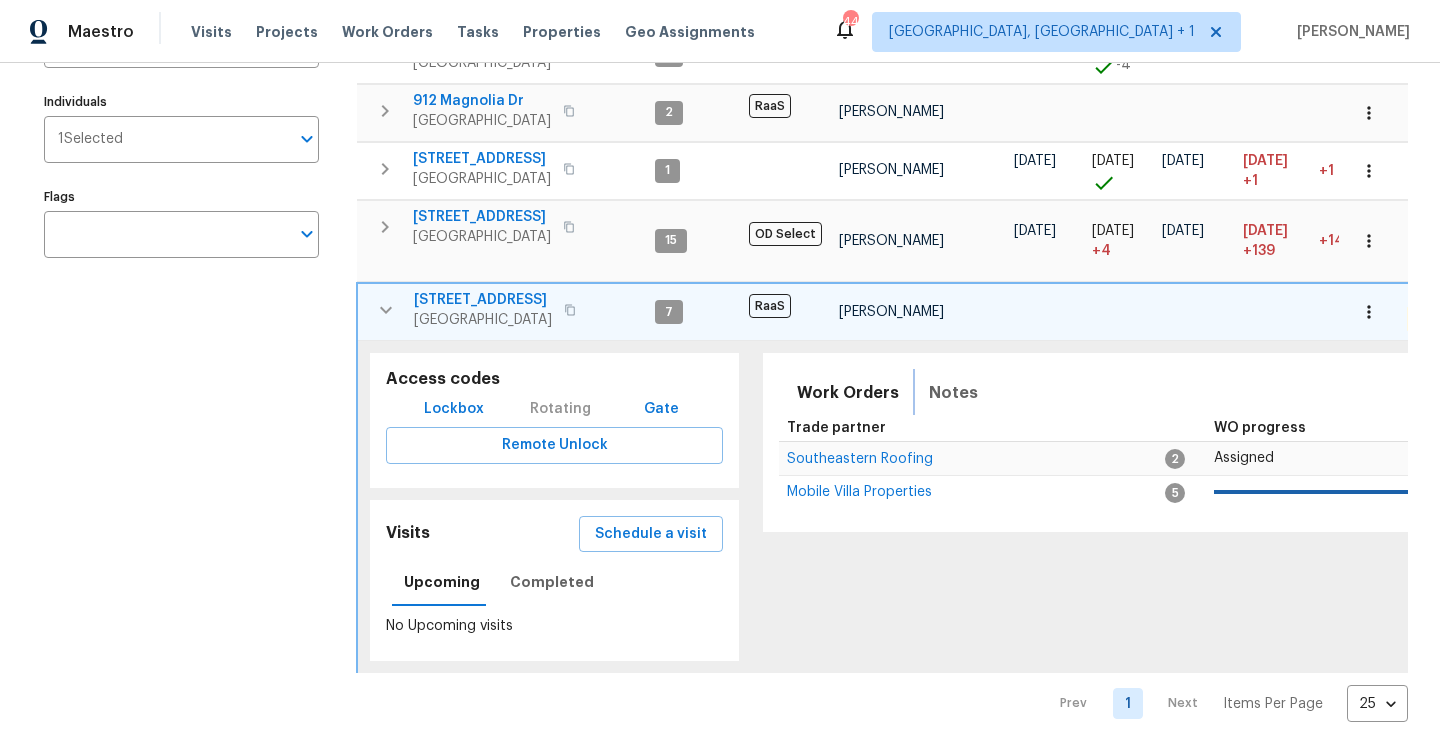 click on "Notes" at bounding box center (953, 393) 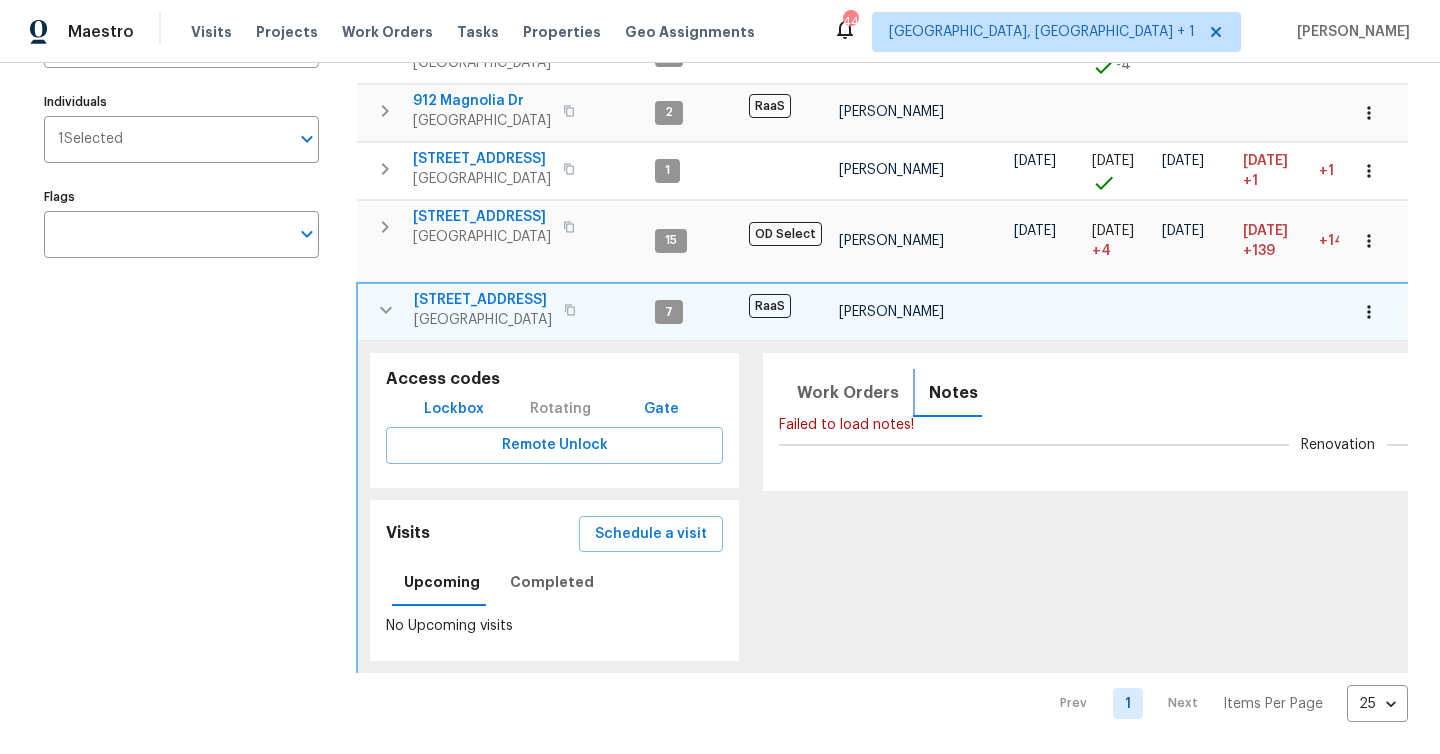 click on "Notes" at bounding box center [953, 393] 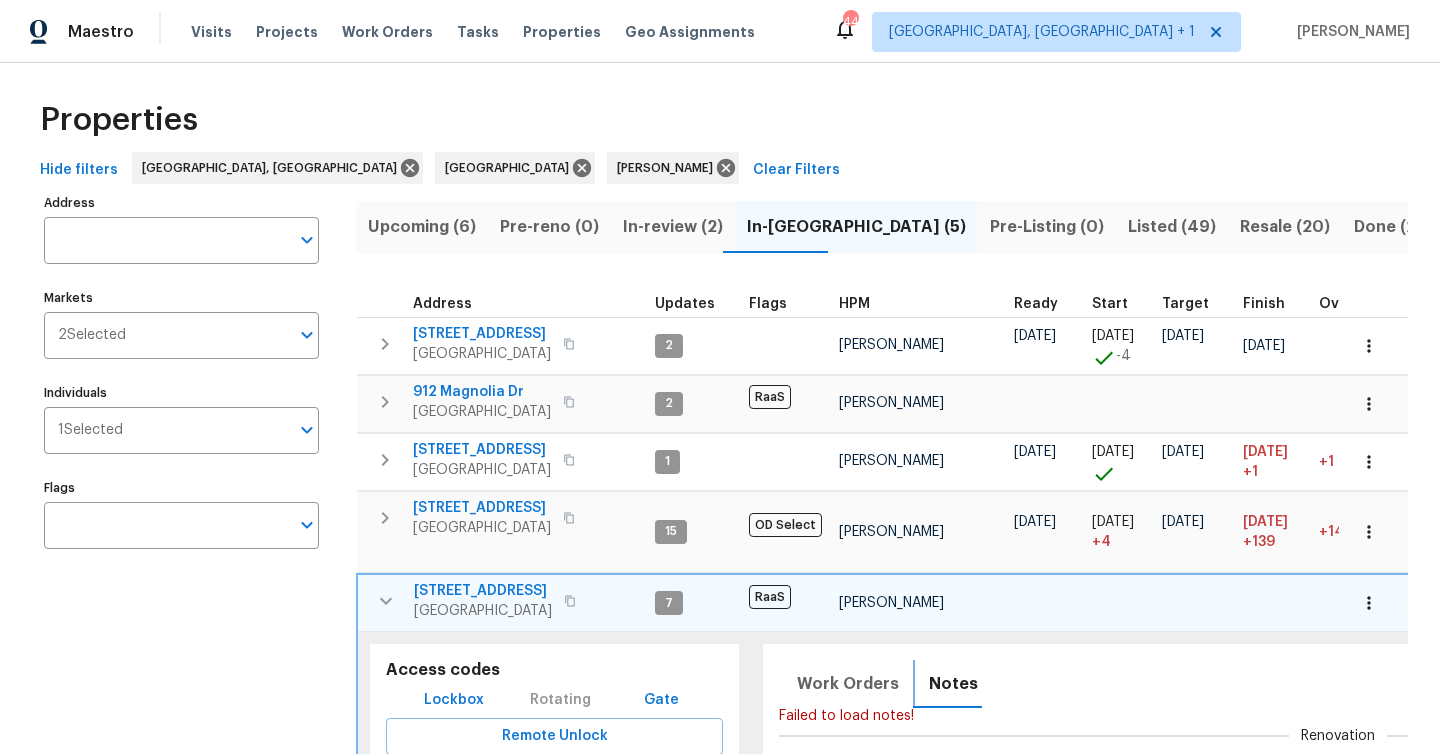 scroll, scrollTop: 0, scrollLeft: 0, axis: both 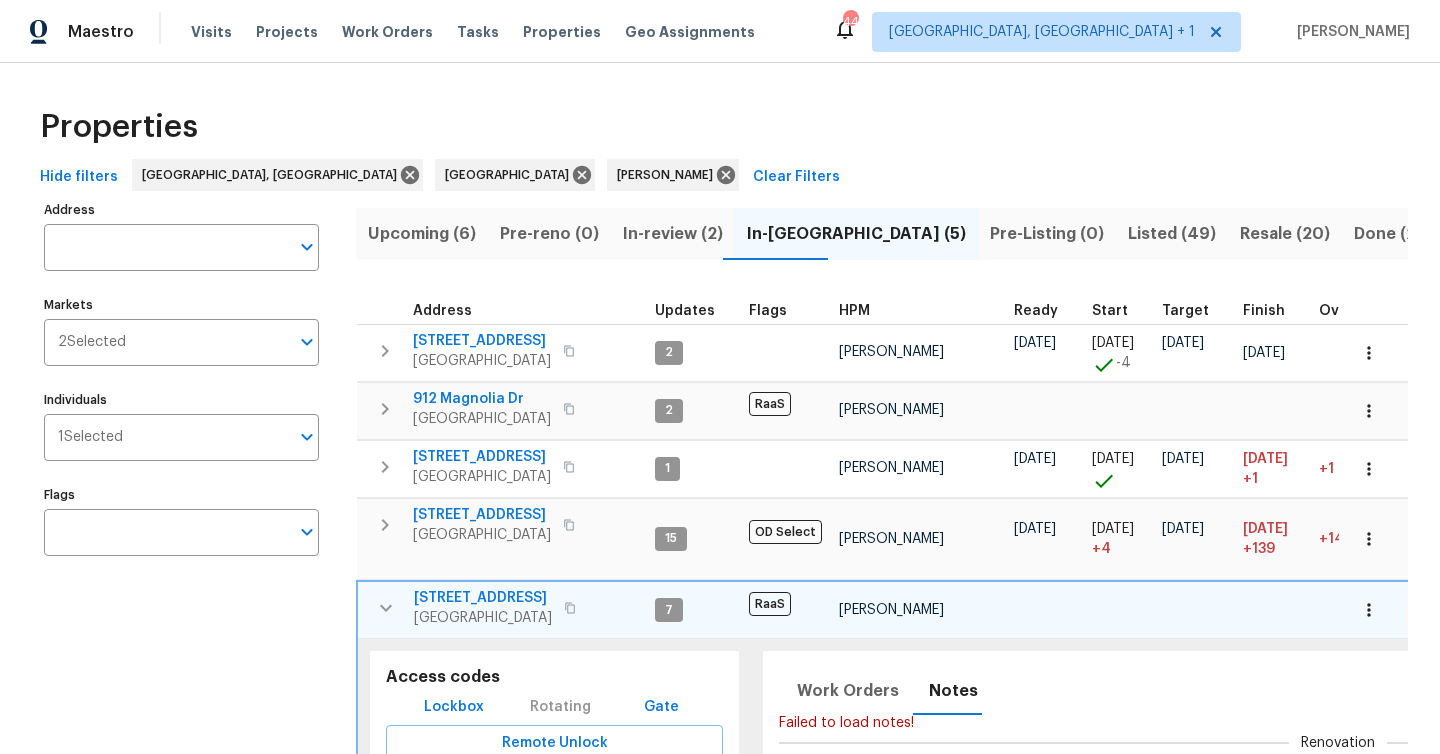 click on "Upcoming (6)" at bounding box center [422, 234] 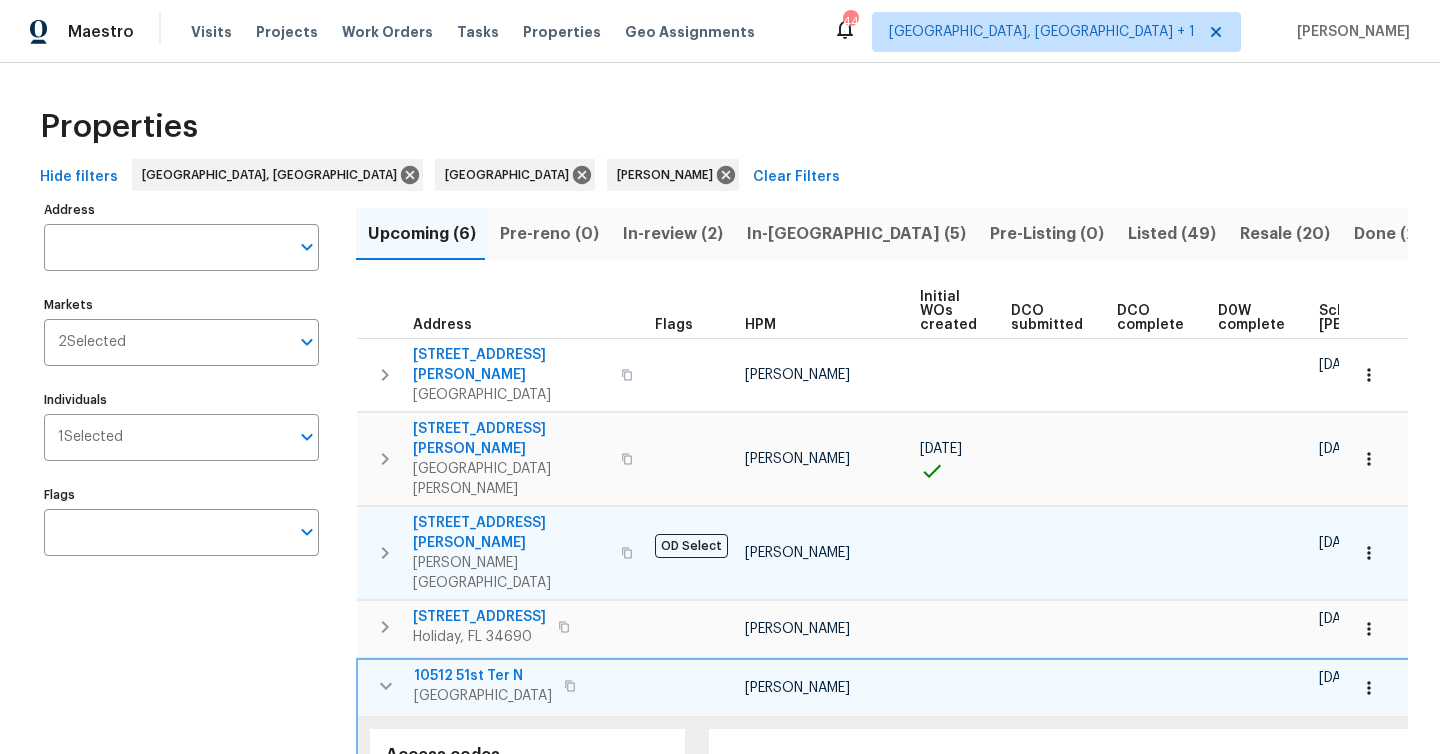 scroll, scrollTop: 0, scrollLeft: 243, axis: horizontal 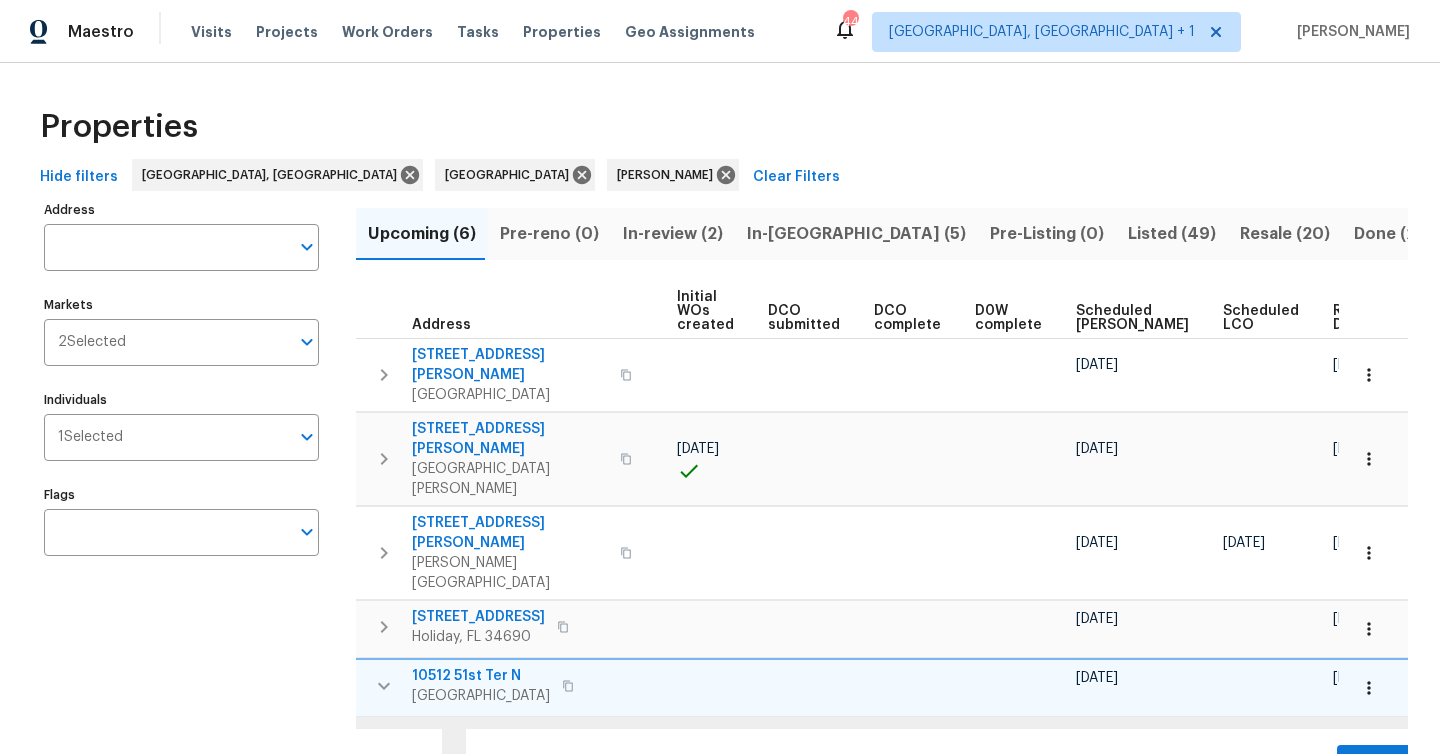 click 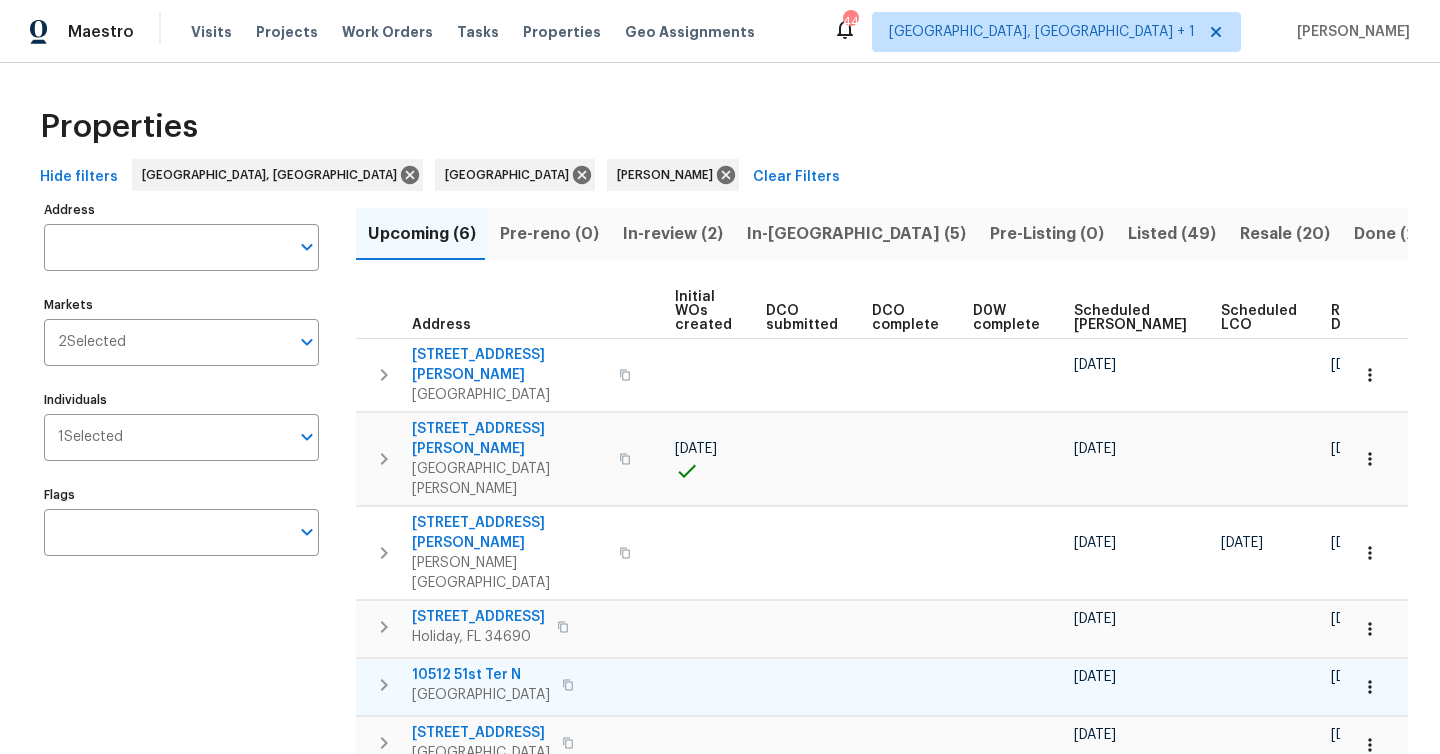 scroll, scrollTop: 0, scrollLeft: 239, axis: horizontal 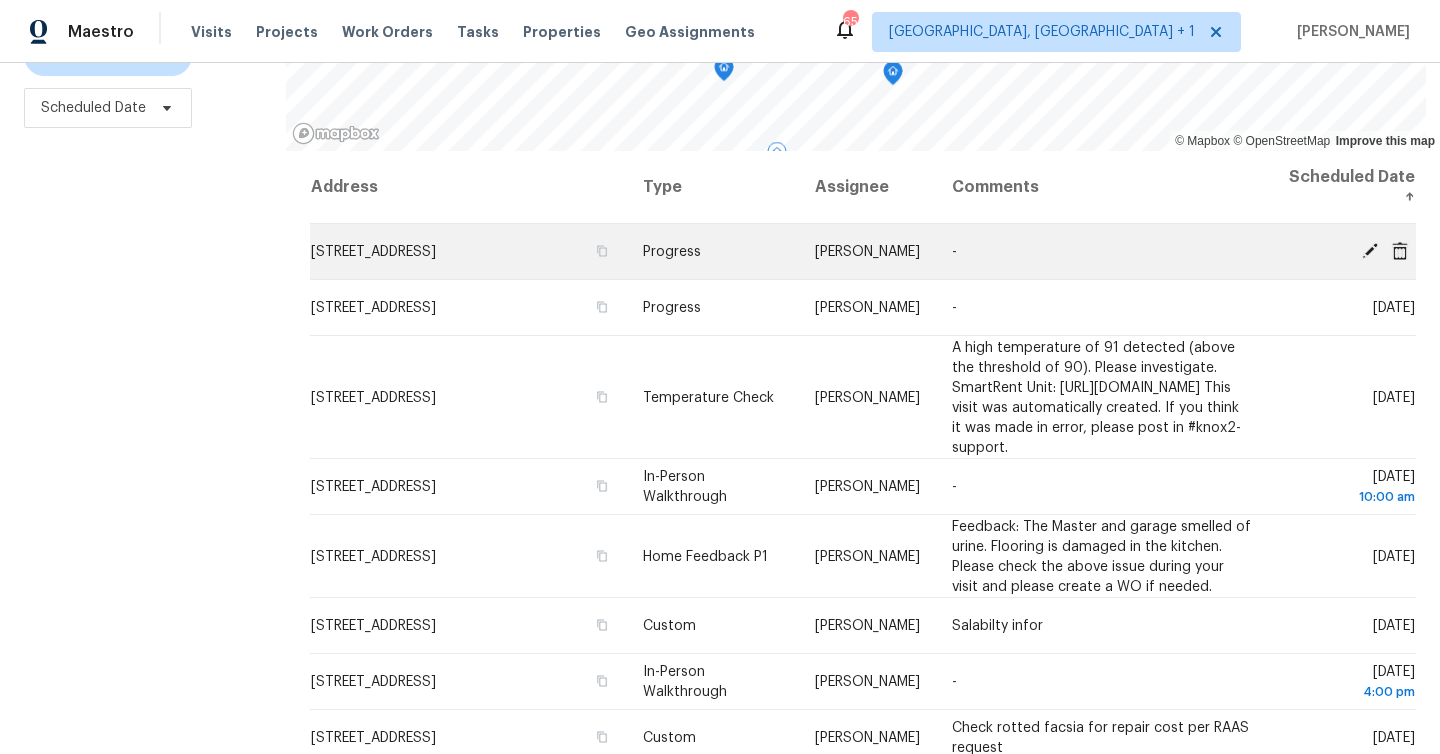 click 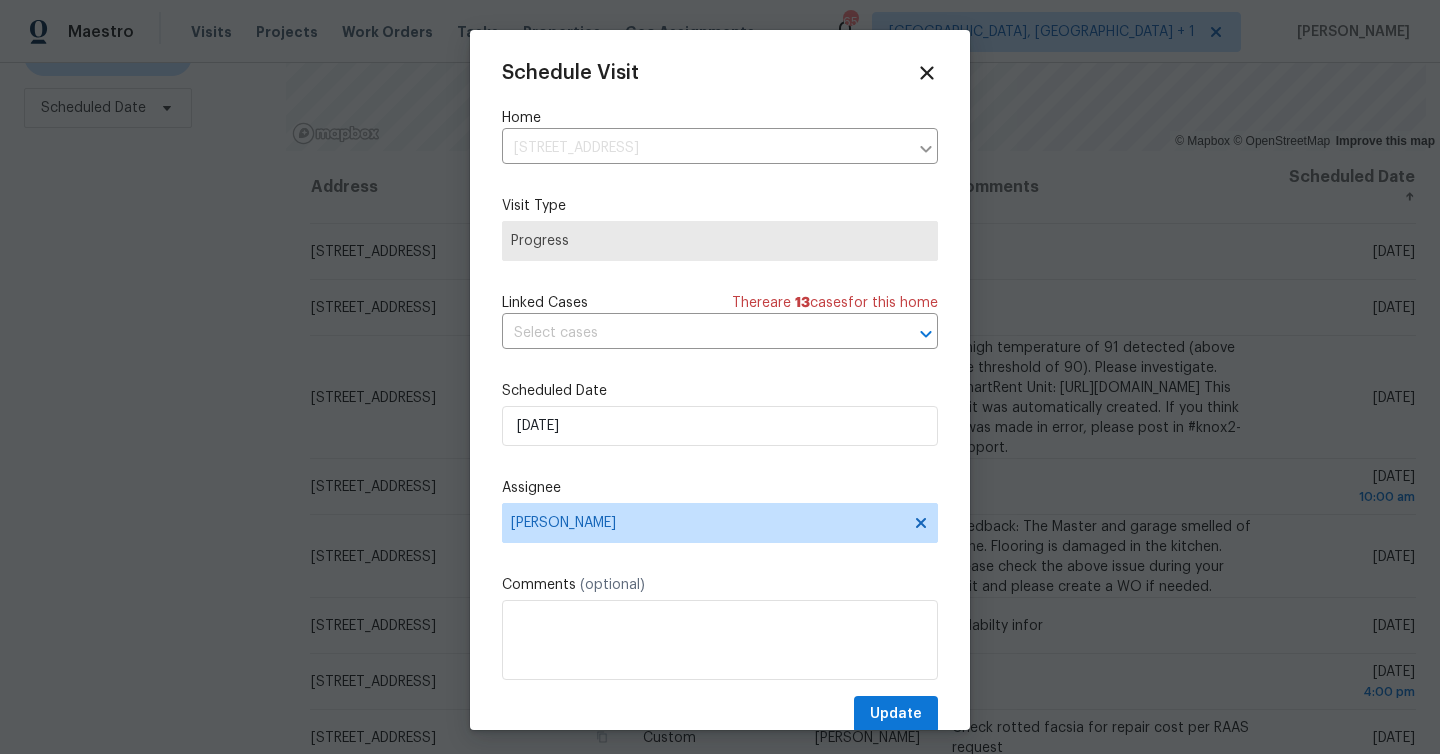 click on "Schedule Visit Home   705 S Village Dr N Apt 205, Saint Petersburg, FL 33716 ​ Visit Type   Progress Linked Cases There  are   13  case s  for this home   ​ Scheduled Date   7/14/2025 Assignee   Mat Smith Comments   (optional) Update" at bounding box center [720, 397] 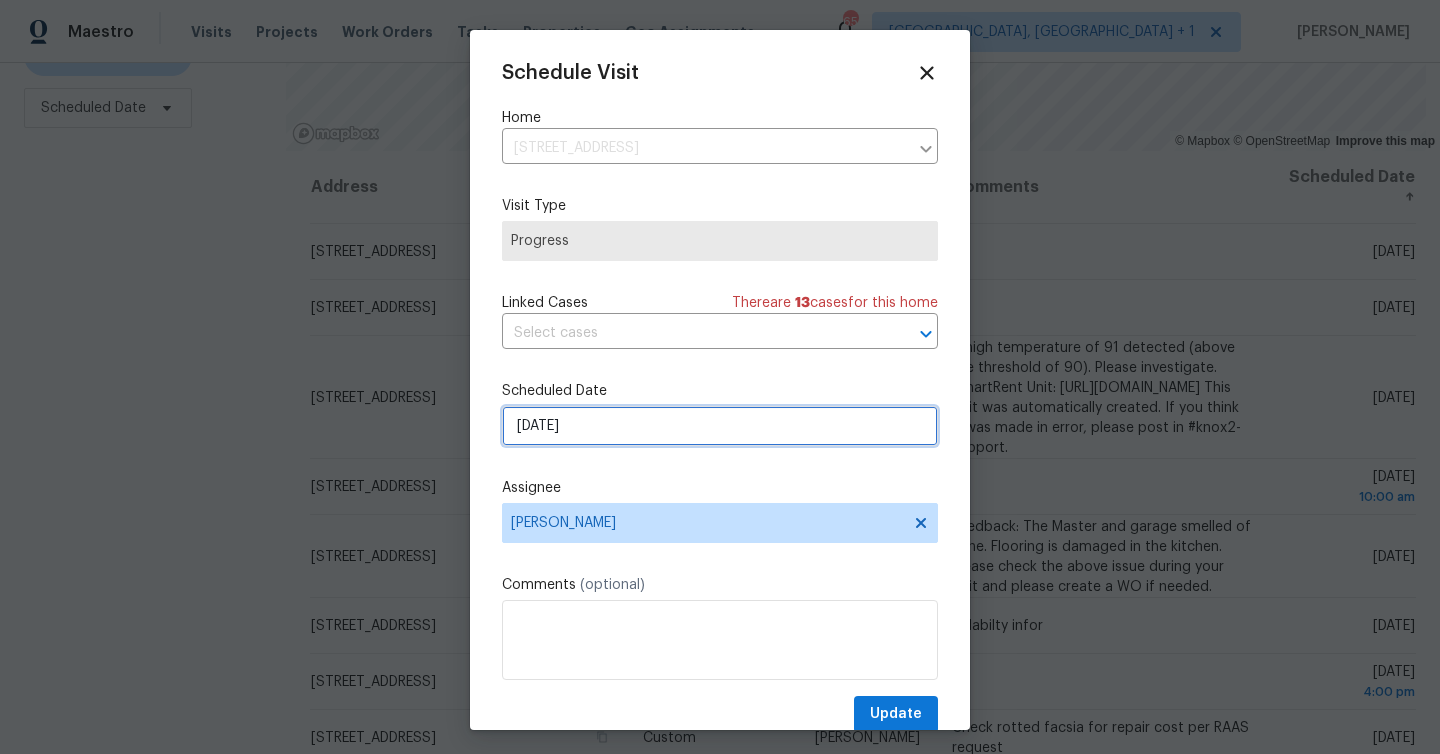 click on "7/14/2025" at bounding box center (720, 426) 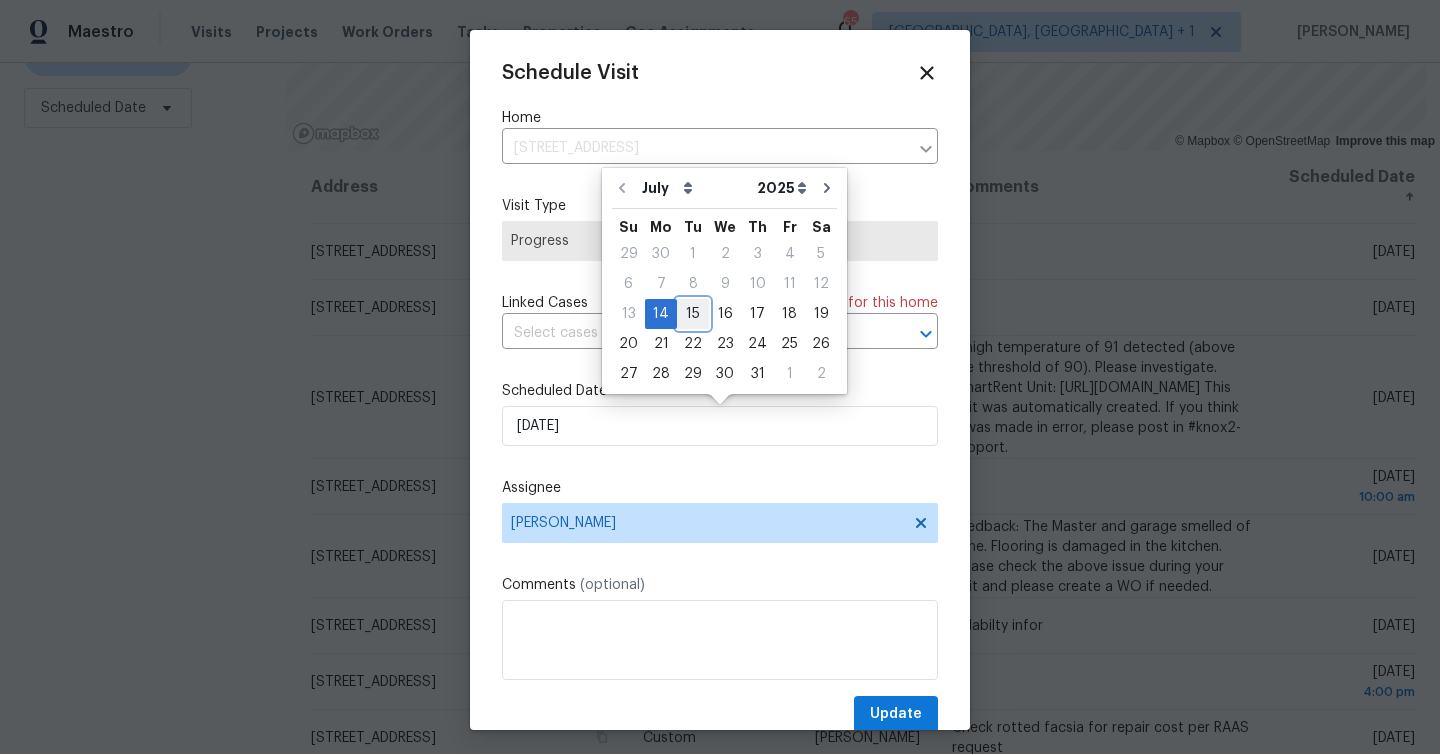 click on "15" at bounding box center [693, 314] 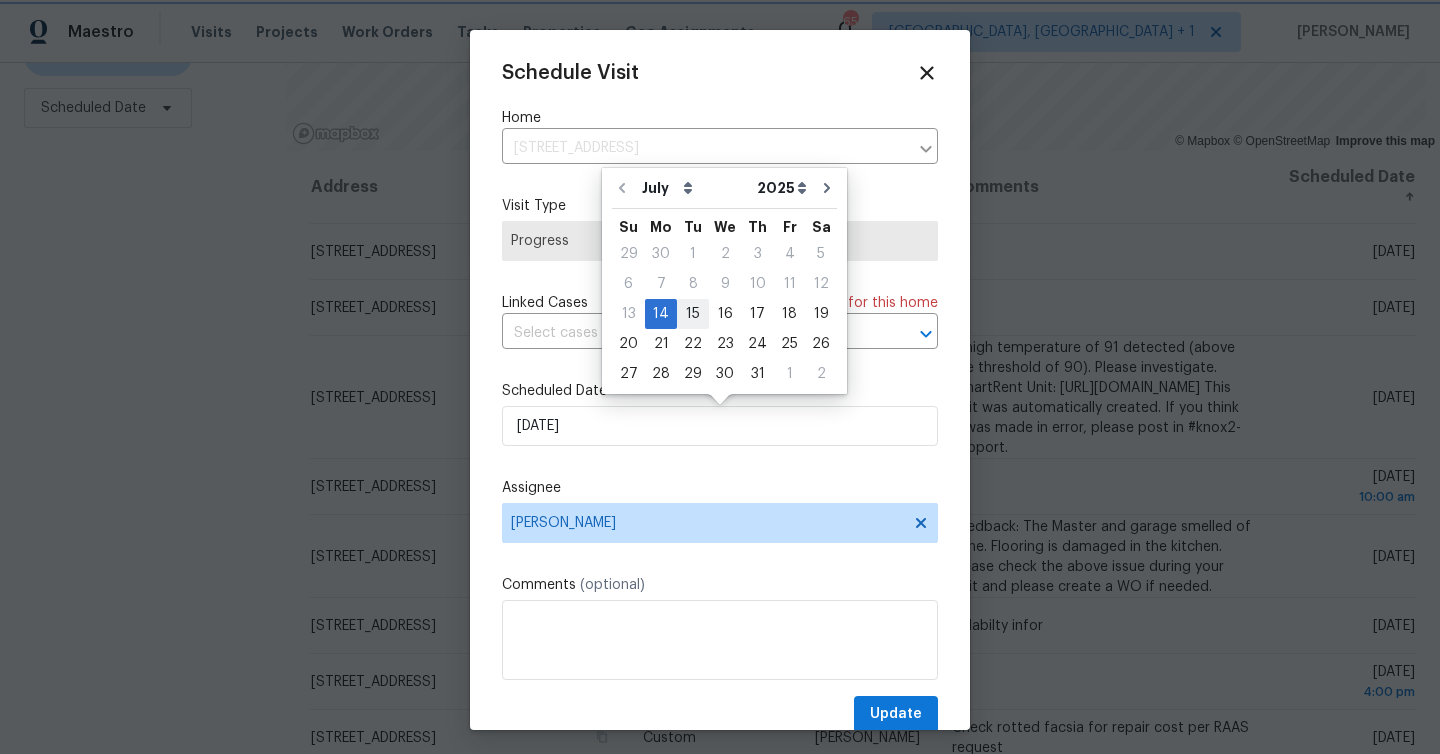 type on "7/15/2025" 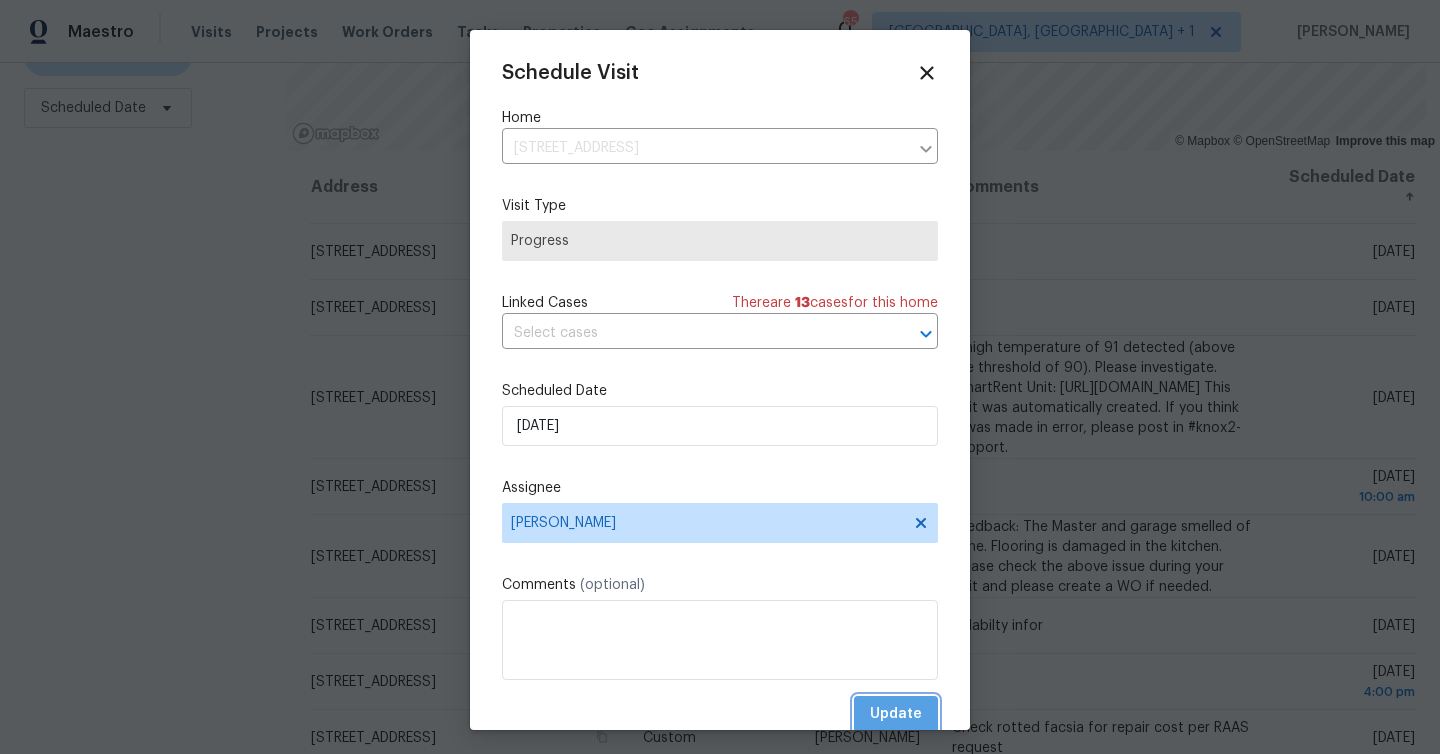 click on "Update" at bounding box center (896, 714) 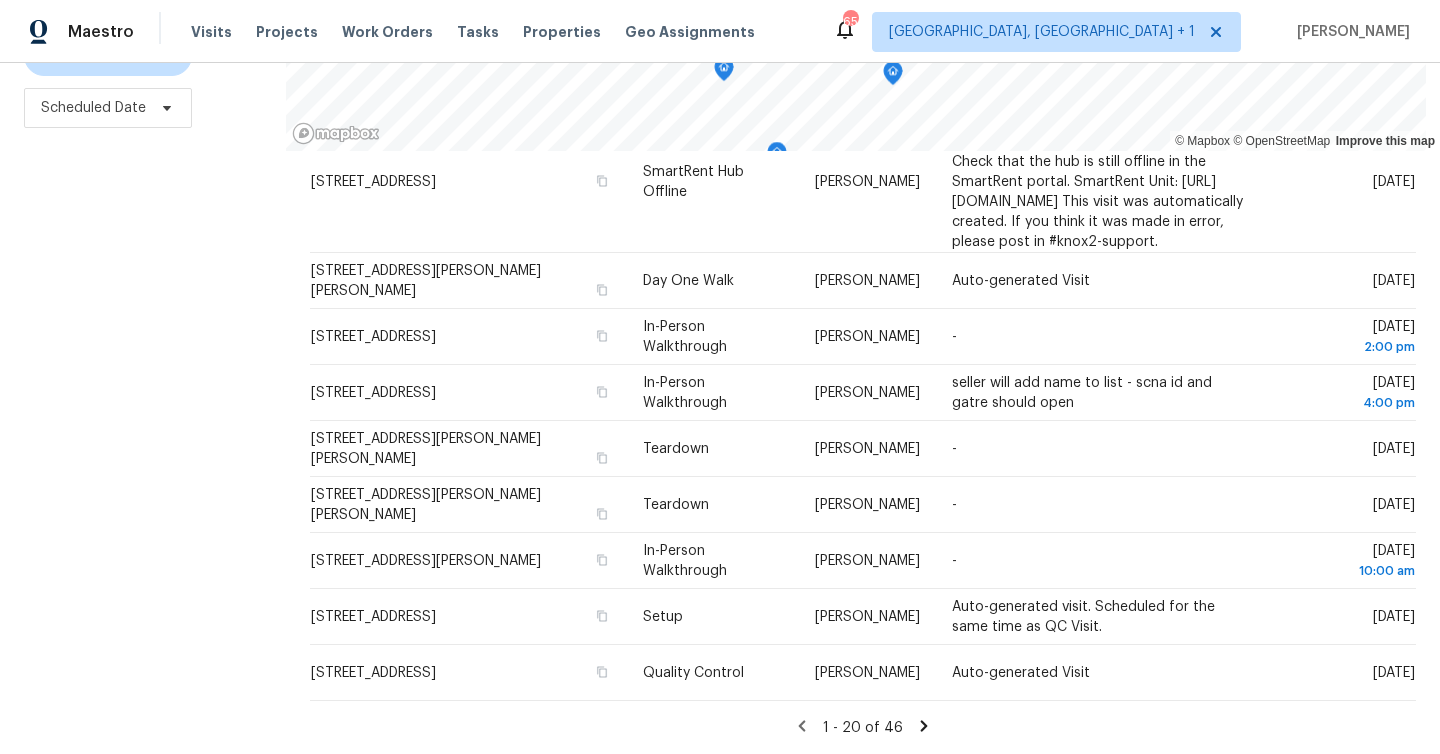 scroll, scrollTop: 926, scrollLeft: 0, axis: vertical 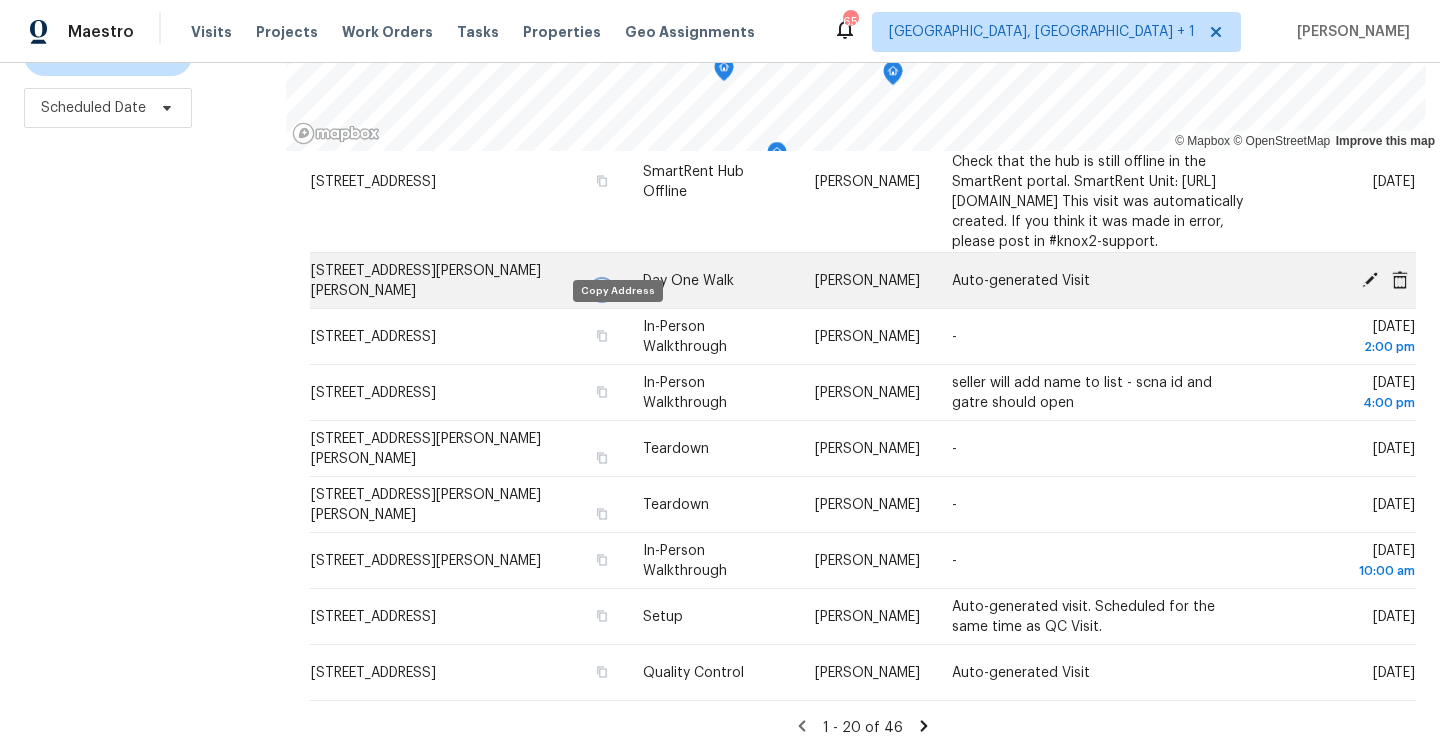 click 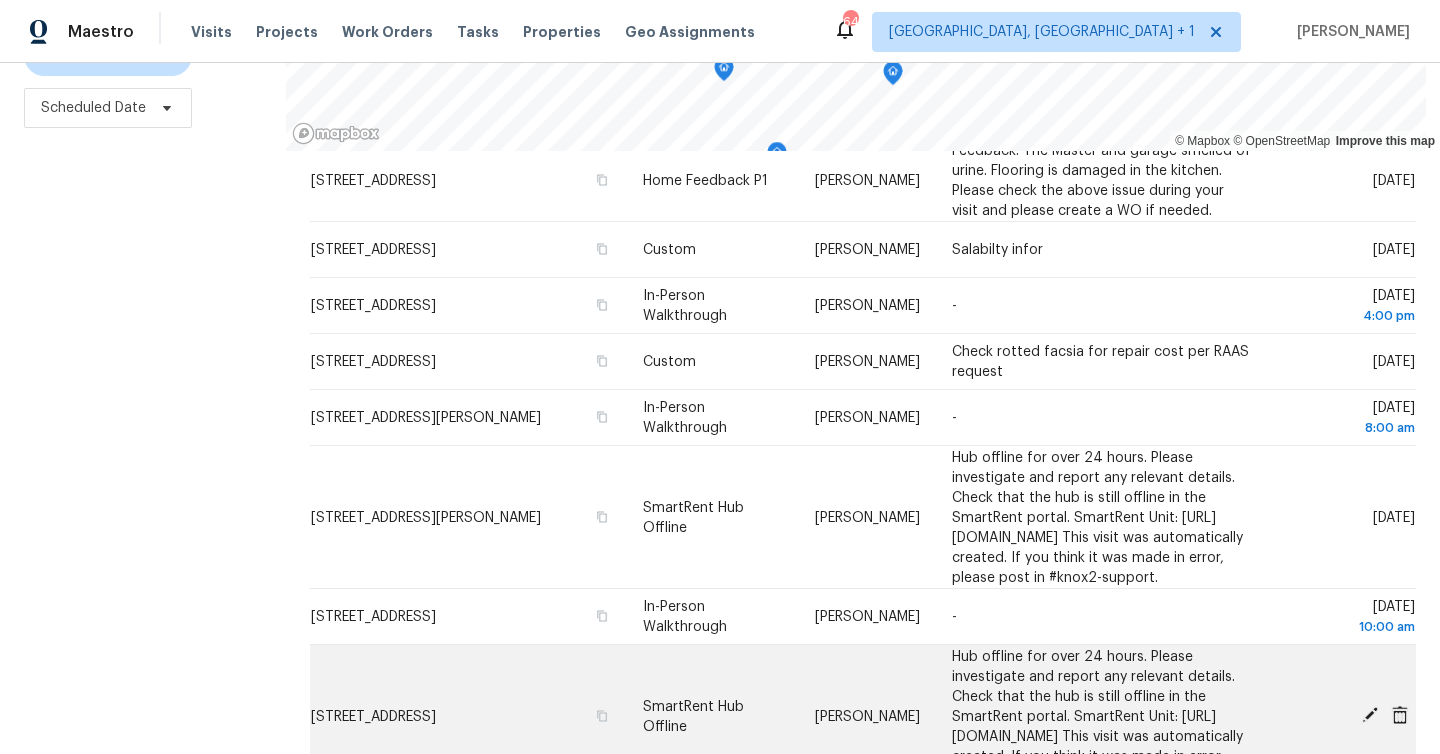 scroll, scrollTop: 0, scrollLeft: 0, axis: both 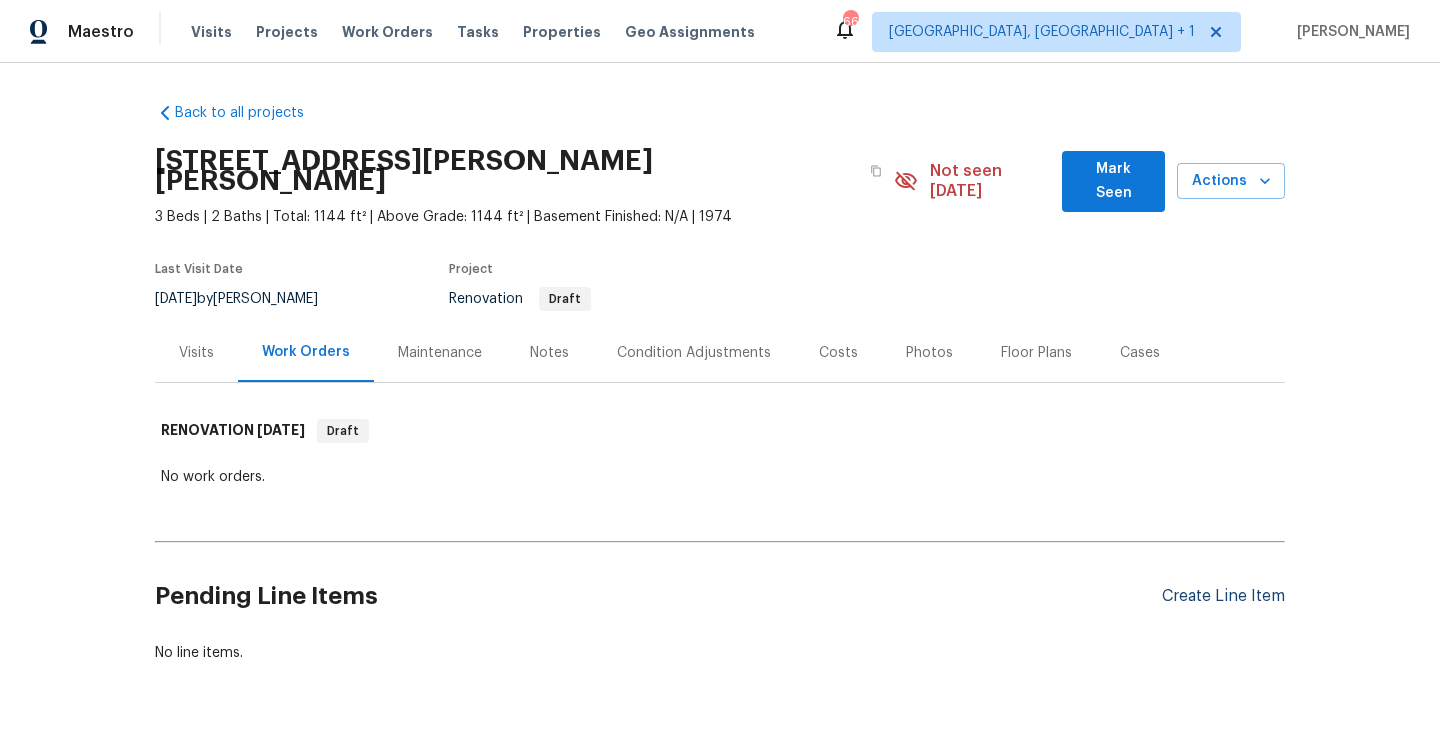 click on "Create Line Item" at bounding box center (1223, 596) 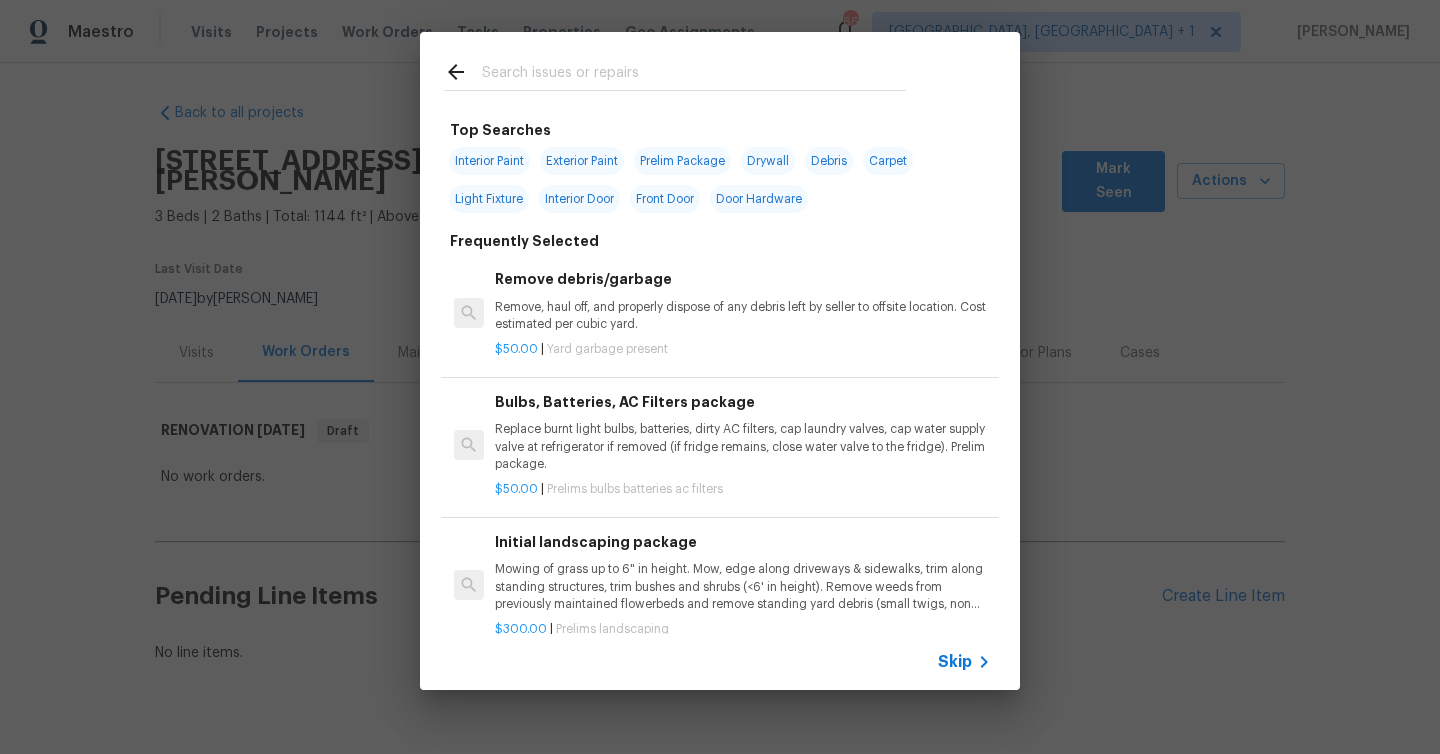 click at bounding box center [694, 75] 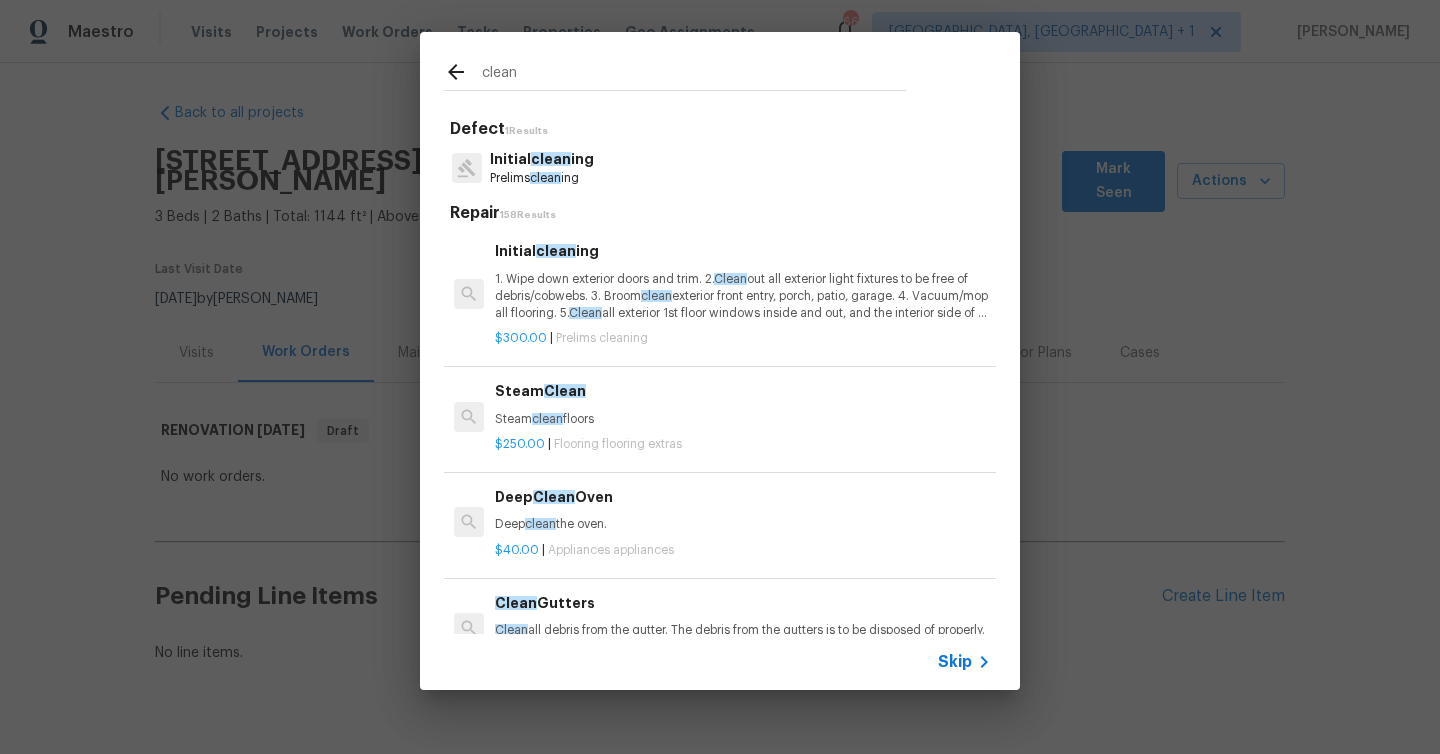 type on "clean" 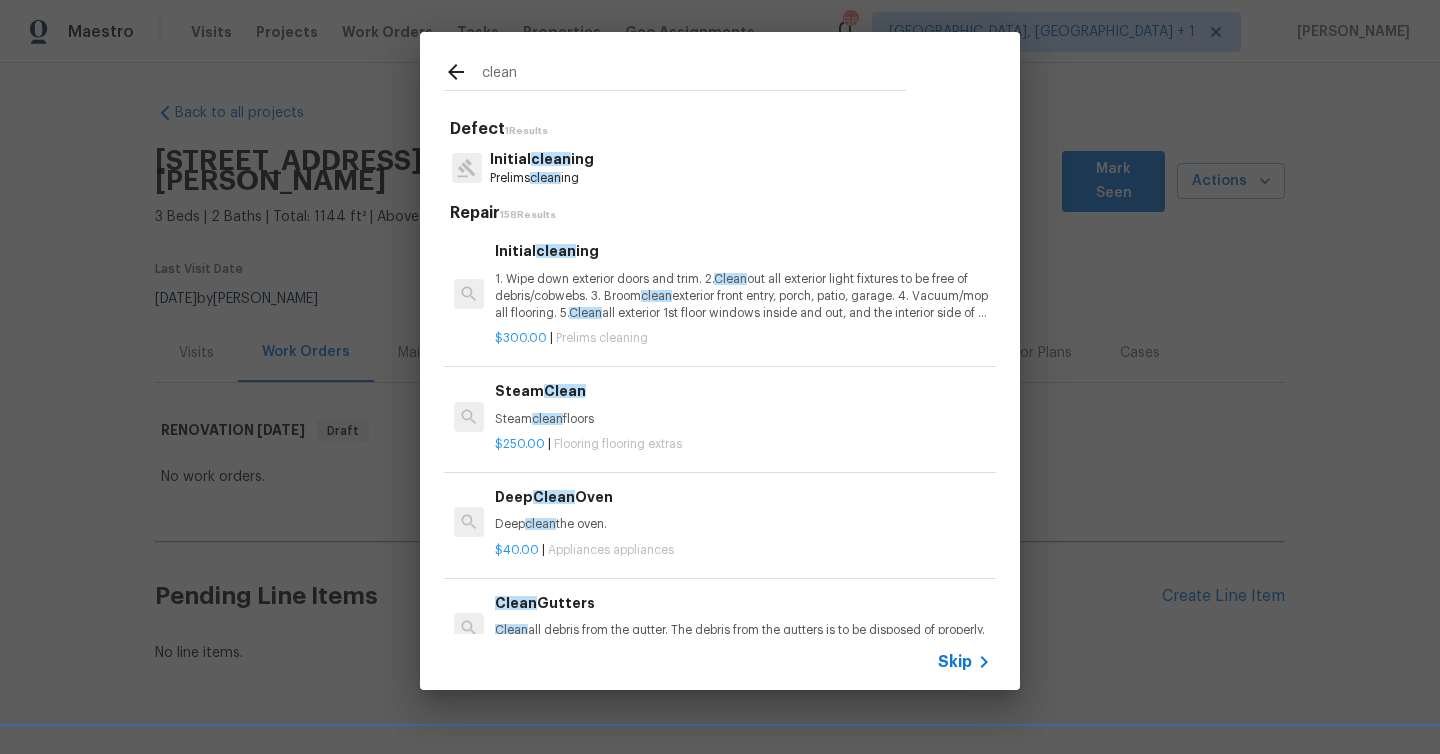 click on "Initial  clean ing" at bounding box center [542, 159] 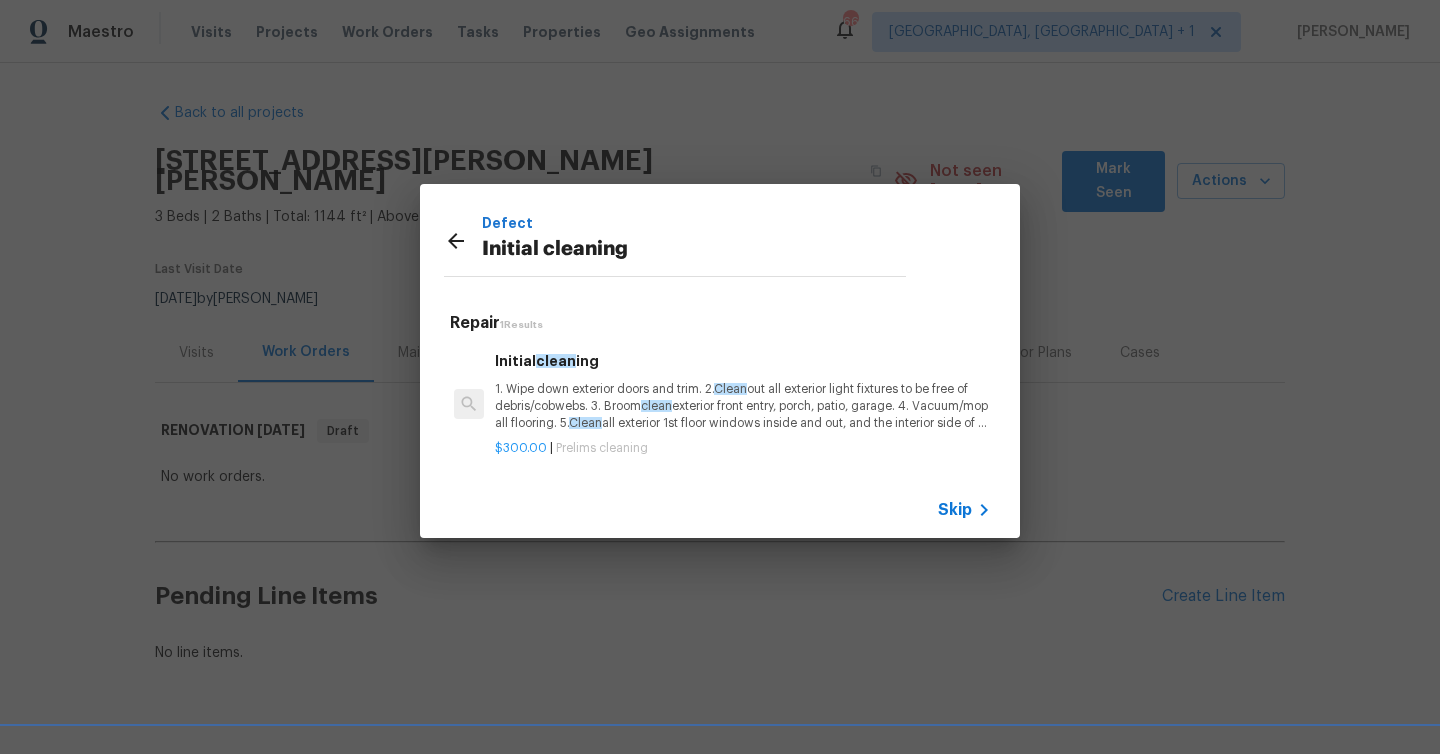 click on "1. Wipe down exterior doors and trim. 2.  Clean  out all exterior light fixtures to be free of debris/cobwebs. 3. Broom  clean  exterior front entry, porch, patio, garage. 4. Vacuum/mop all flooring. 5.  Clean  all exterior 1st floor windows inside and out, and the interior side of all above grade windows.  Clean  all tracks/frames. 6.  Clean  all air vent grills. 7.  Clean  all interior window, base, sill and trim. 8.  Clean  all switch/outlet plates and remove any paint. 9.  Clean  all light fixtures and ceiling fans. 10.  Clean  all doors, frames and trim. 11.  Clean  kitchen and laundry appliances - inside-outside and underneath. 12.  Clean  cabinetry inside and outside and top including drawers. 13.  Clean  counters, sinks, plumbing fixtures, toilets seat to remain down. 14.  Clean  showers, tubs, surrounds, wall tile free of grime and soap scum. 15.  Clean  window coverings if left in place. 16.  Clean  baseboards. 17.  Clean" at bounding box center [743, 406] 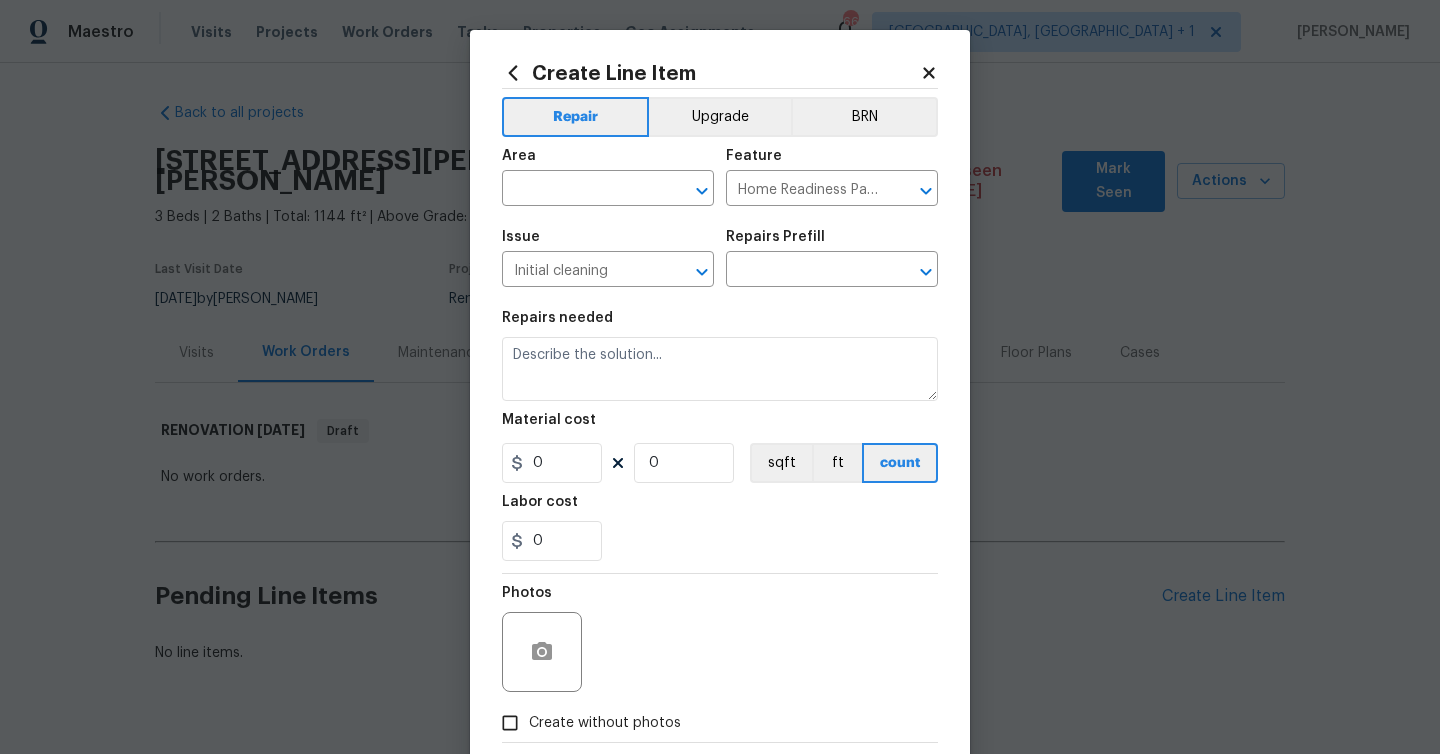 type on "Initial cleaning $300.00" 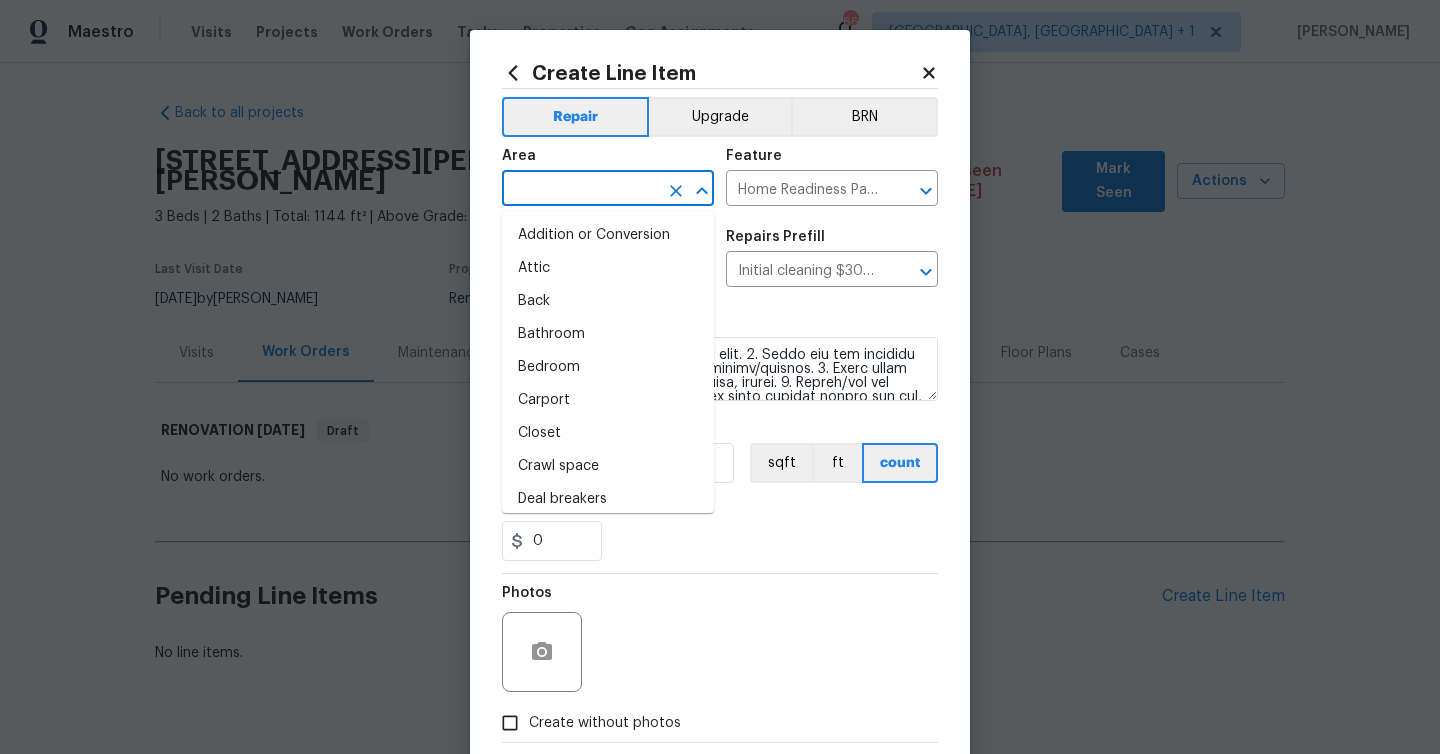 click at bounding box center [580, 190] 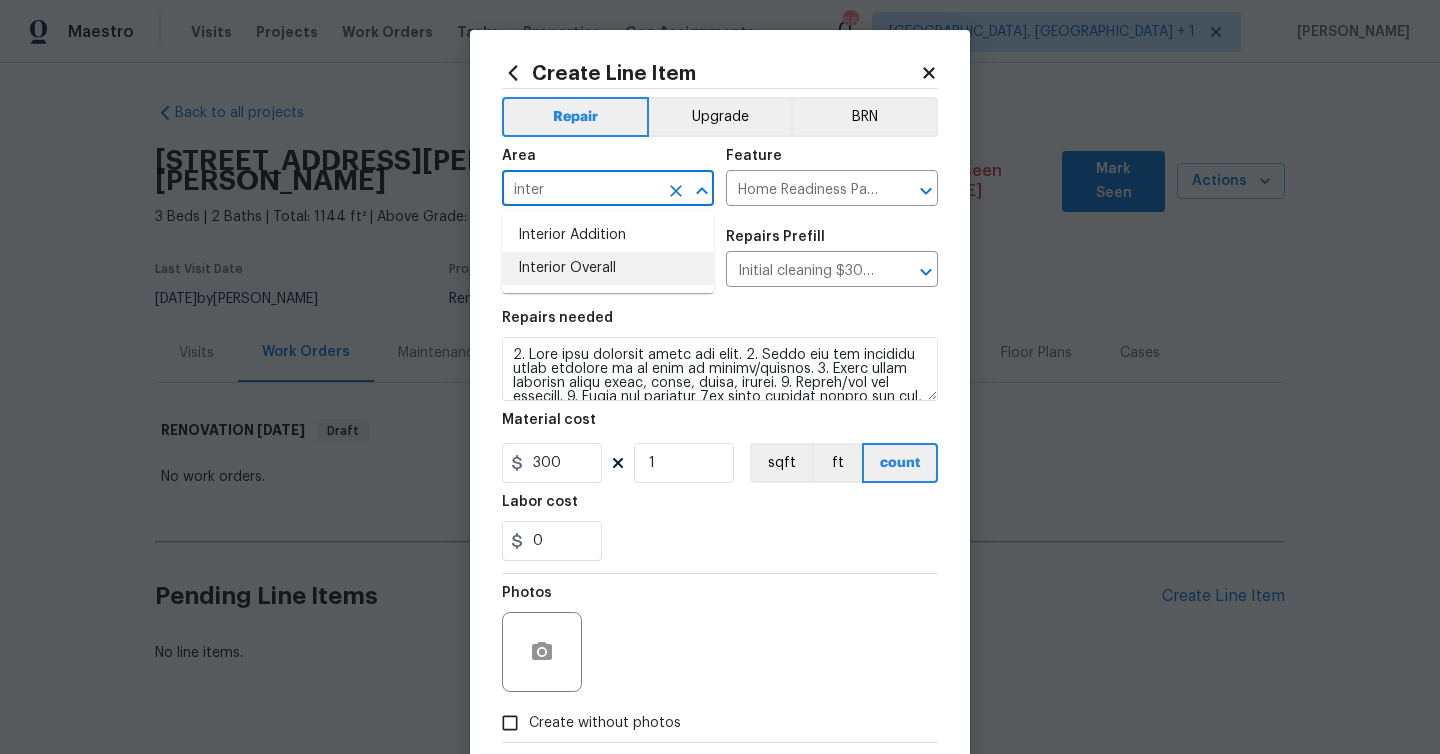 click on "Interior Overall" at bounding box center [608, 268] 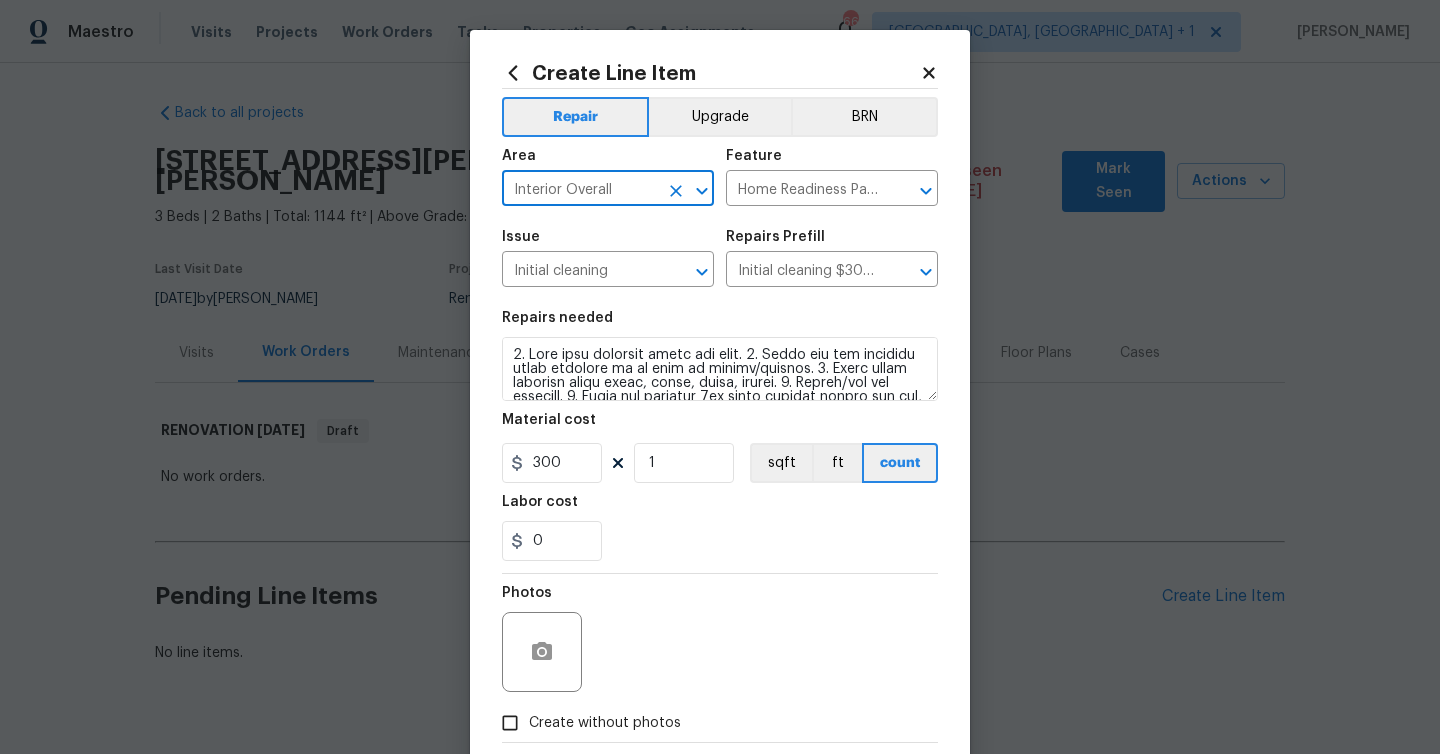 scroll, scrollTop: 108, scrollLeft: 0, axis: vertical 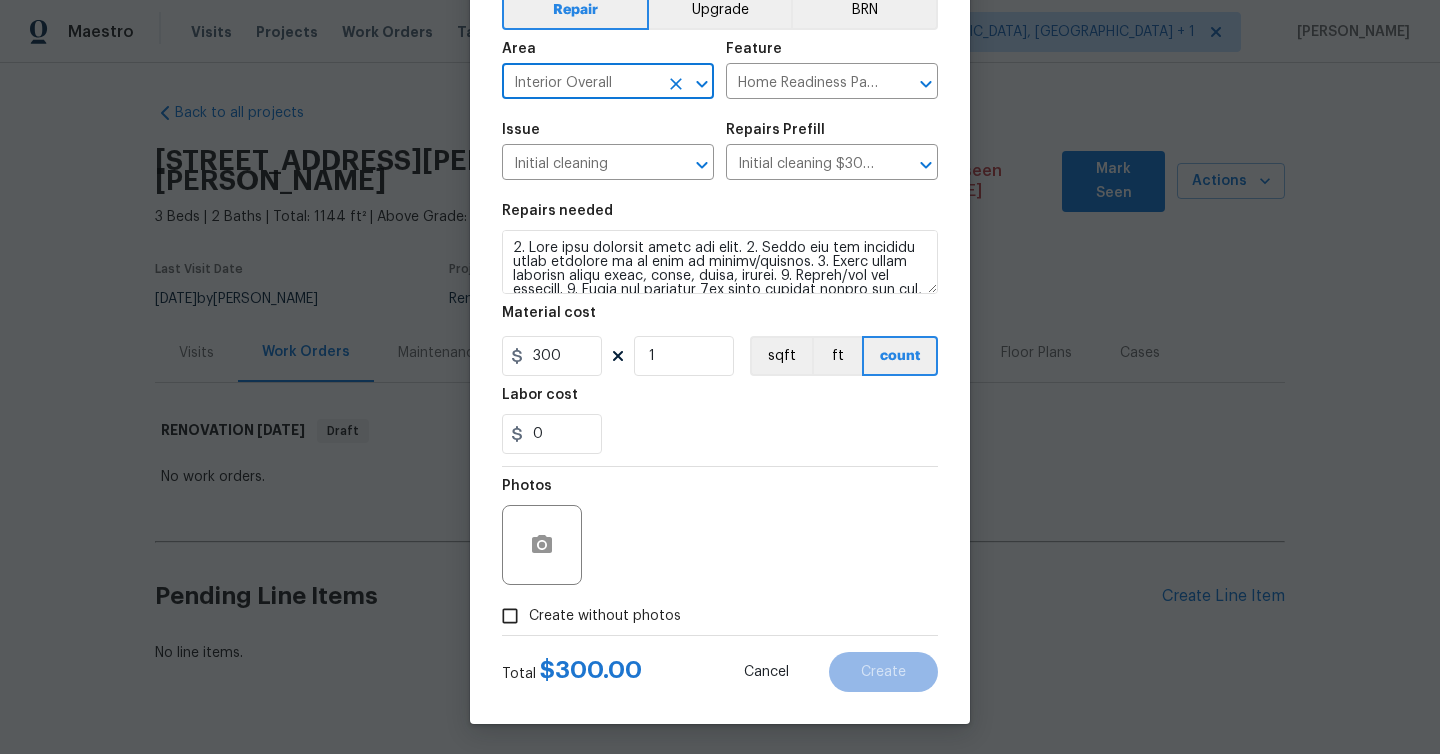 type on "Interior Overall" 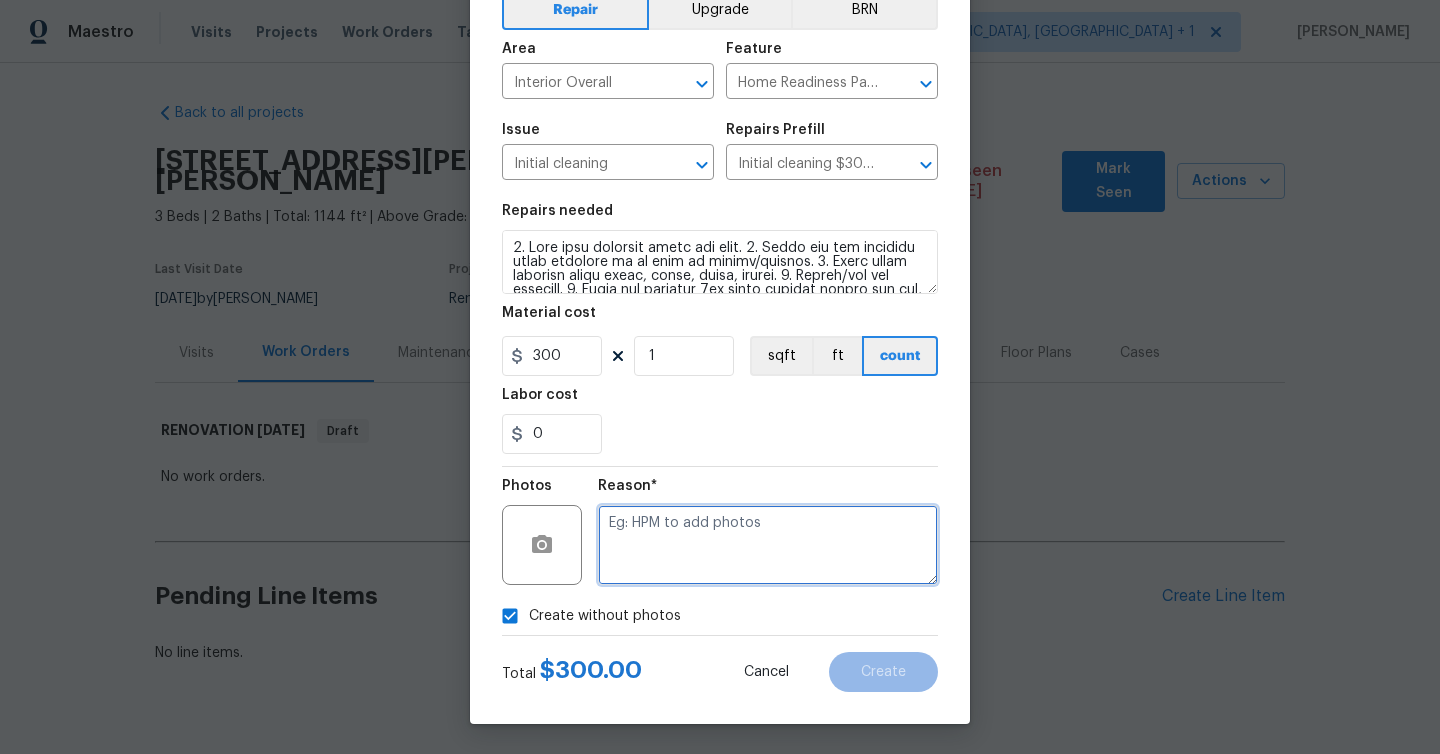 click at bounding box center (768, 545) 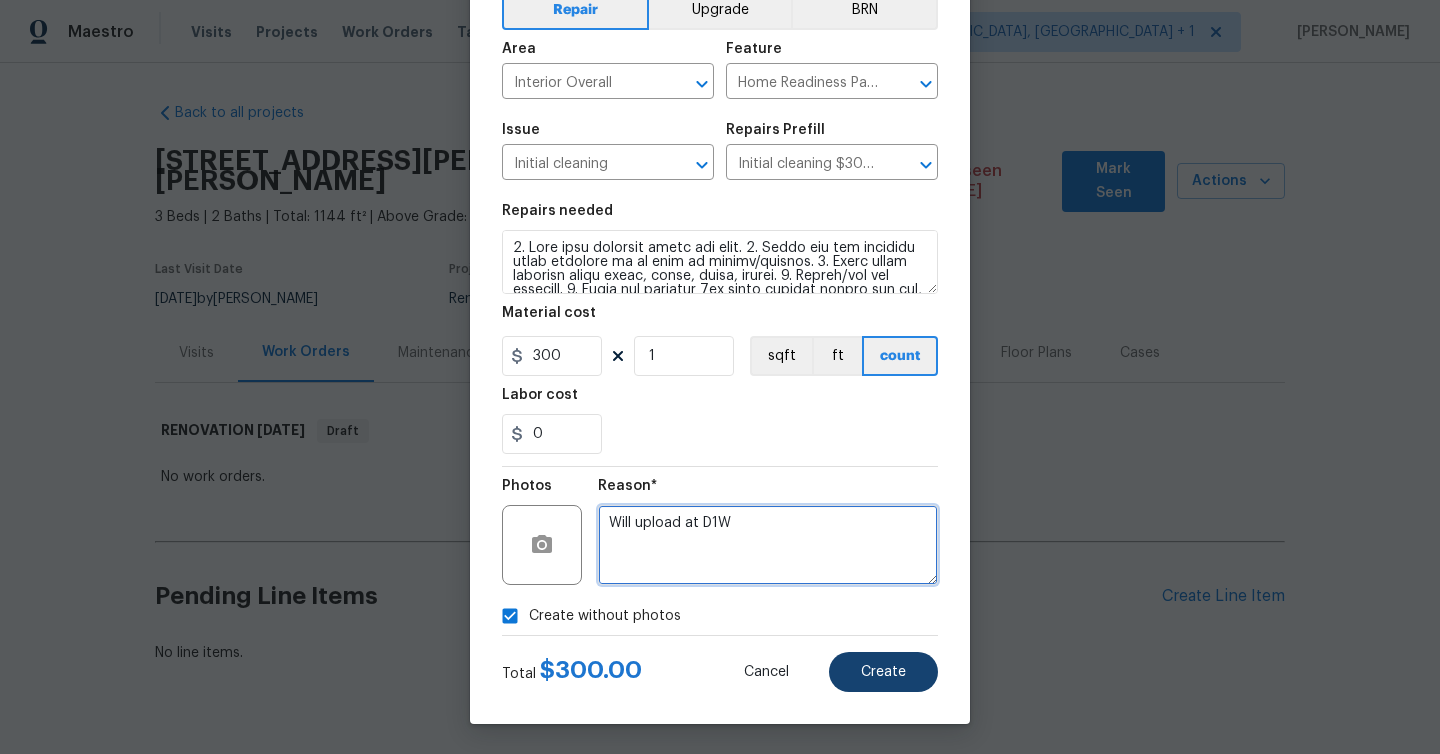 type on "Will upload at D1W" 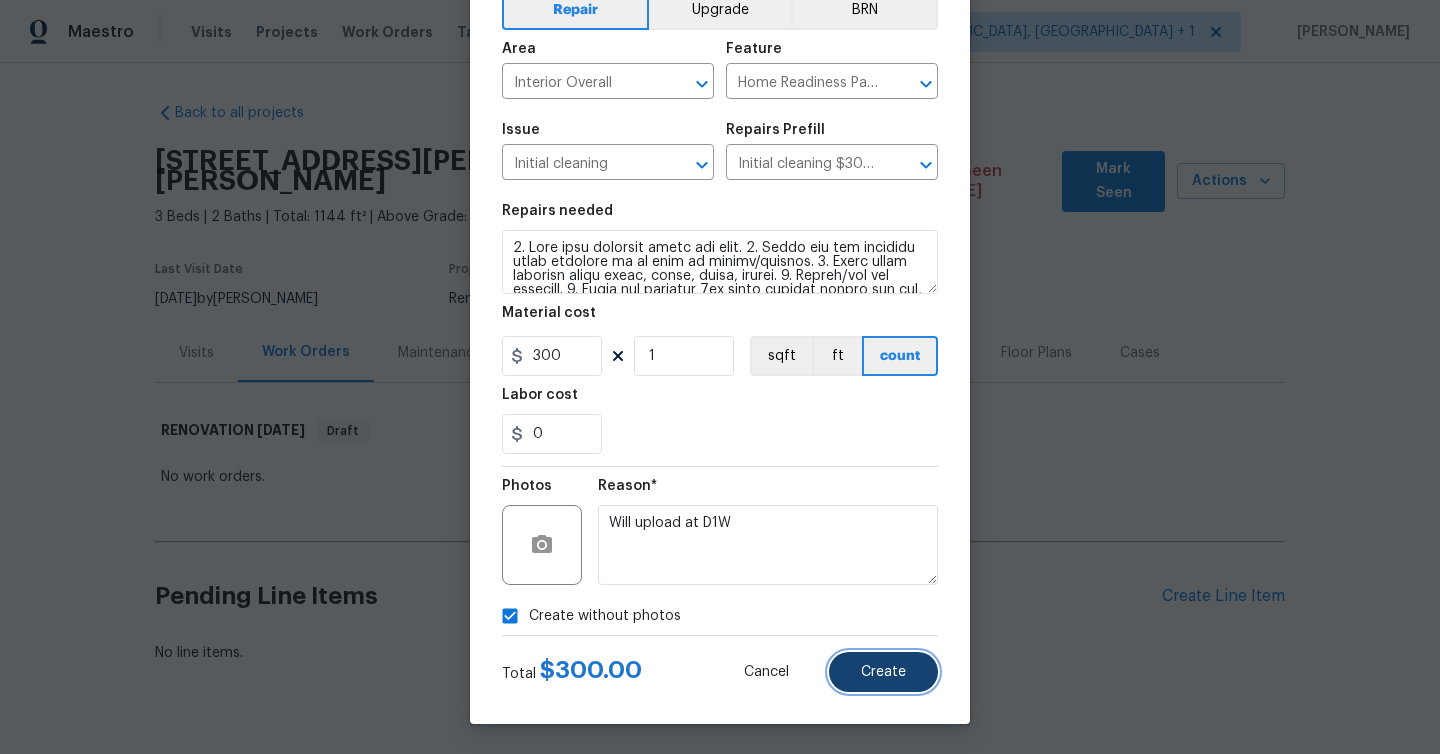 click on "Create" at bounding box center (883, 672) 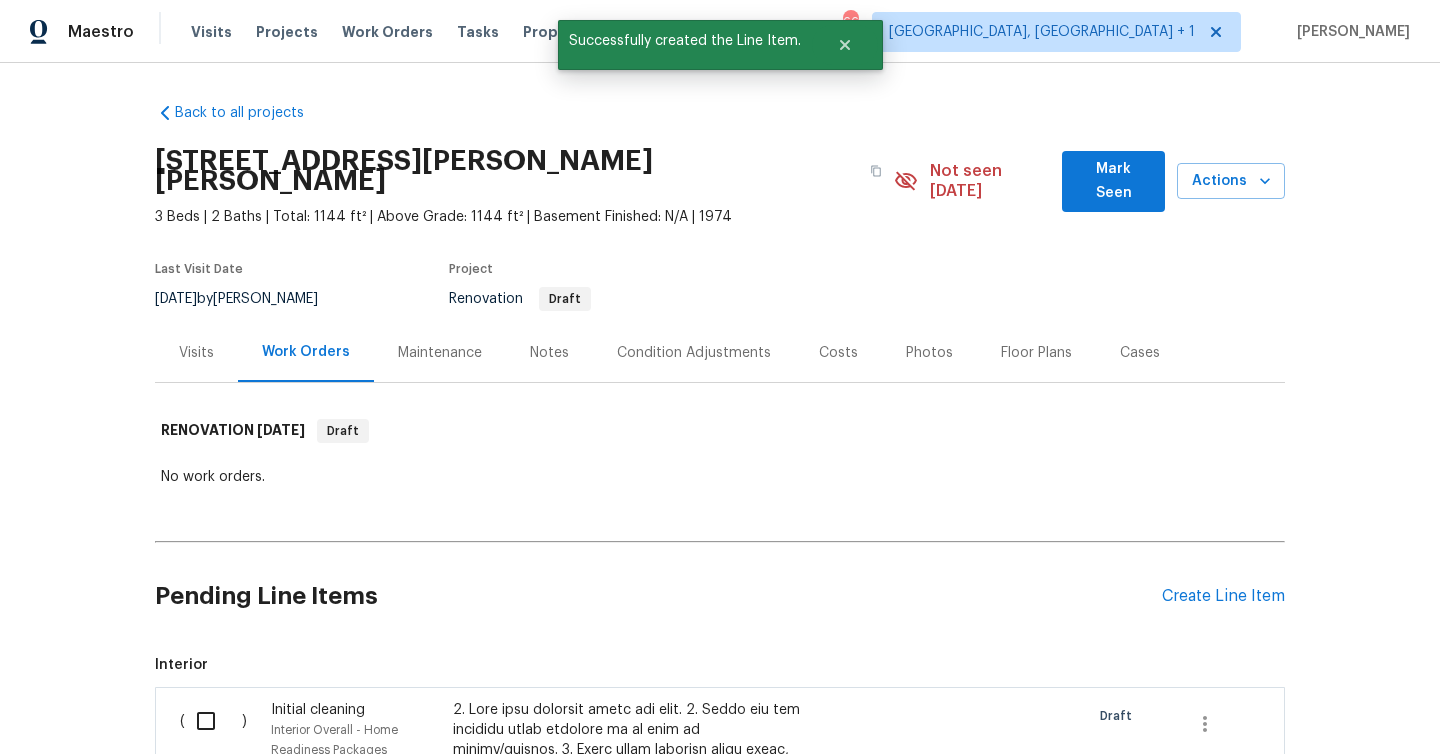 click at bounding box center (213, 721) 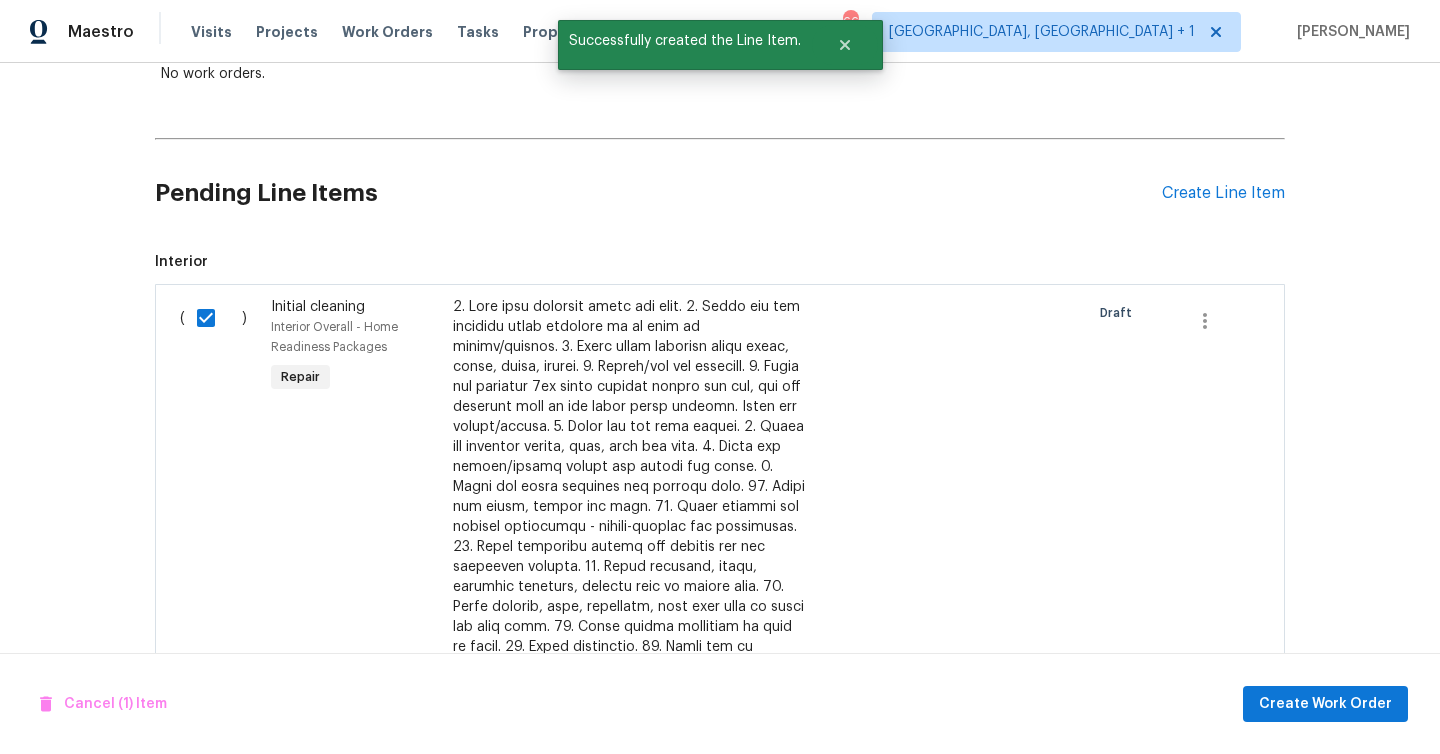 scroll, scrollTop: 658, scrollLeft: 0, axis: vertical 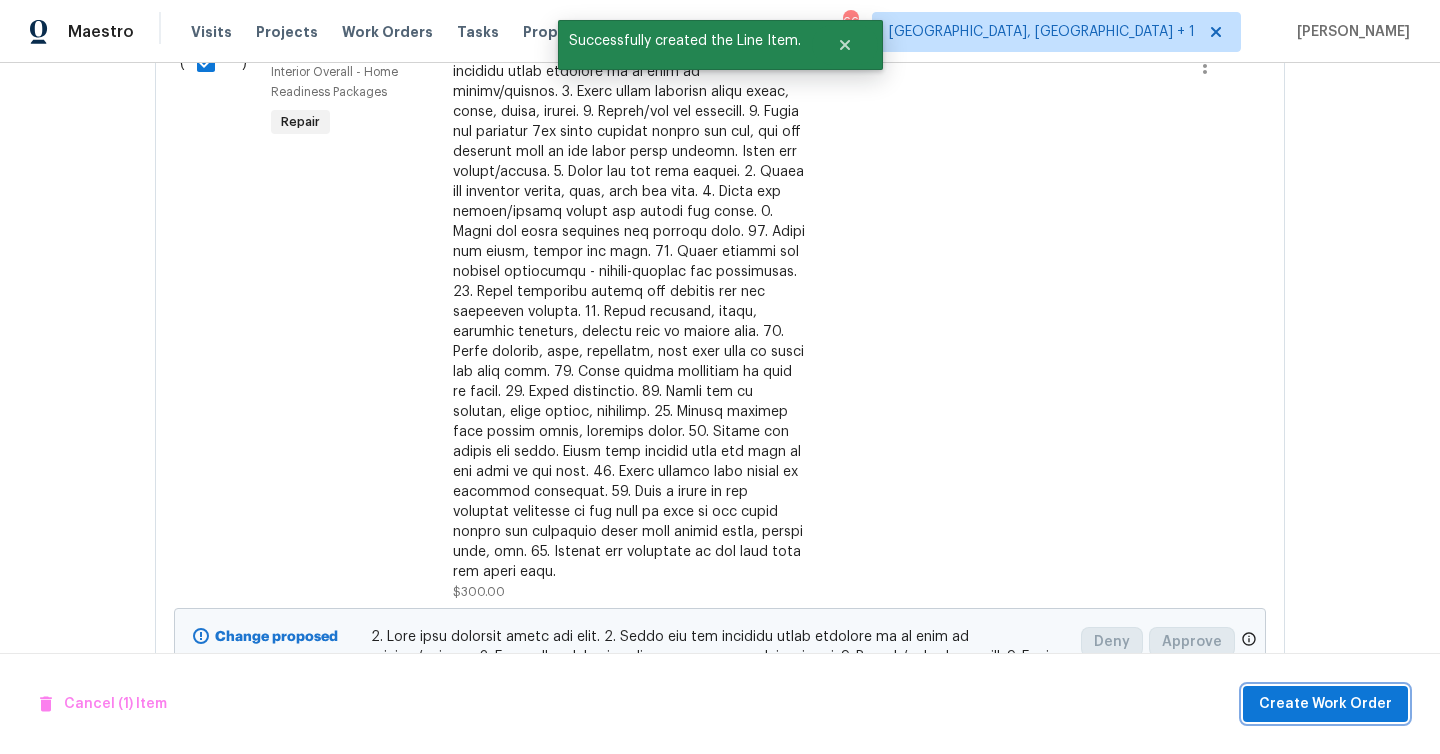 click on "Create Work Order" at bounding box center [1325, 704] 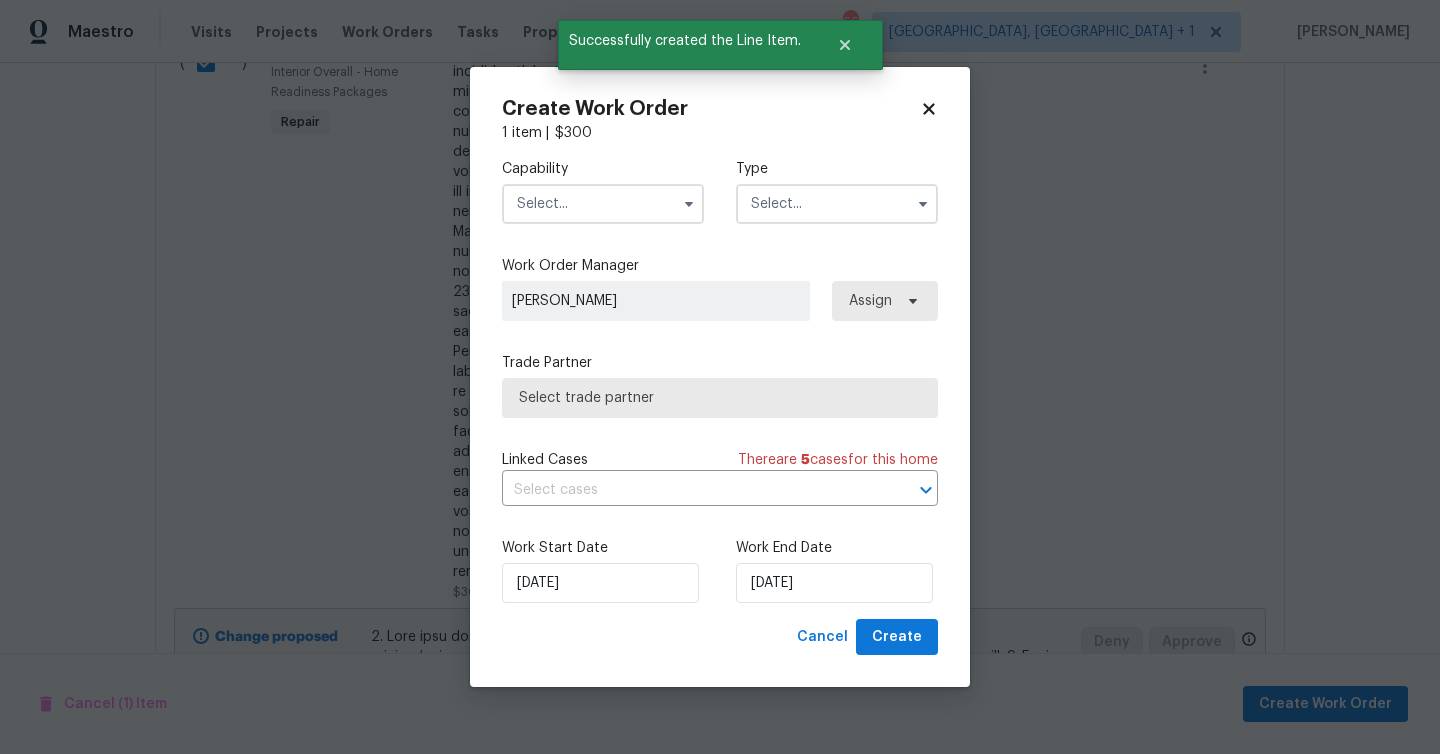 click at bounding box center (603, 204) 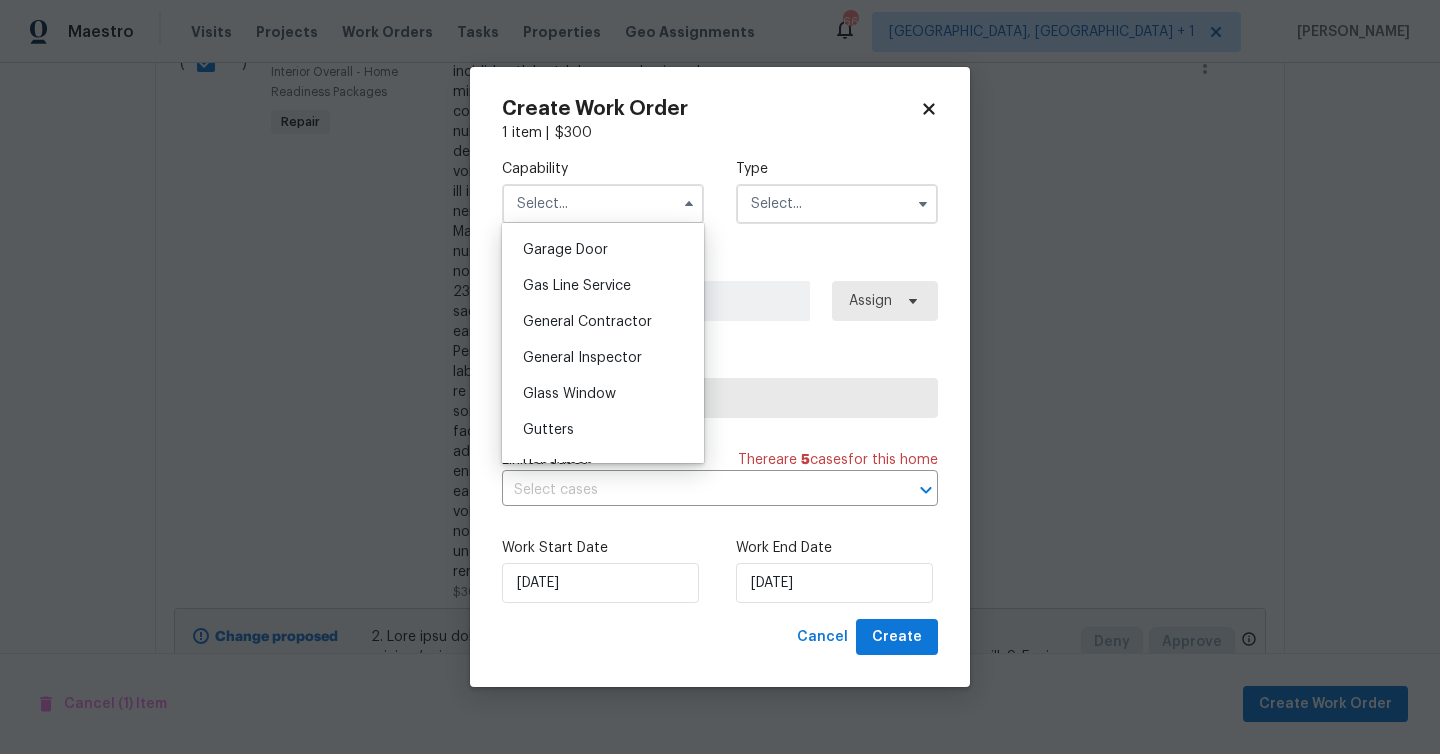 scroll, scrollTop: 764, scrollLeft: 0, axis: vertical 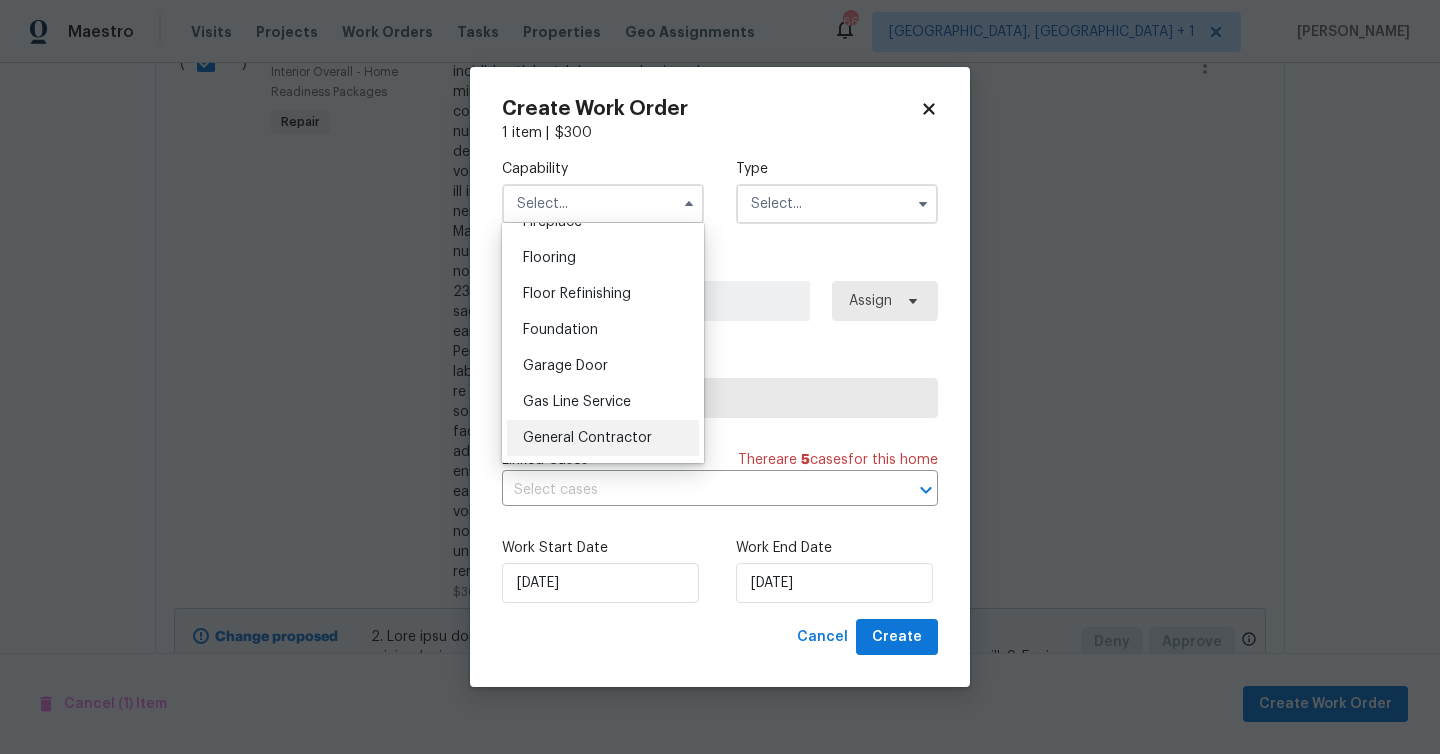 click on "General Contractor" at bounding box center [587, 438] 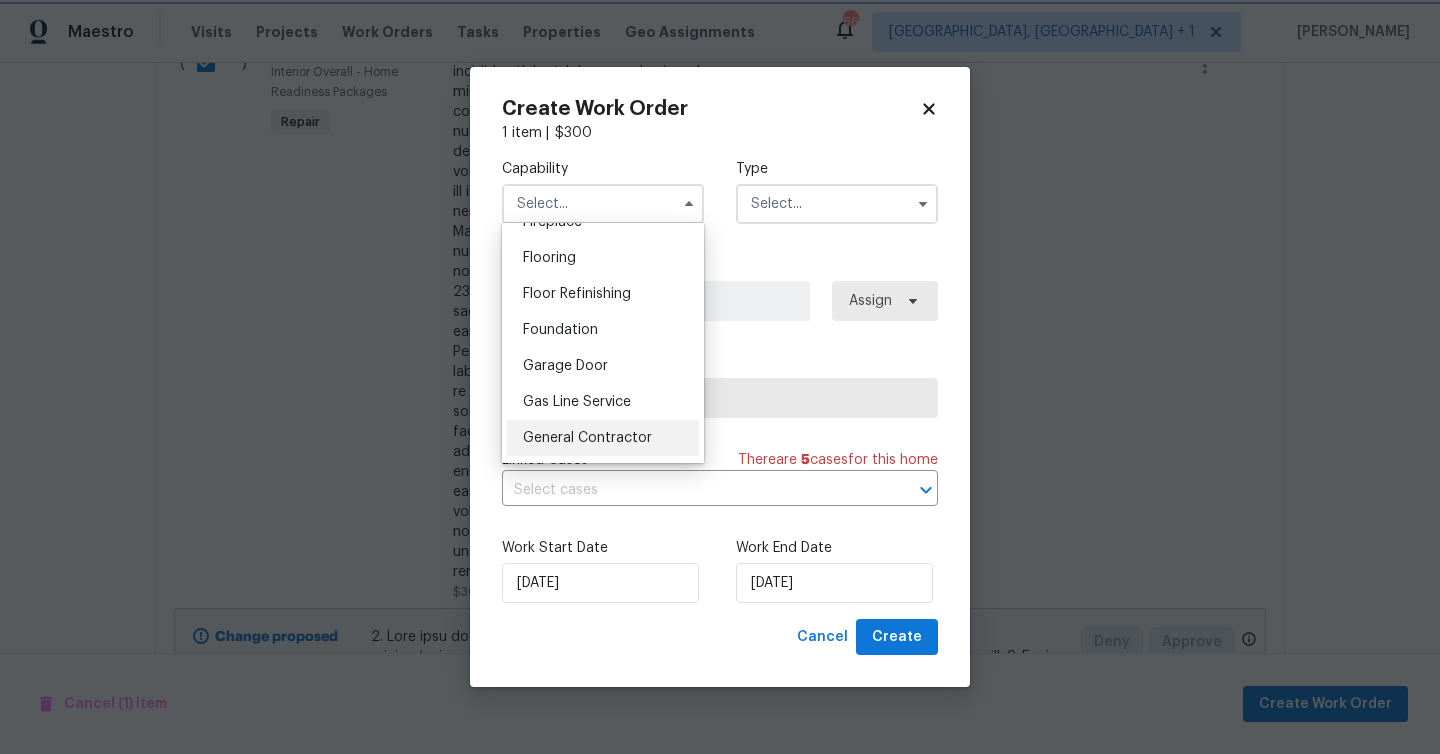 type on "General Contractor" 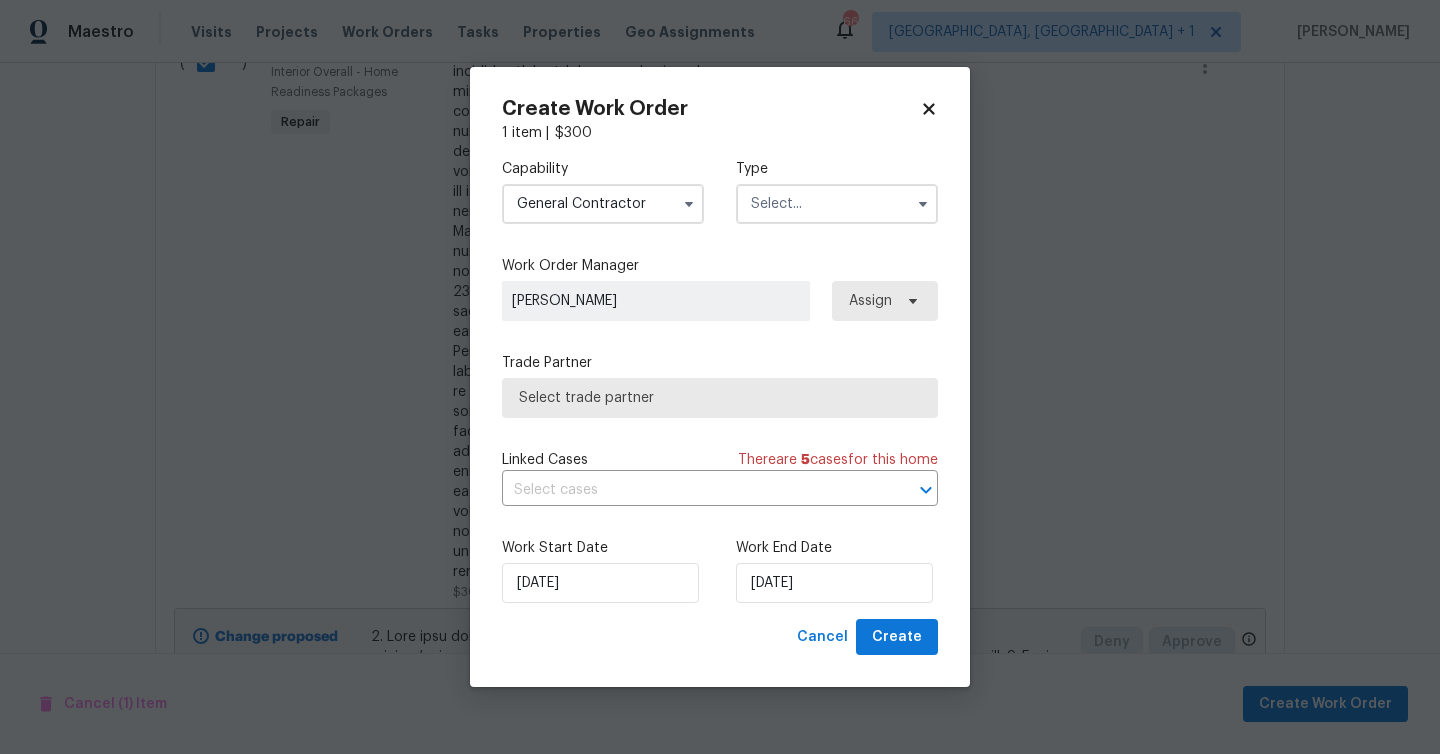 click at bounding box center (837, 204) 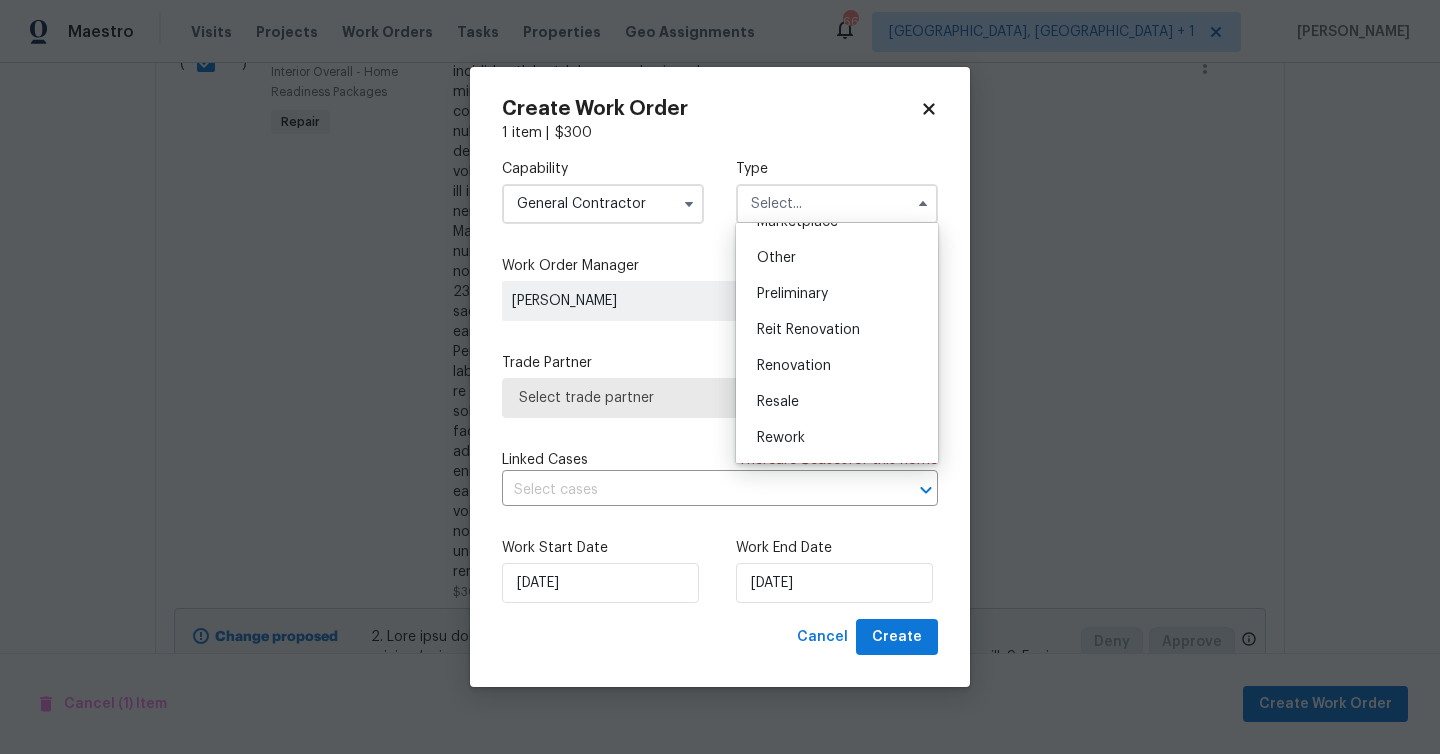 scroll, scrollTop: 394, scrollLeft: 0, axis: vertical 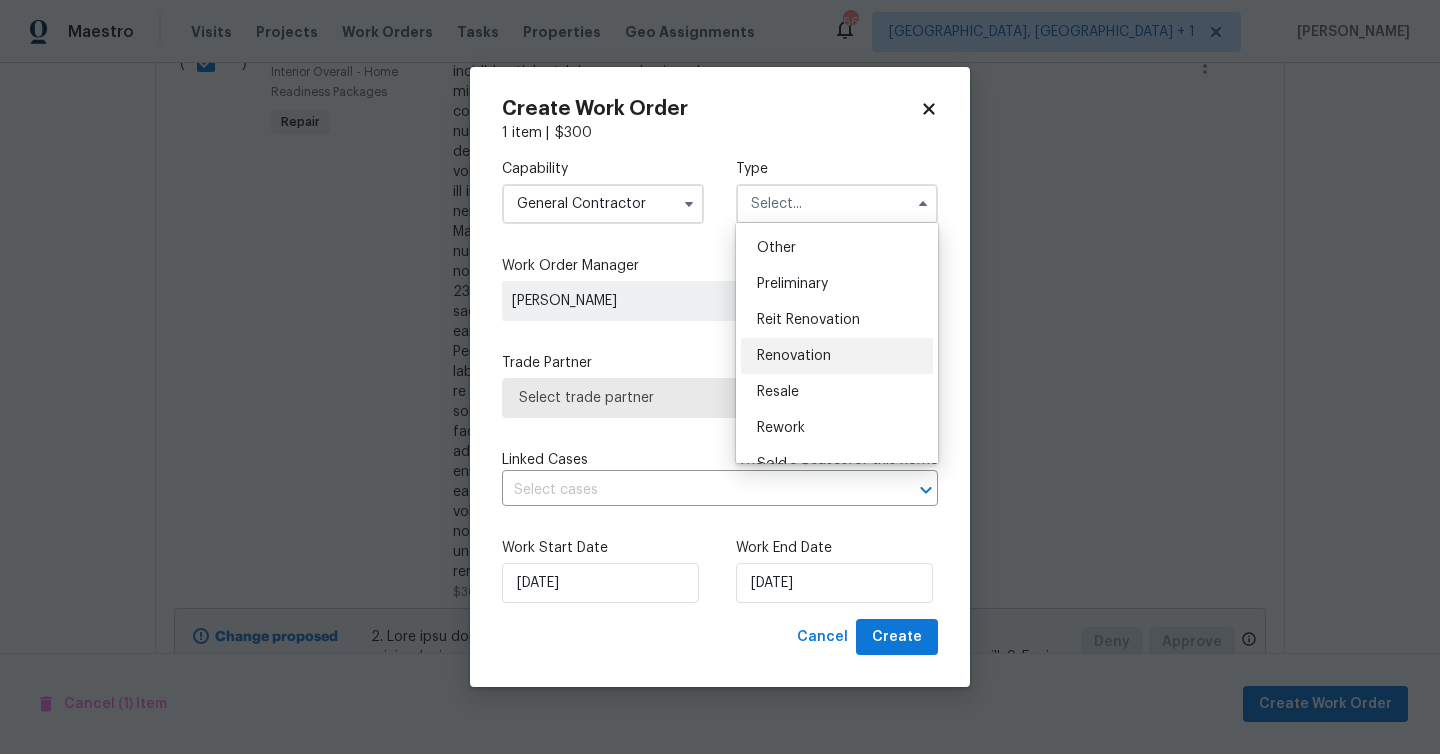 click on "Renovation" at bounding box center (794, 356) 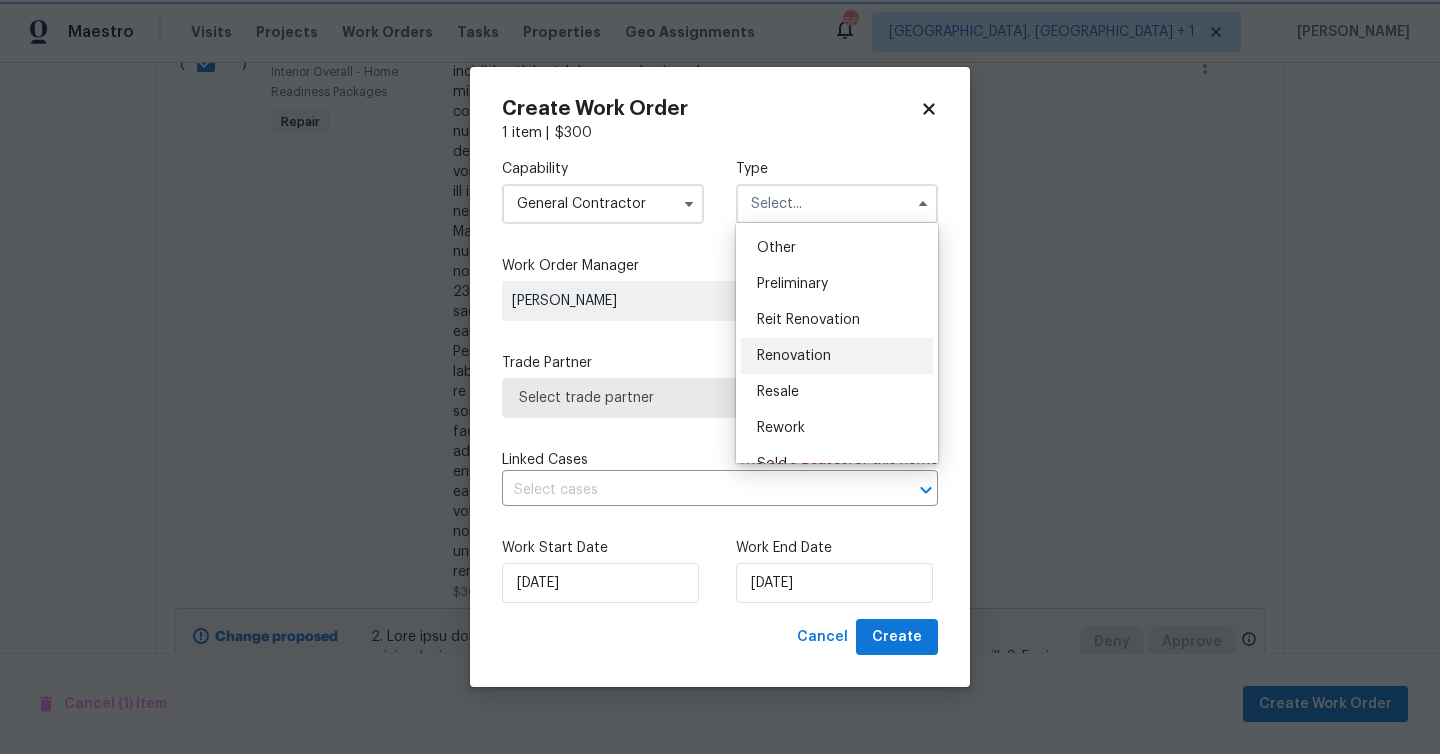 type on "Renovation" 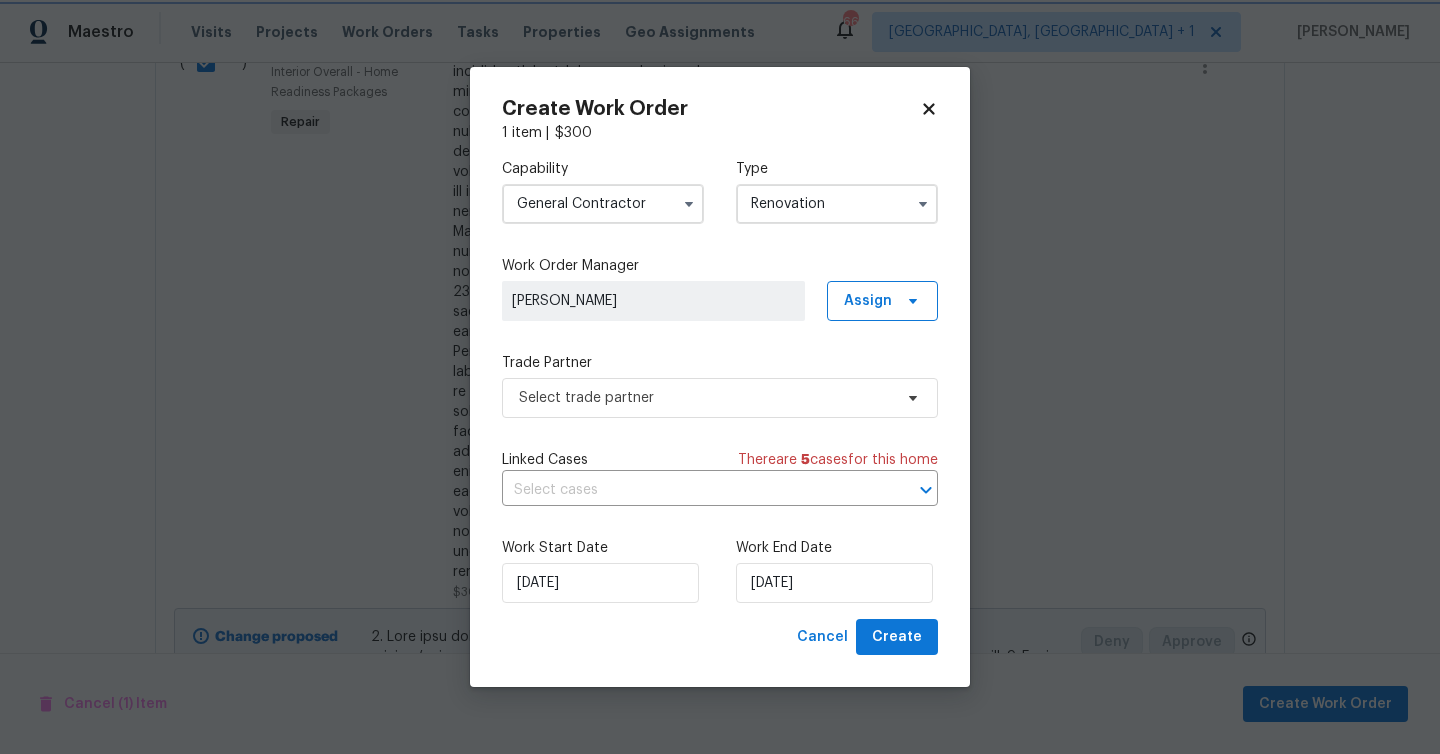 scroll, scrollTop: 0, scrollLeft: 0, axis: both 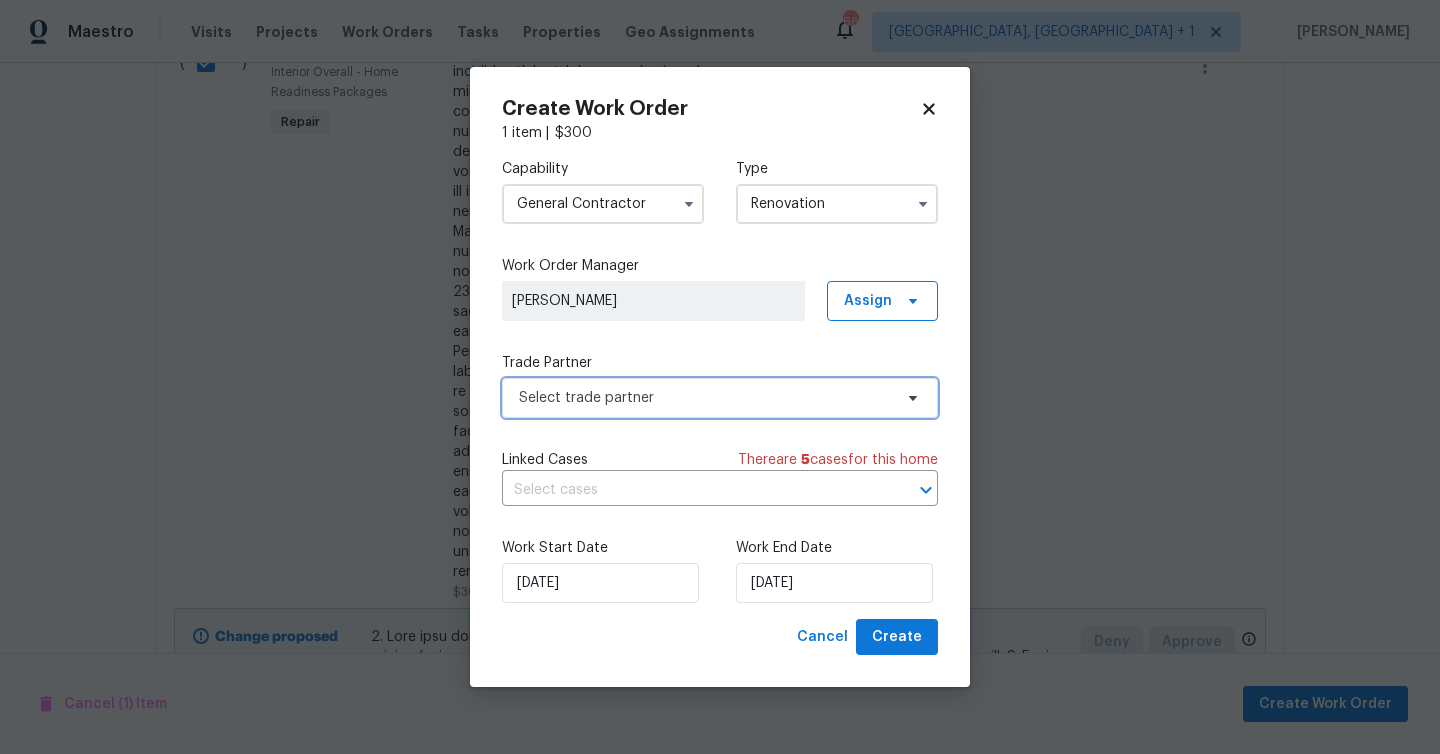 click on "Select trade partner" at bounding box center [705, 398] 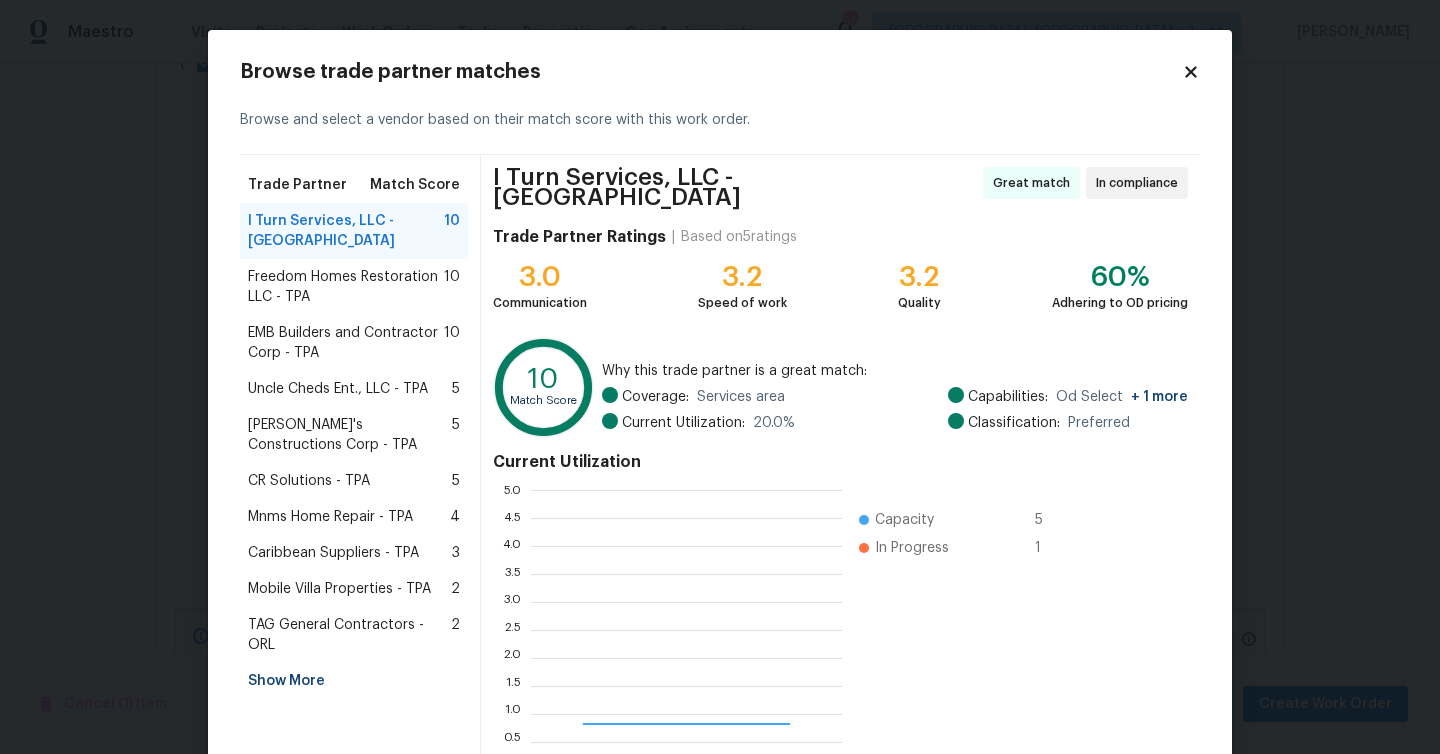 scroll, scrollTop: 2, scrollLeft: 1, axis: both 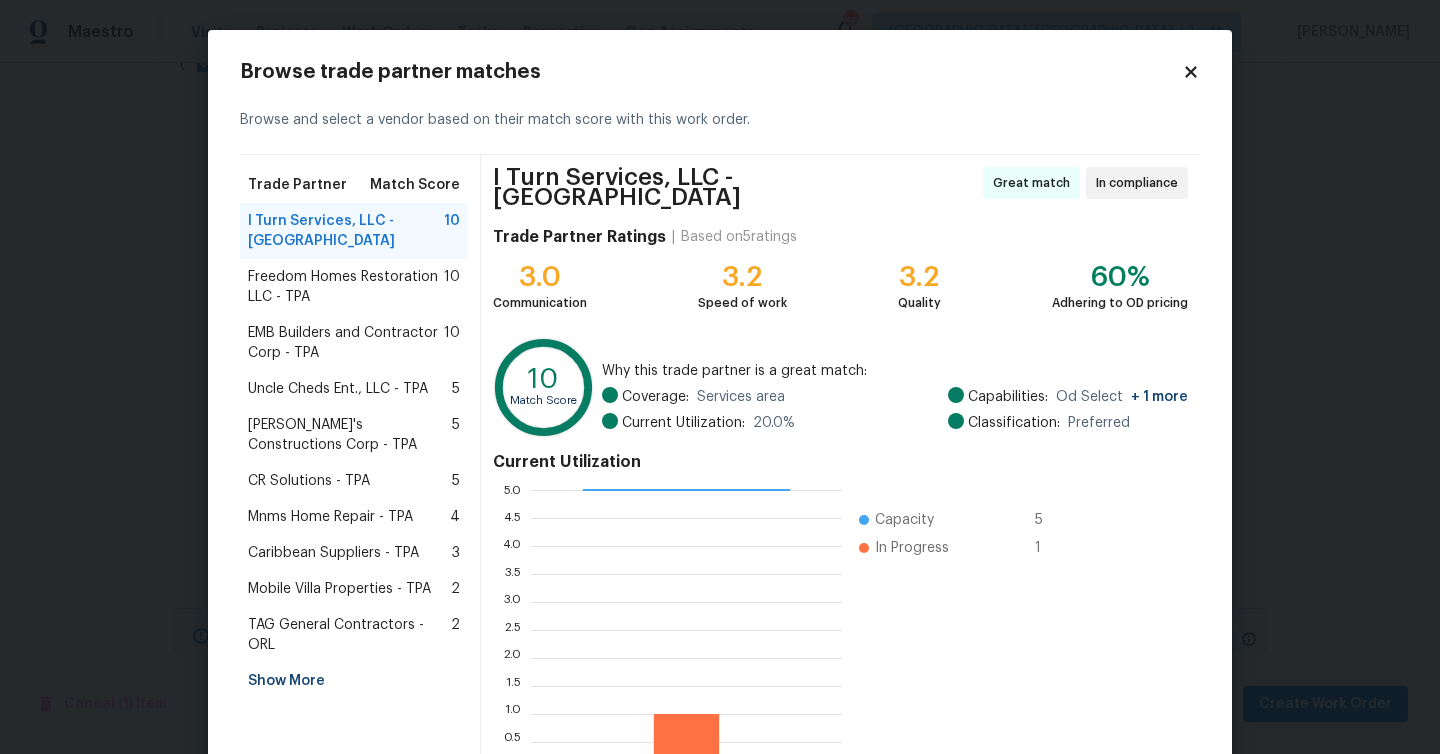 click on "Freedom Homes Restoration LLC - TPA" at bounding box center (346, 287) 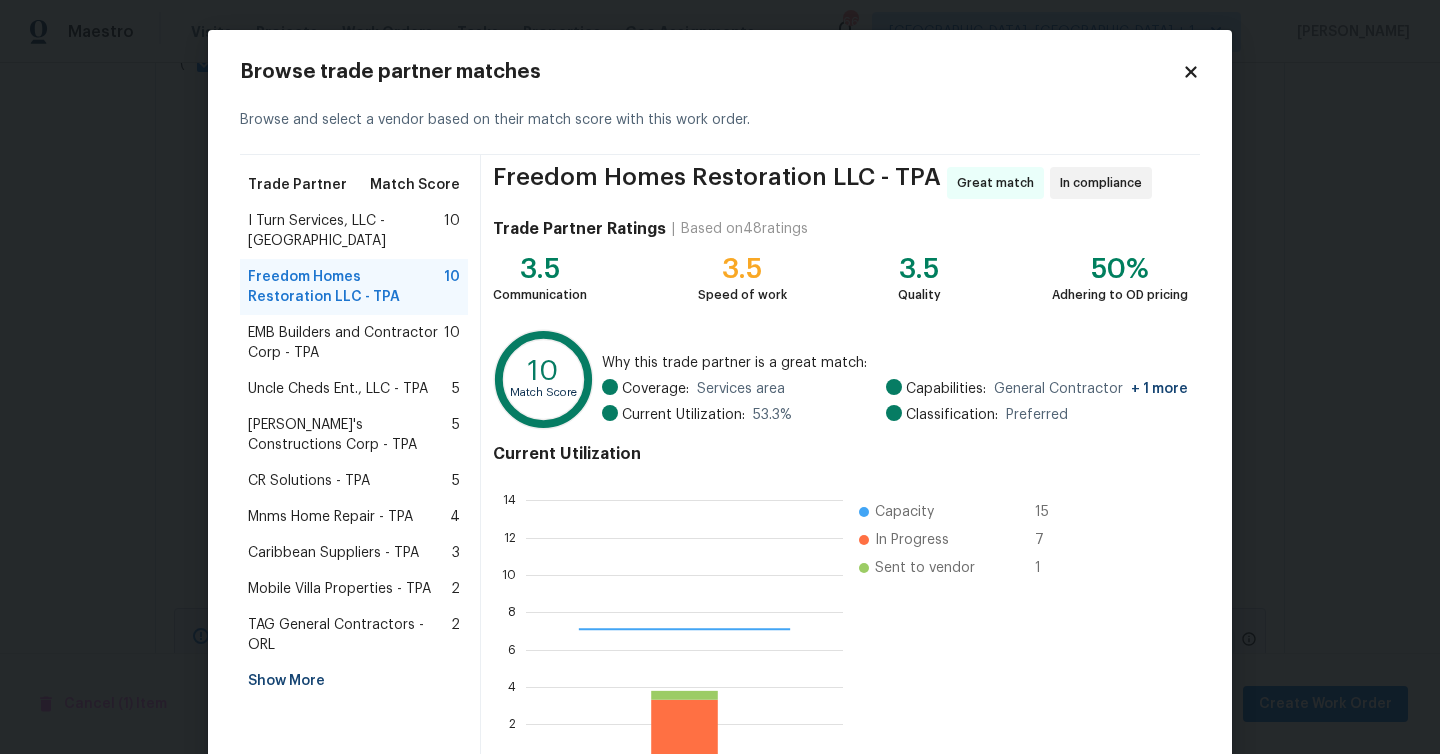 scroll, scrollTop: 2, scrollLeft: 2, axis: both 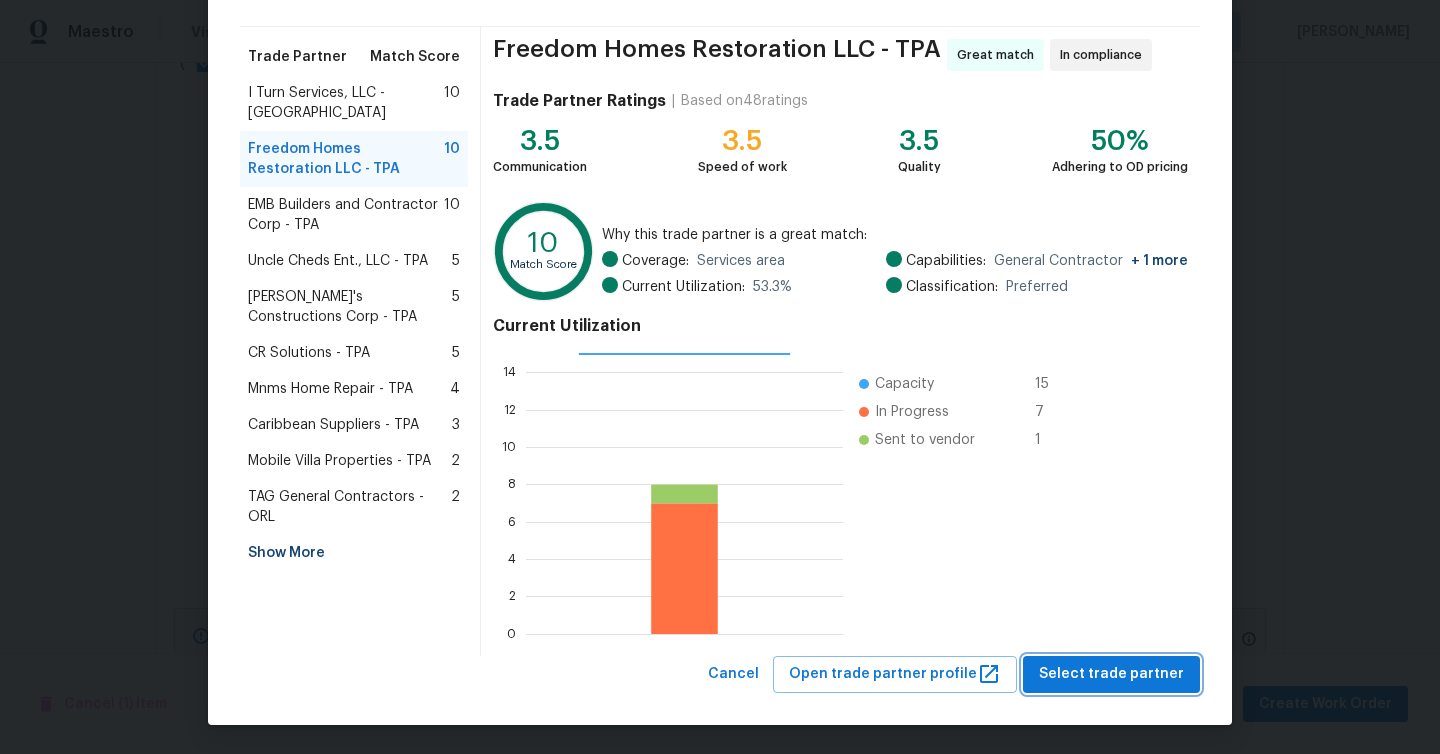 click on "Select trade partner" at bounding box center (1111, 674) 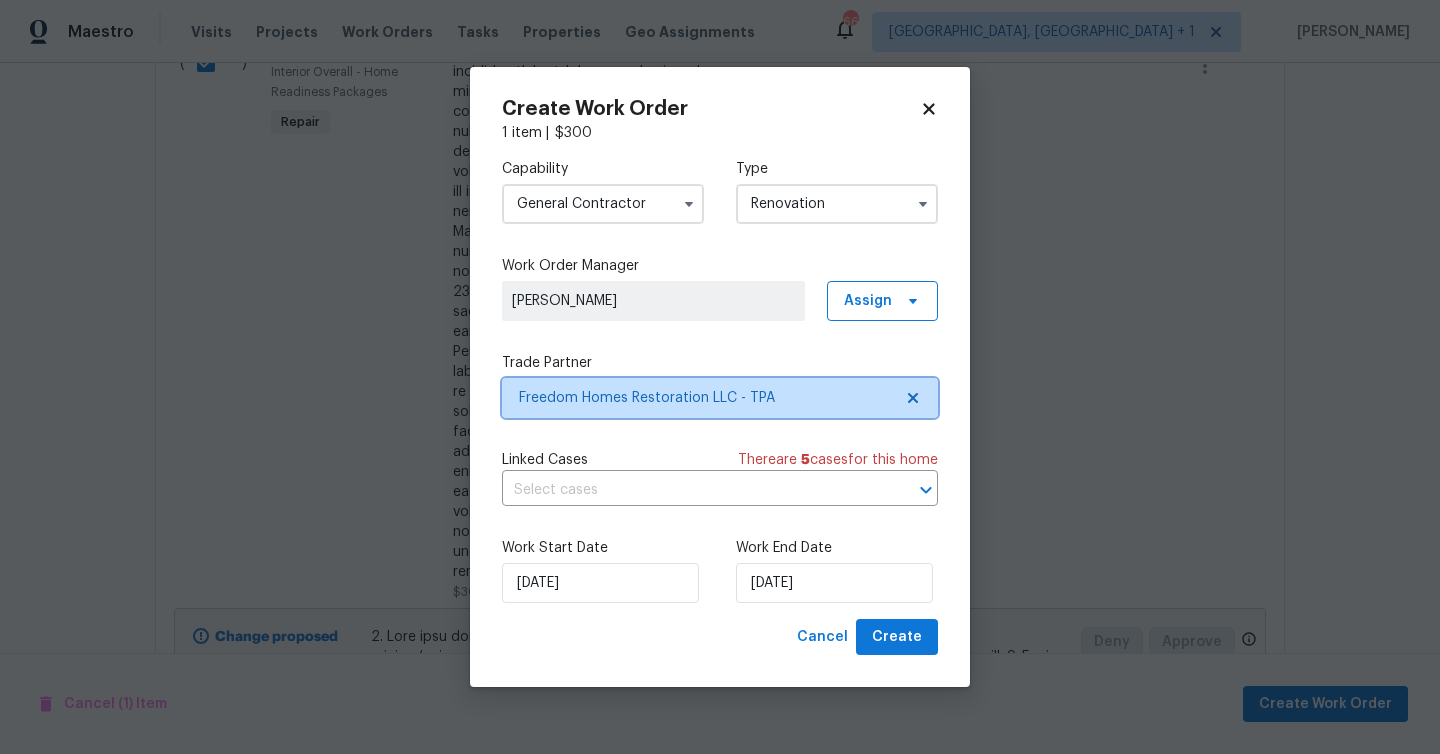 scroll, scrollTop: 0, scrollLeft: 0, axis: both 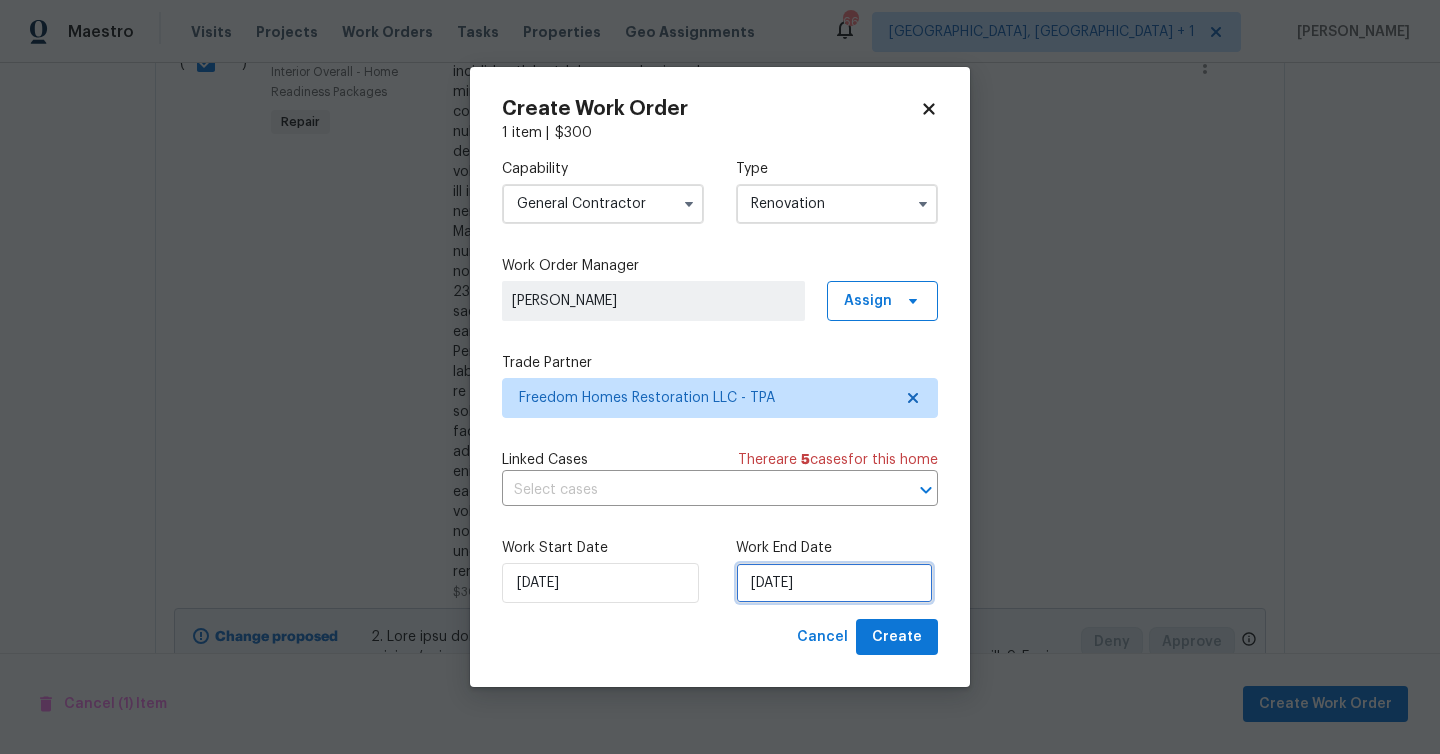 click on "7/16/2025" at bounding box center [834, 583] 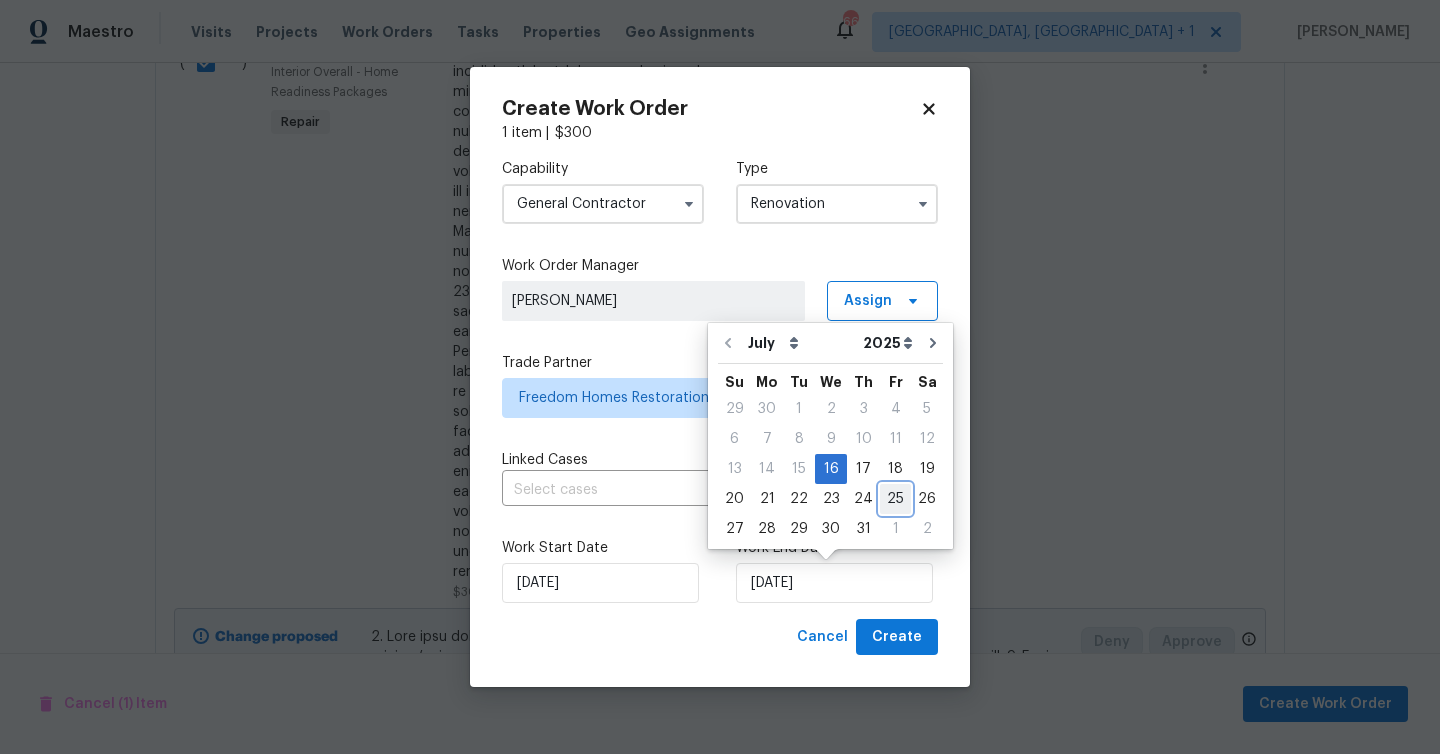 click on "25" at bounding box center (895, 499) 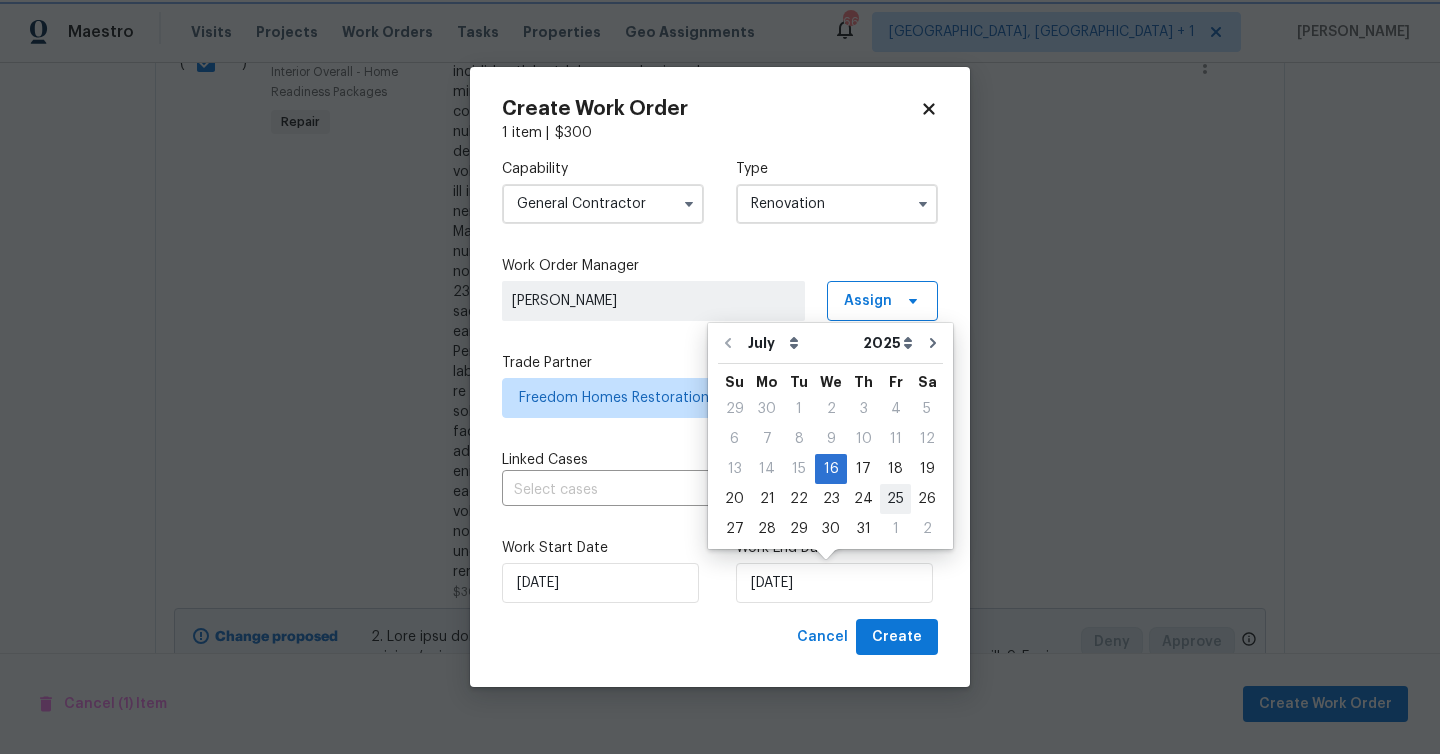 type on "7/25/2025" 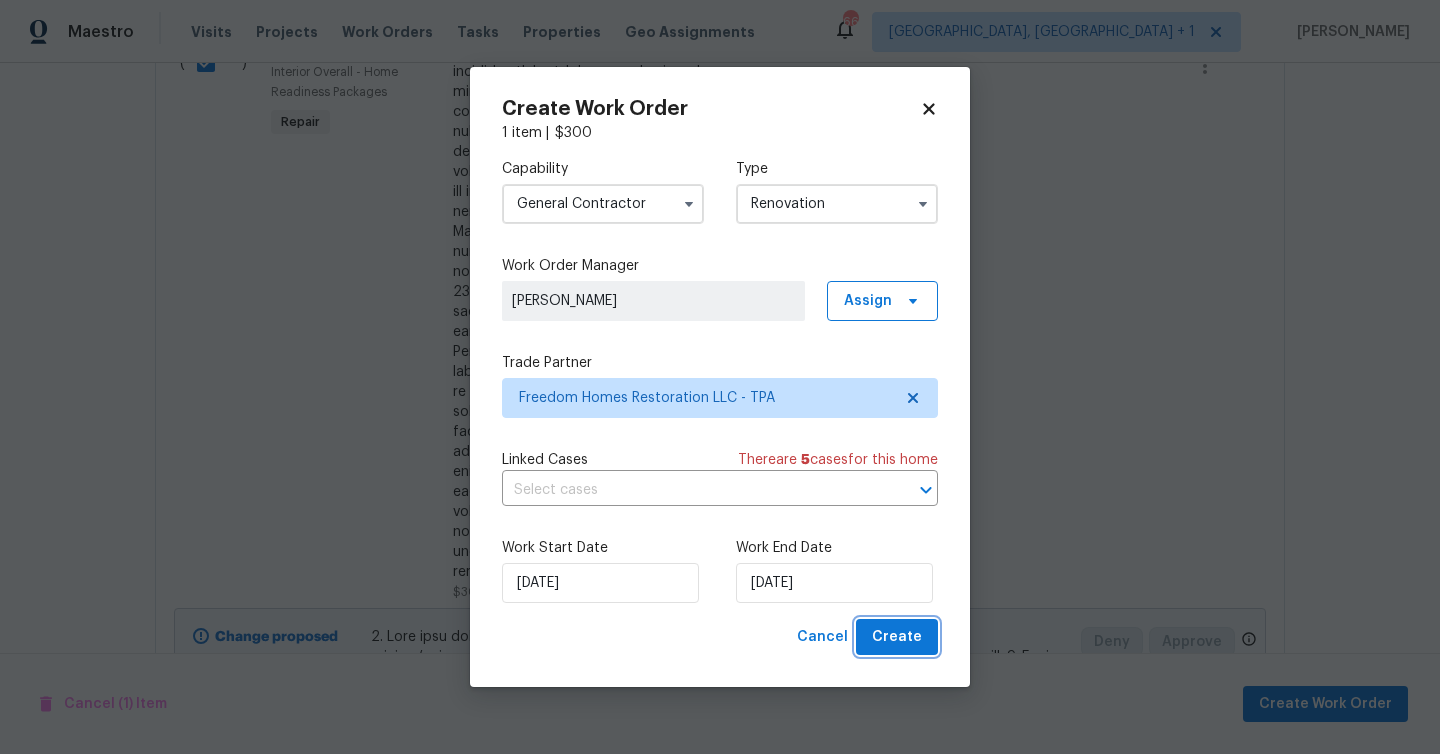 click on "Create" at bounding box center [897, 637] 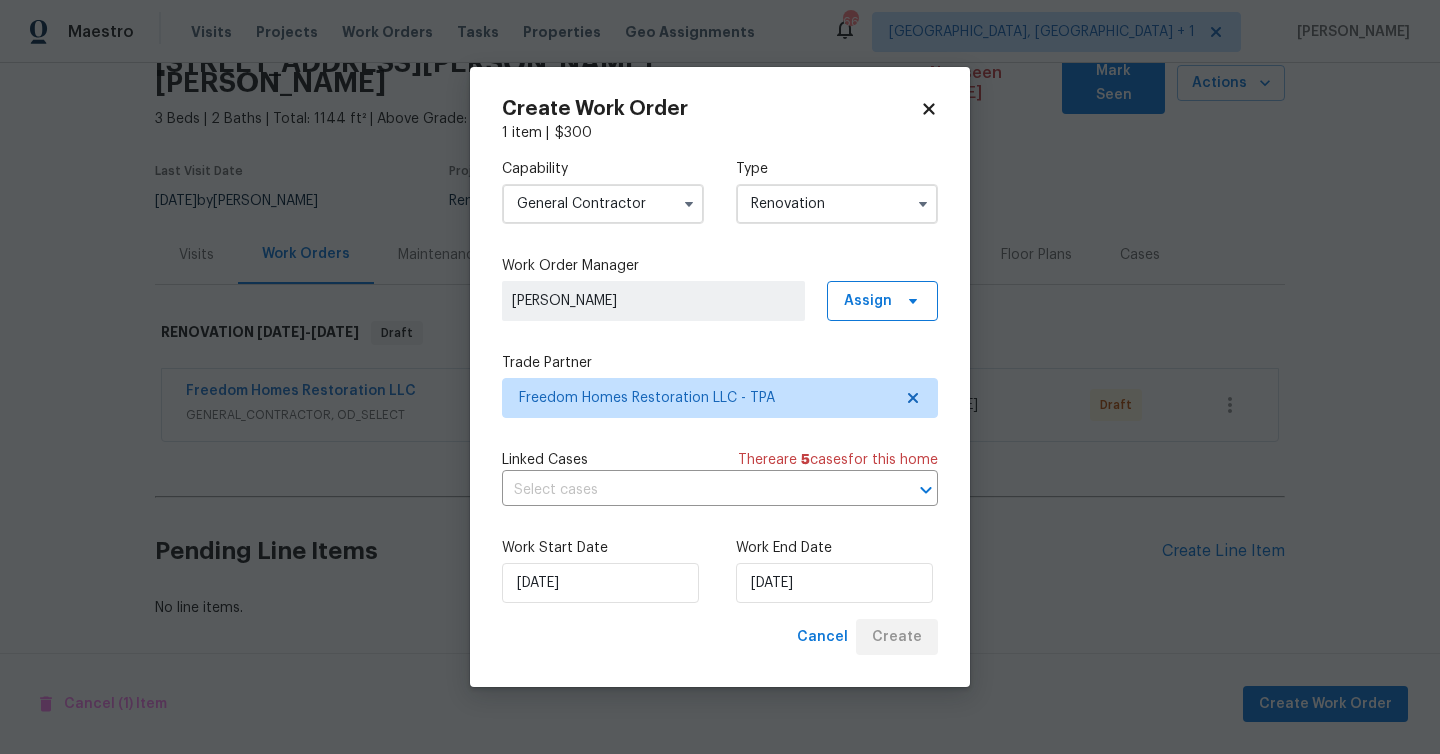 scroll, scrollTop: 78, scrollLeft: 0, axis: vertical 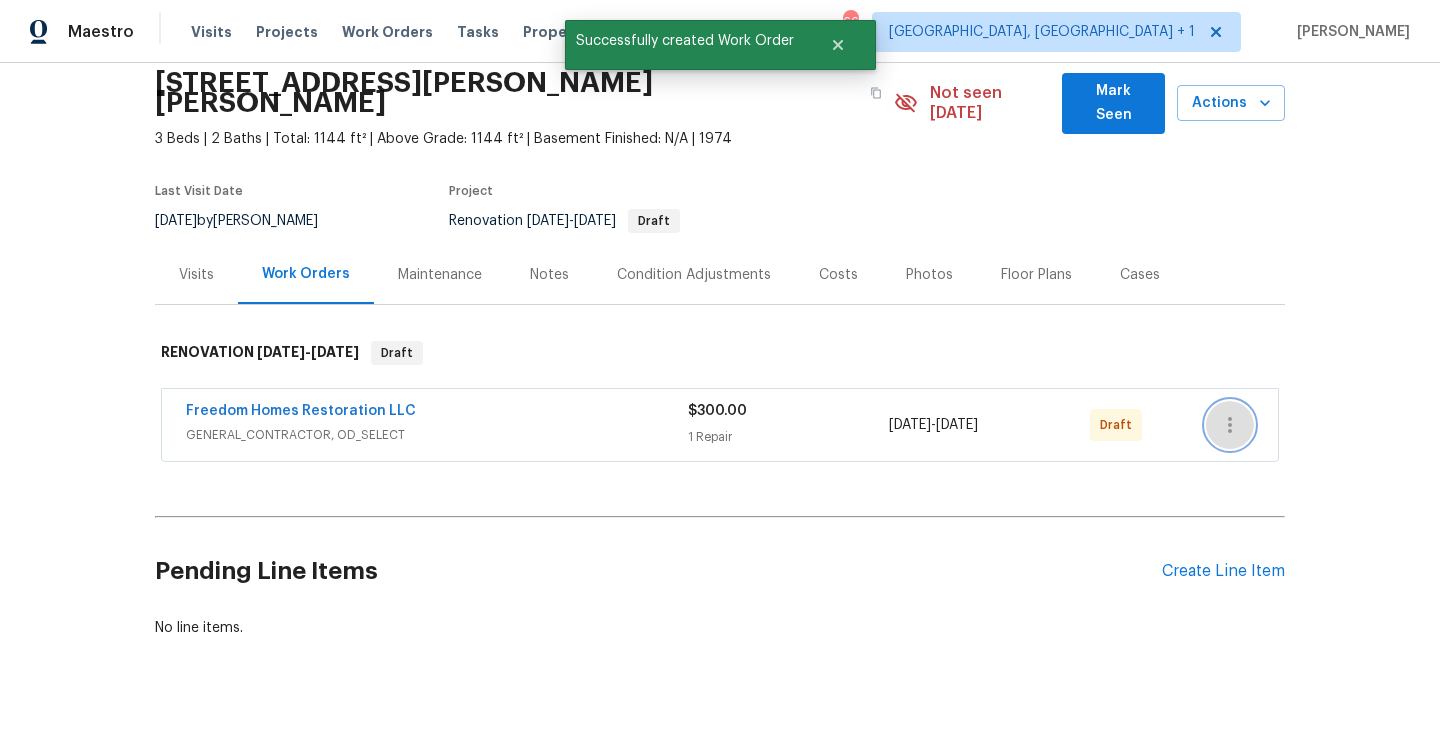 click 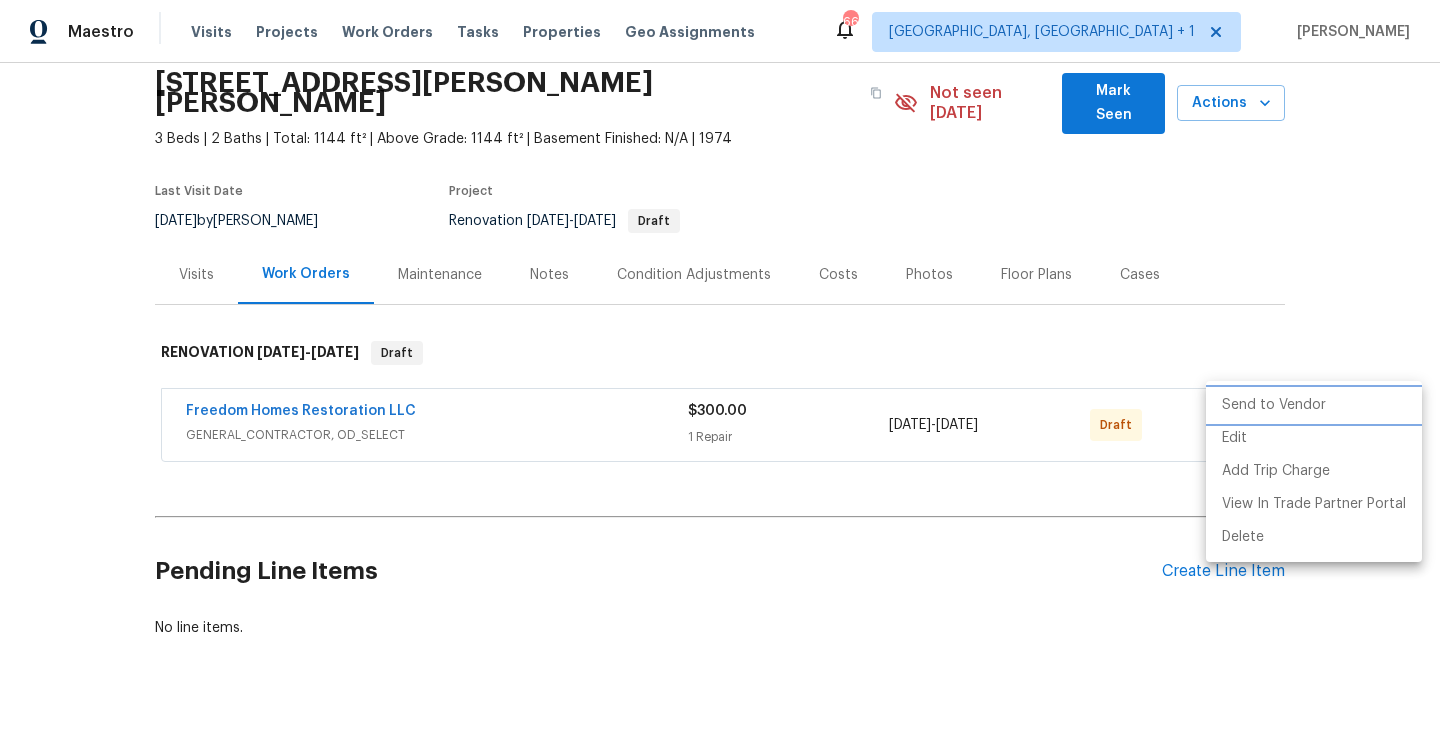 click on "Send to Vendor" at bounding box center (1314, 405) 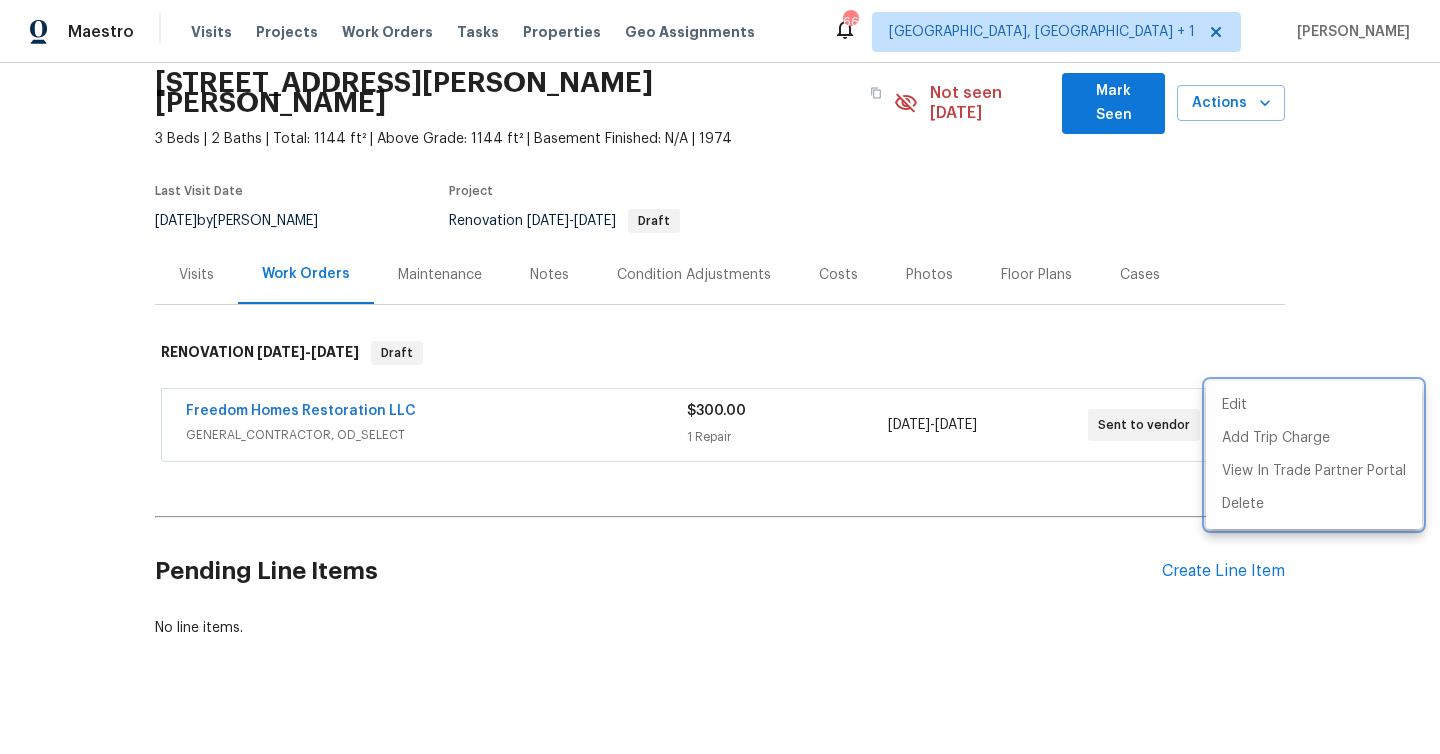 click at bounding box center [720, 377] 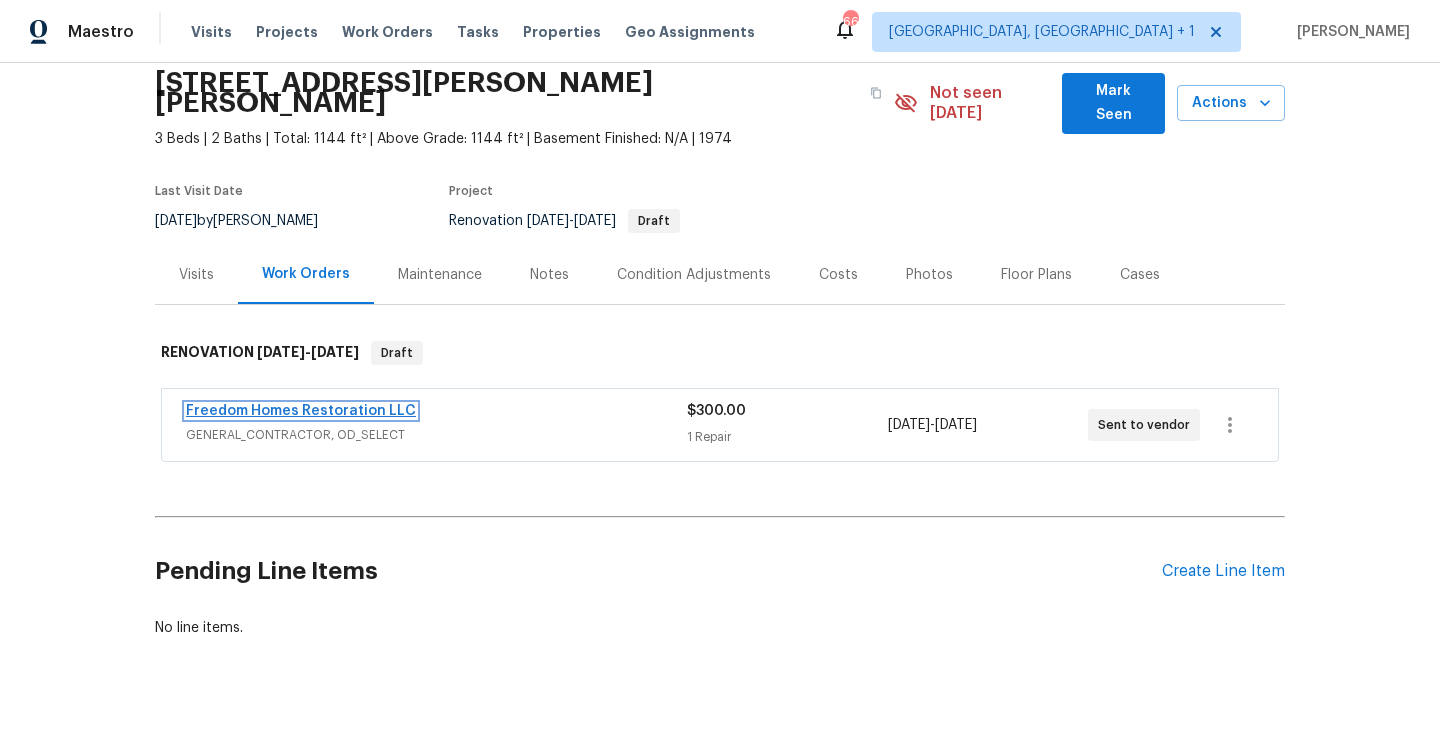 click on "Freedom Homes Restoration LLC" at bounding box center [301, 411] 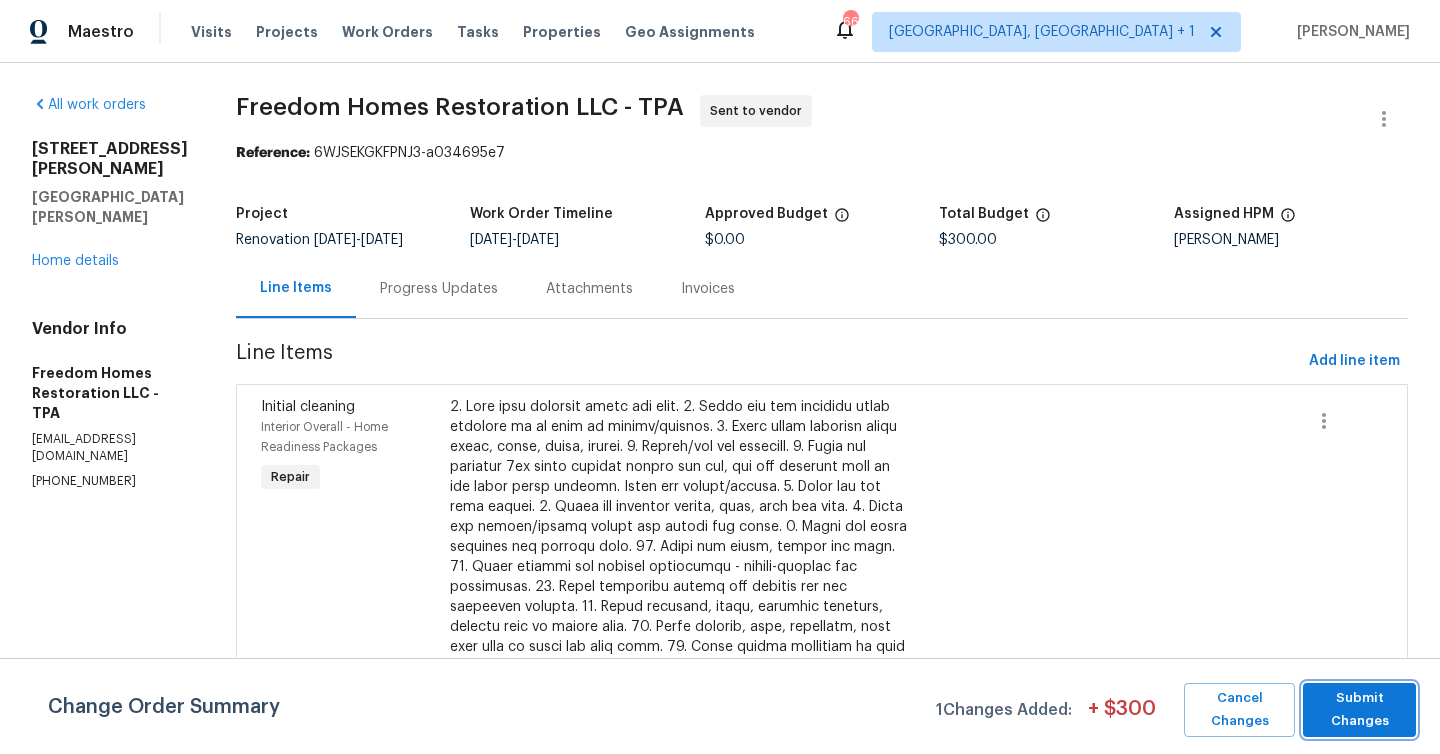 click on "Submit Changes" at bounding box center (1359, 710) 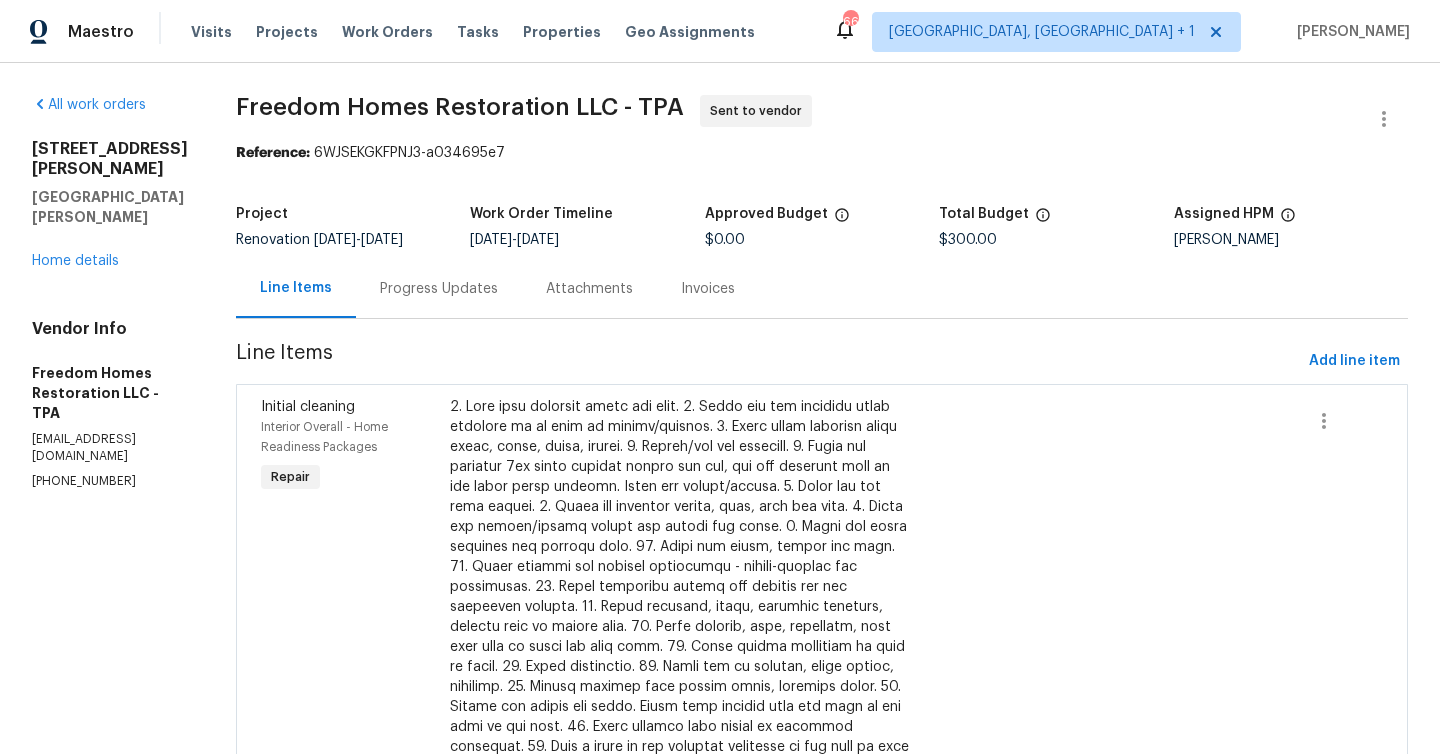 click on "Progress Updates" at bounding box center [439, 289] 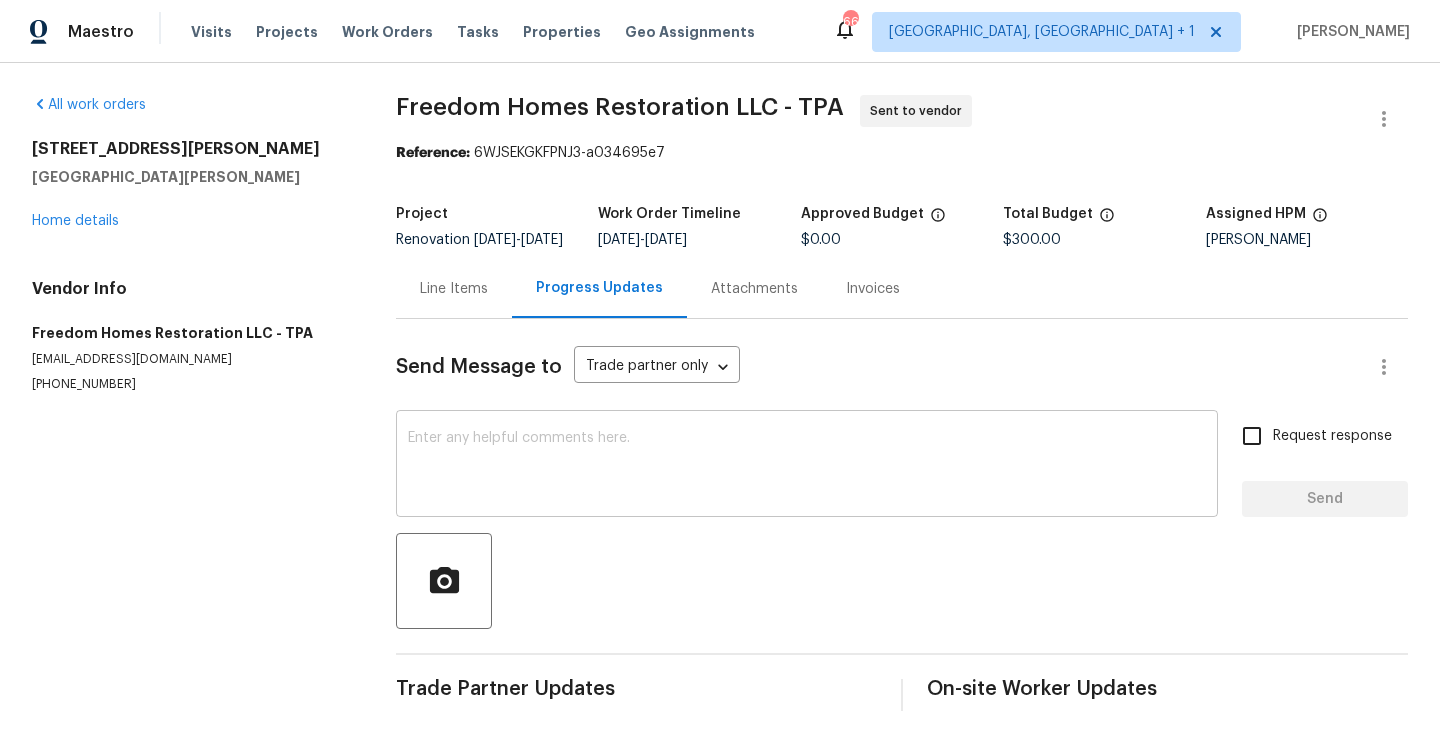 click at bounding box center [807, 466] 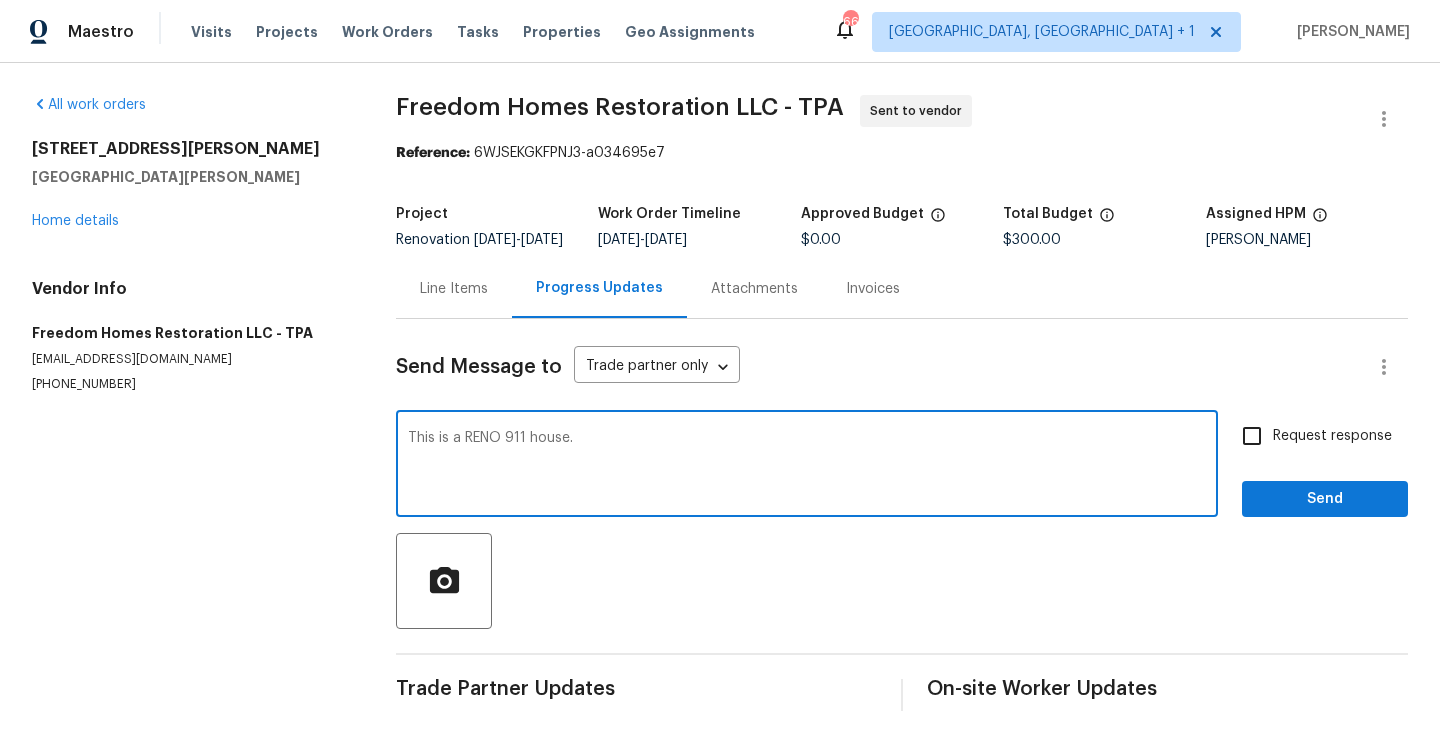 type on "This is a RENO 911 house." 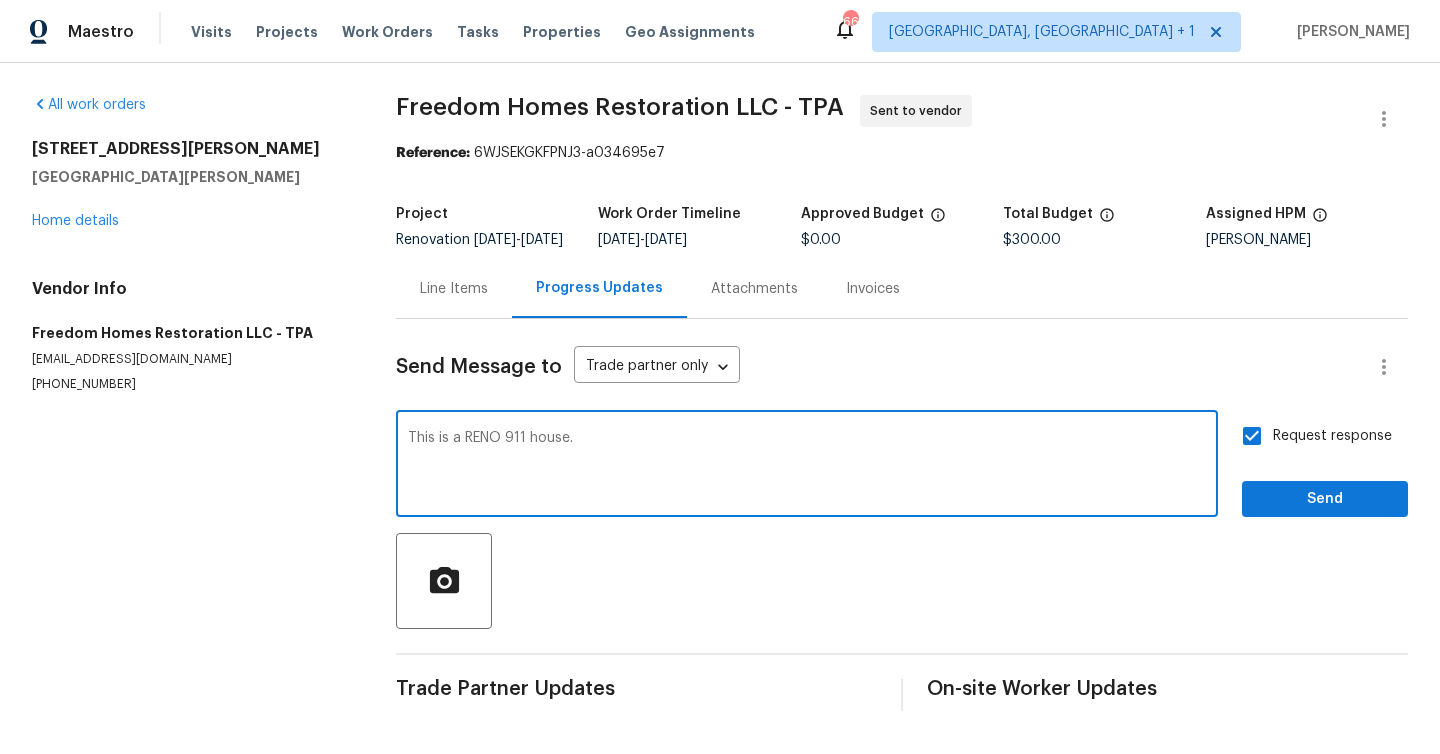 click on "This is a RENO 911 house." at bounding box center (807, 466) 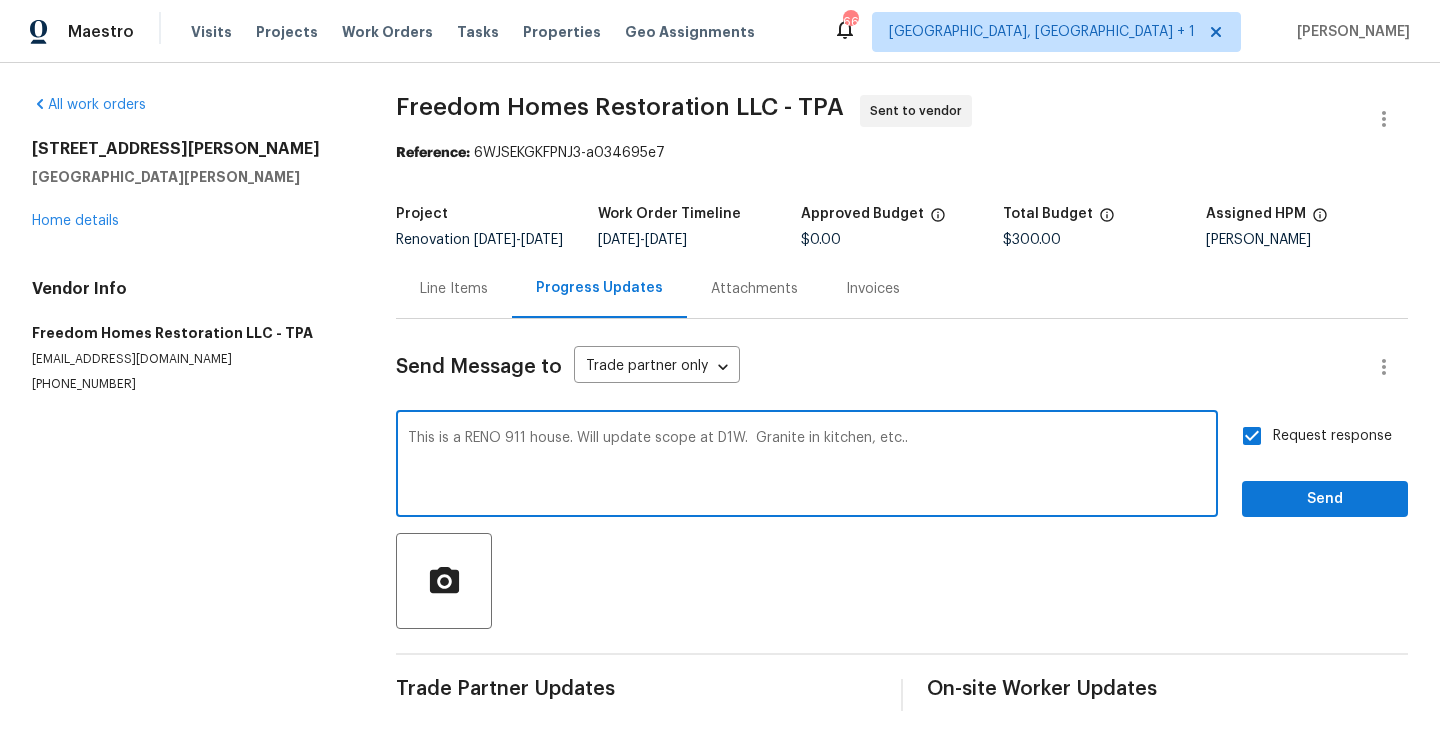 type on "This is a RENO 911 house. Will update scope at D1W.  Granite in kitchen, etc.." 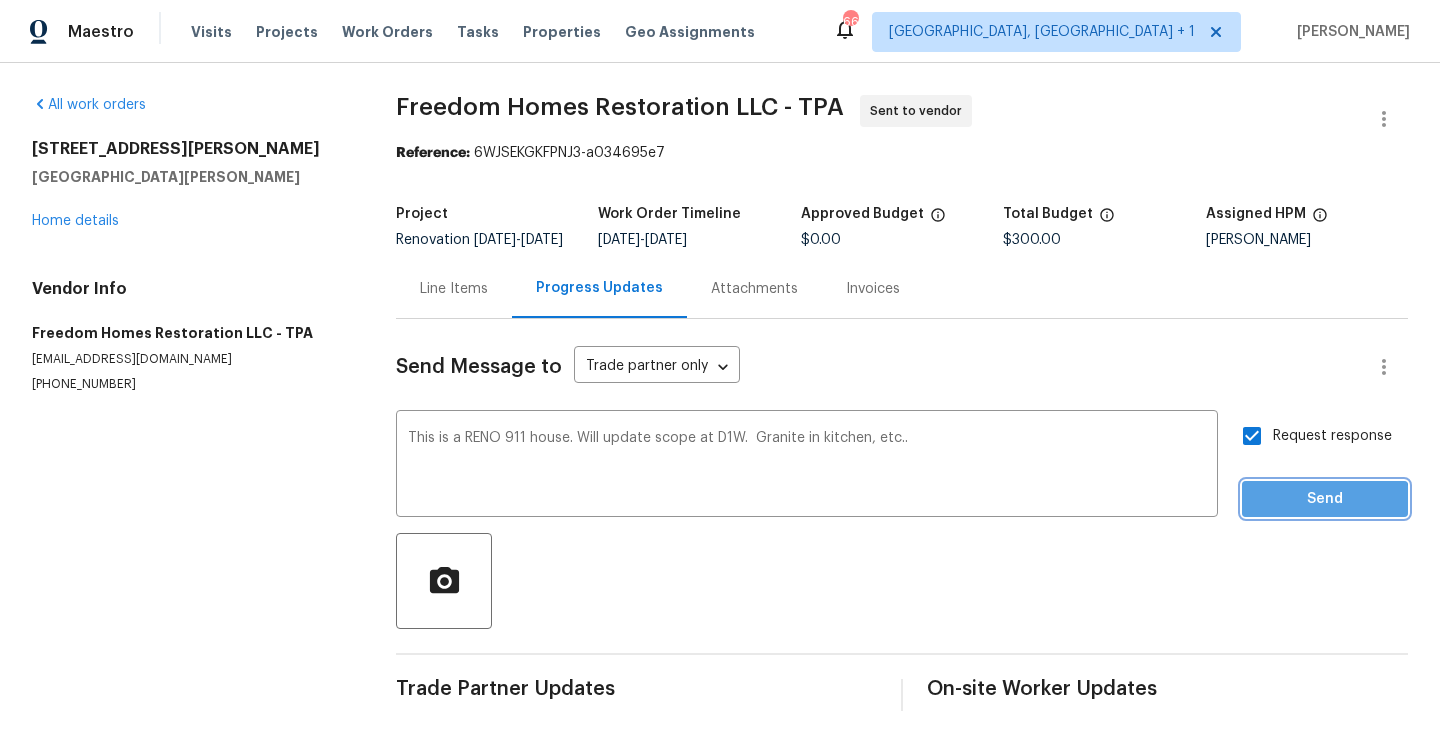 click on "Send" at bounding box center (1325, 499) 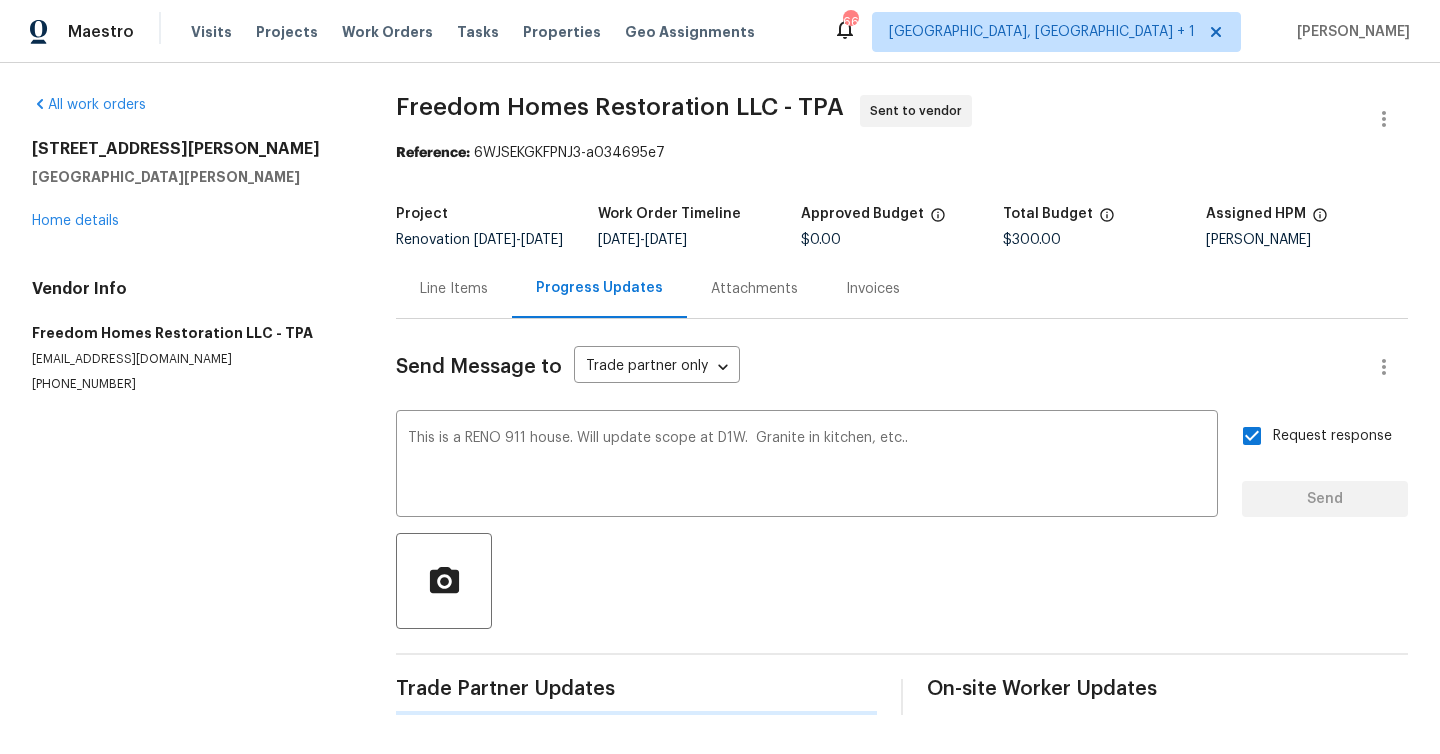 type 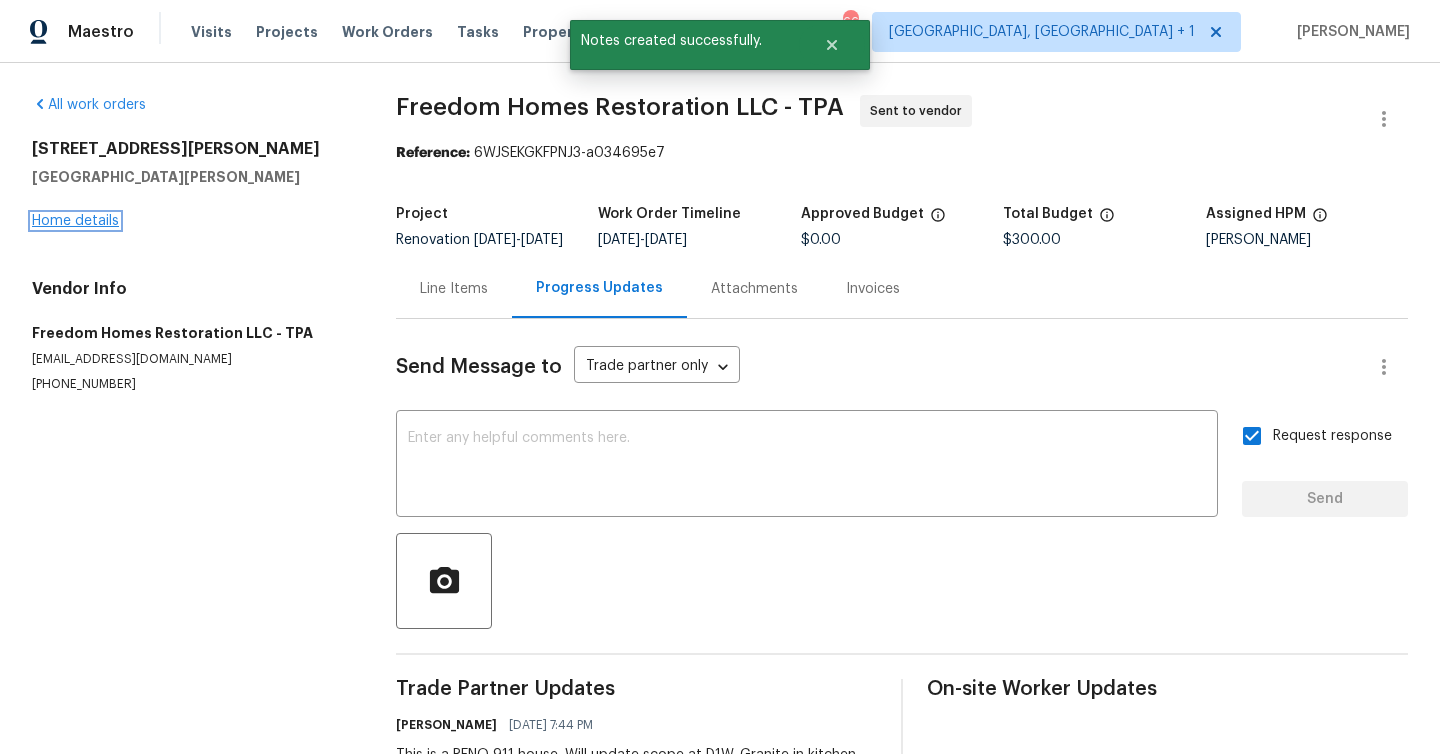 click on "Home details" at bounding box center (75, 221) 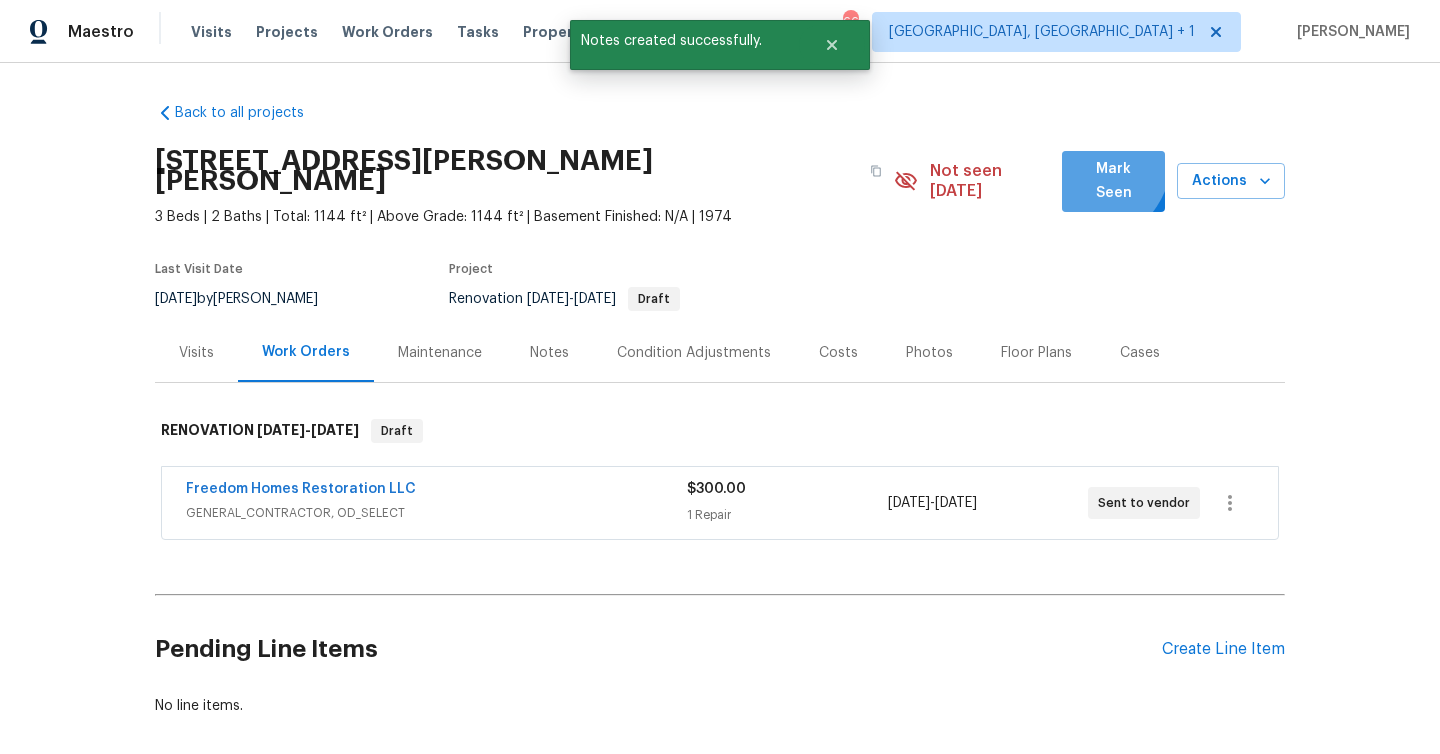 click on "Mark Seen" at bounding box center (1113, 181) 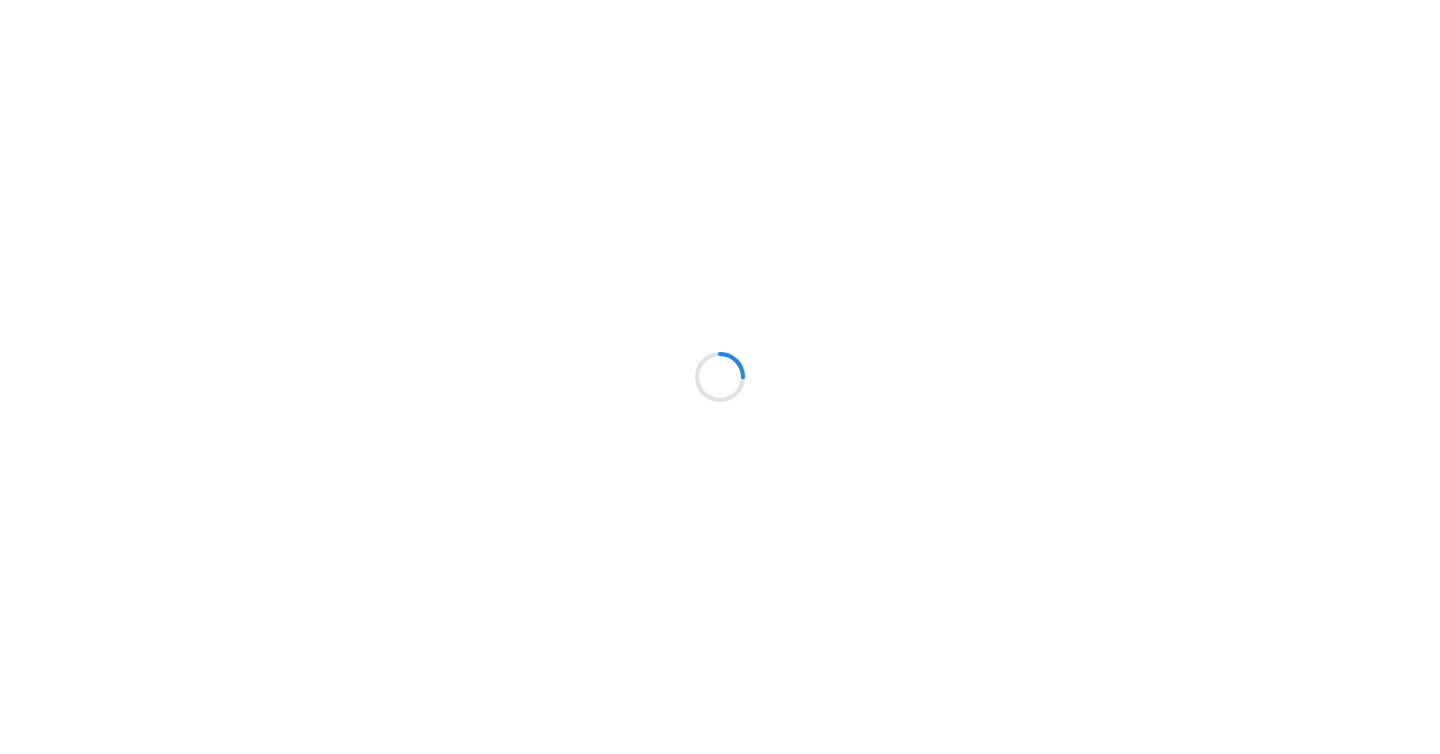 scroll, scrollTop: 0, scrollLeft: 0, axis: both 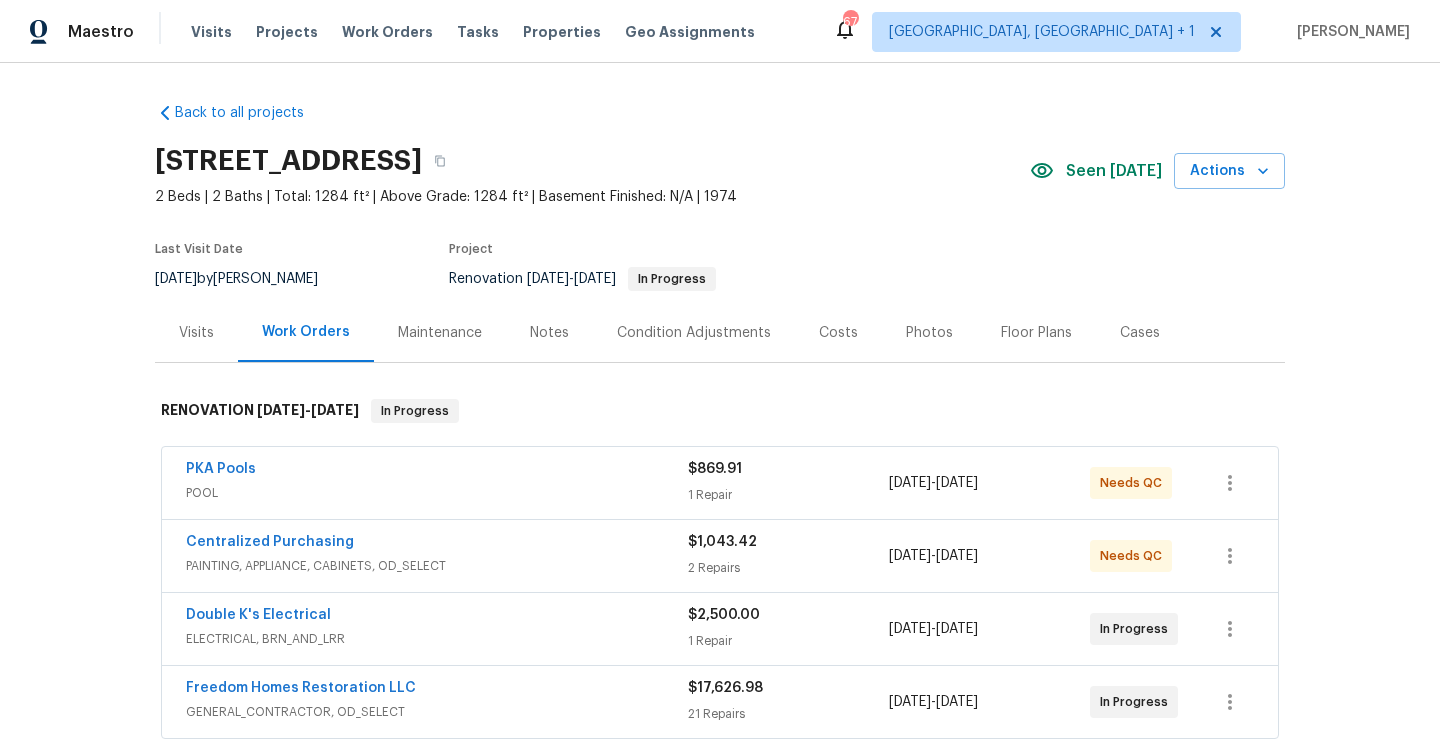 click on "Notes" at bounding box center (549, 332) 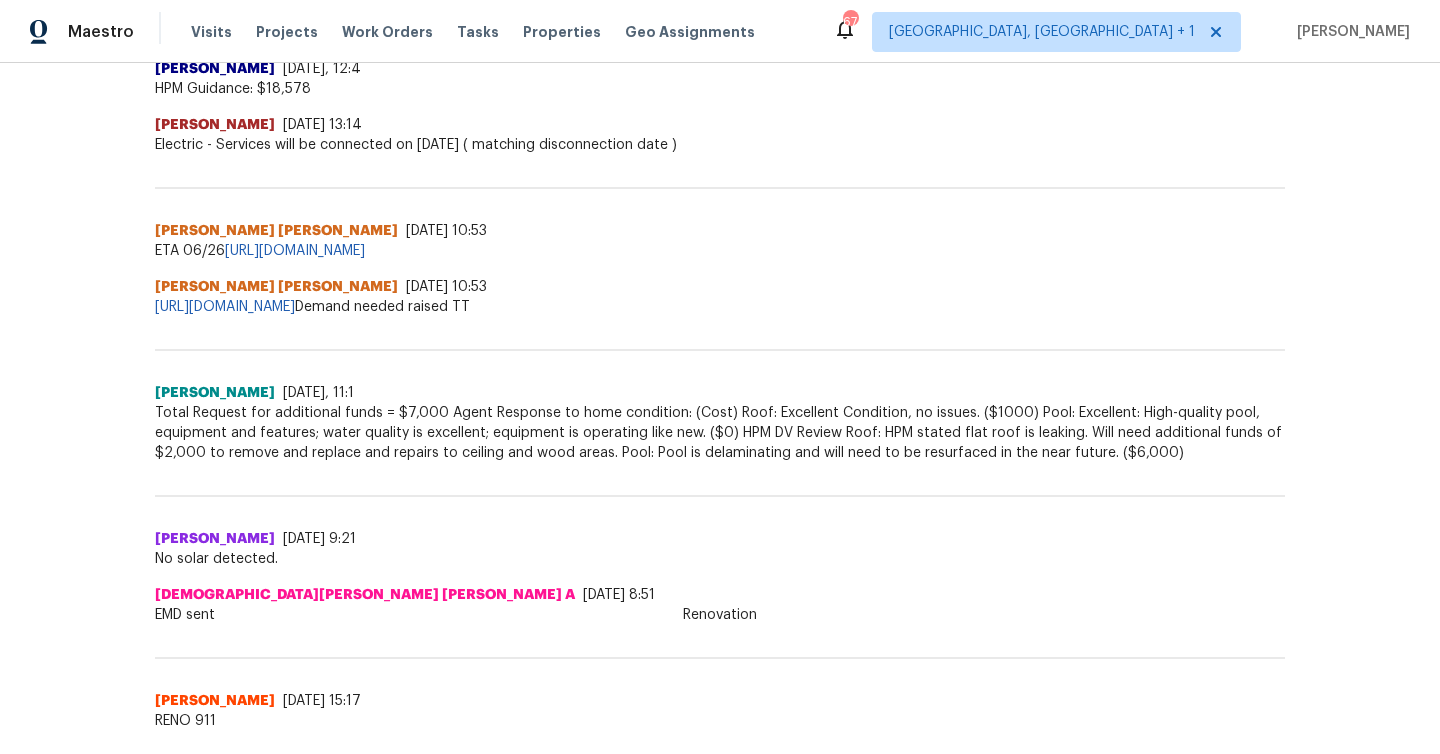 scroll, scrollTop: 1613, scrollLeft: 0, axis: vertical 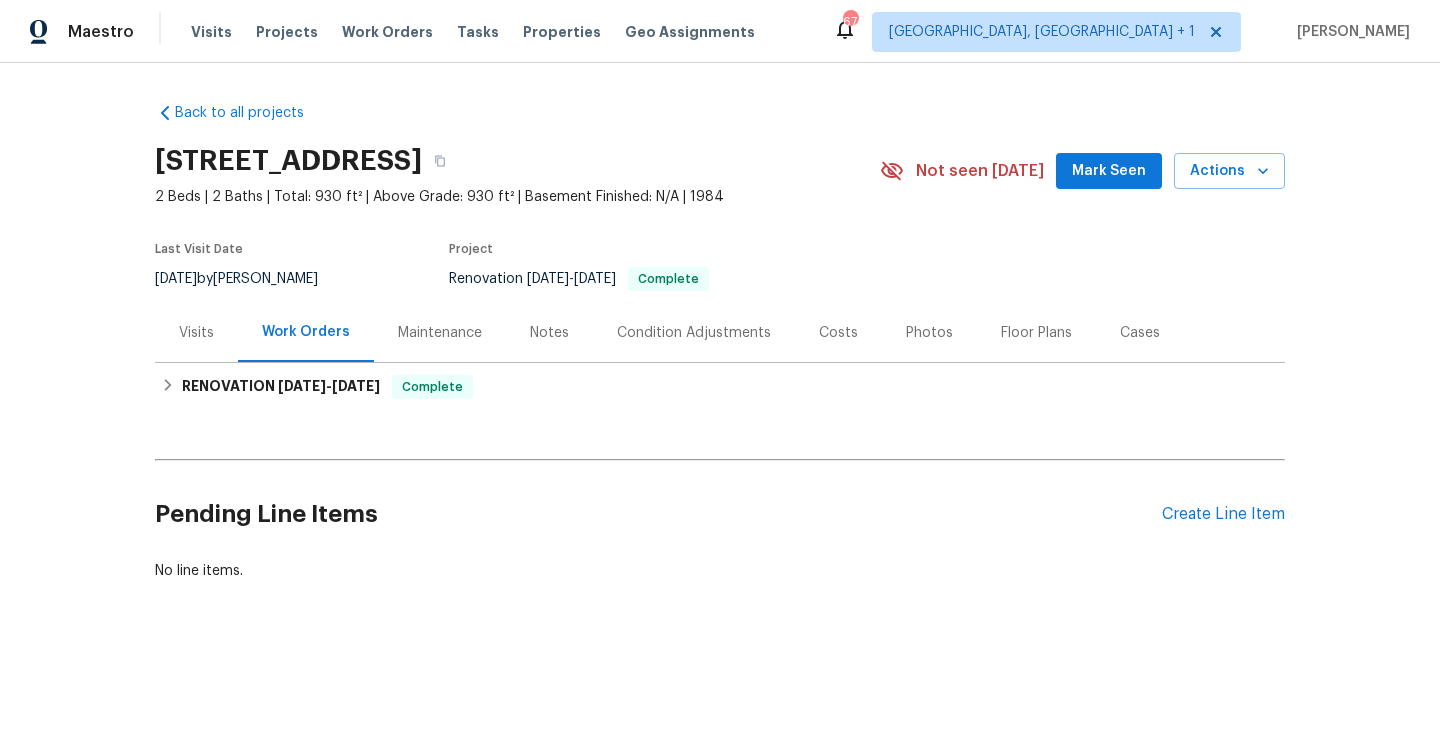 click on "Notes" at bounding box center [549, 333] 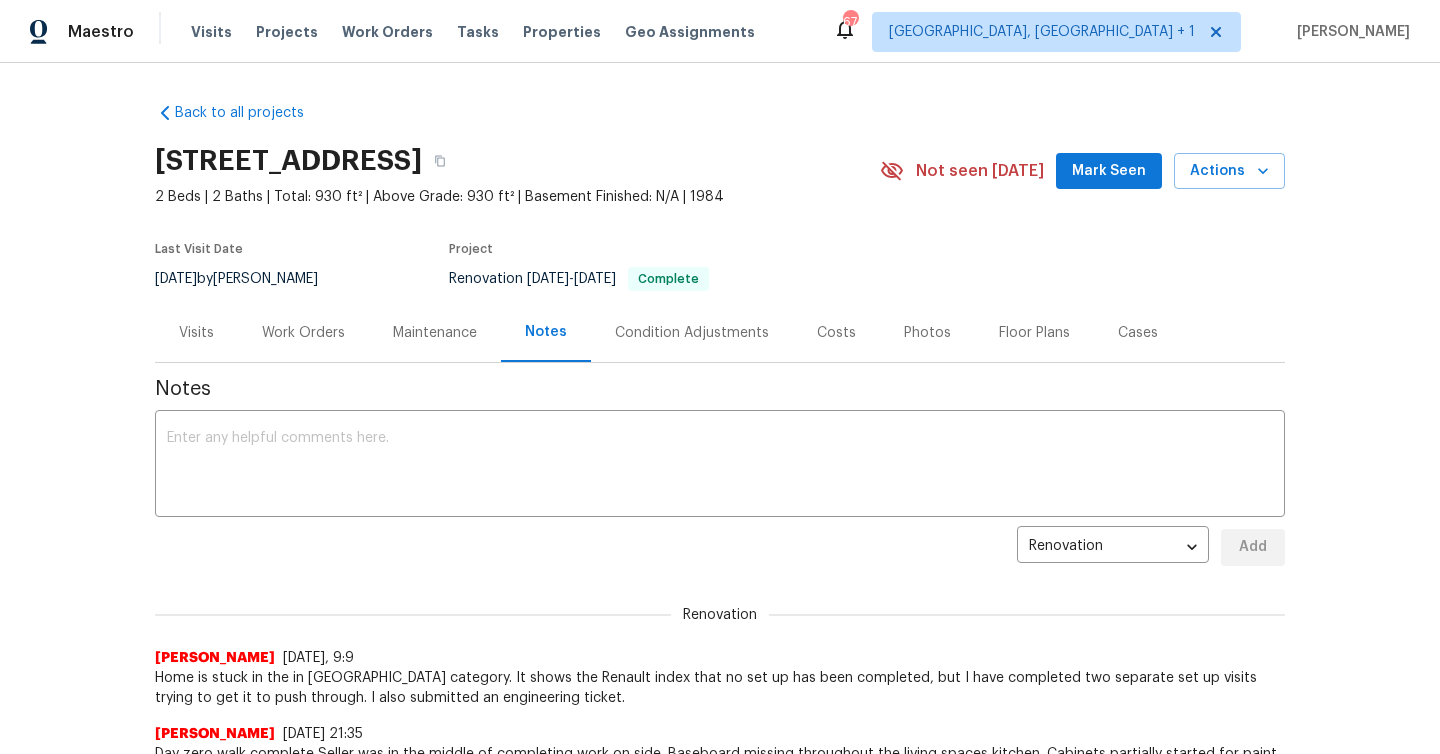 scroll, scrollTop: 82, scrollLeft: 0, axis: vertical 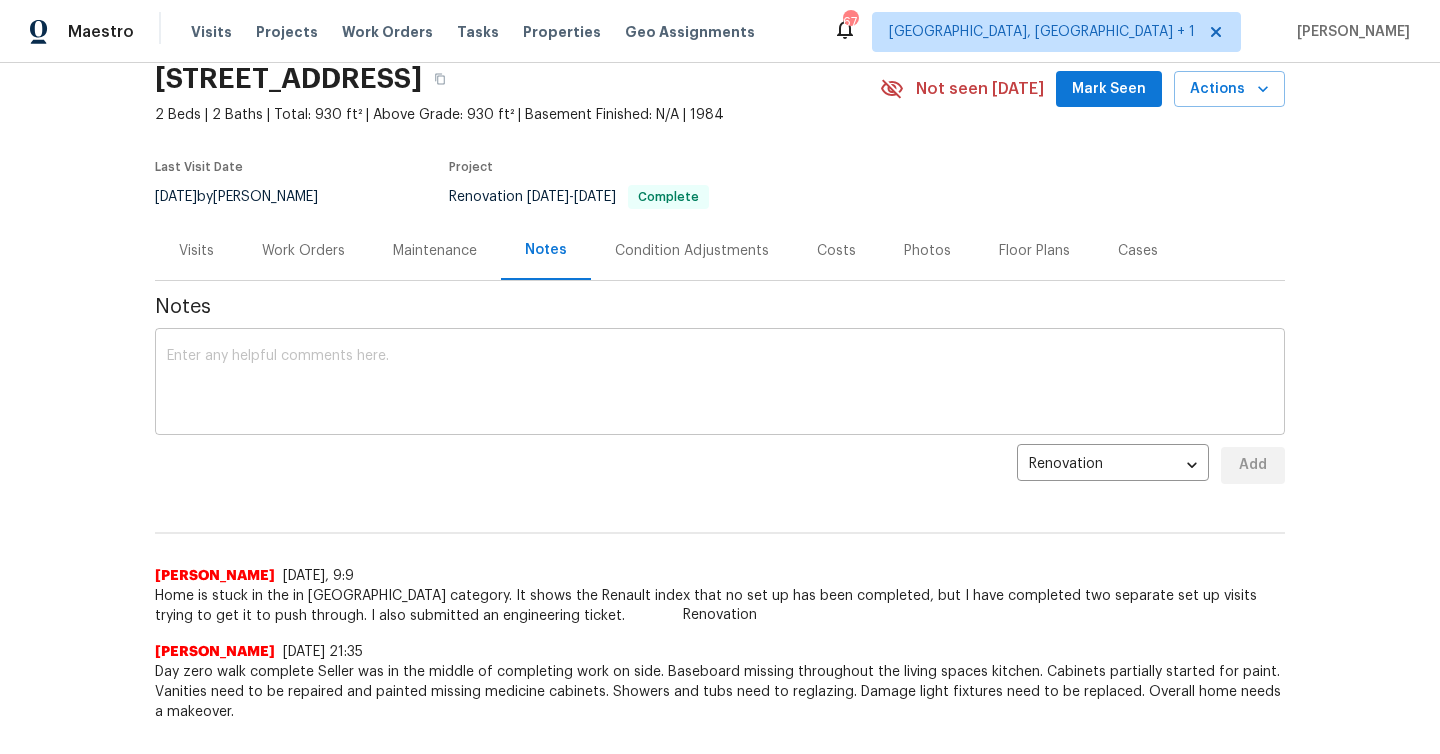 click at bounding box center [720, 384] 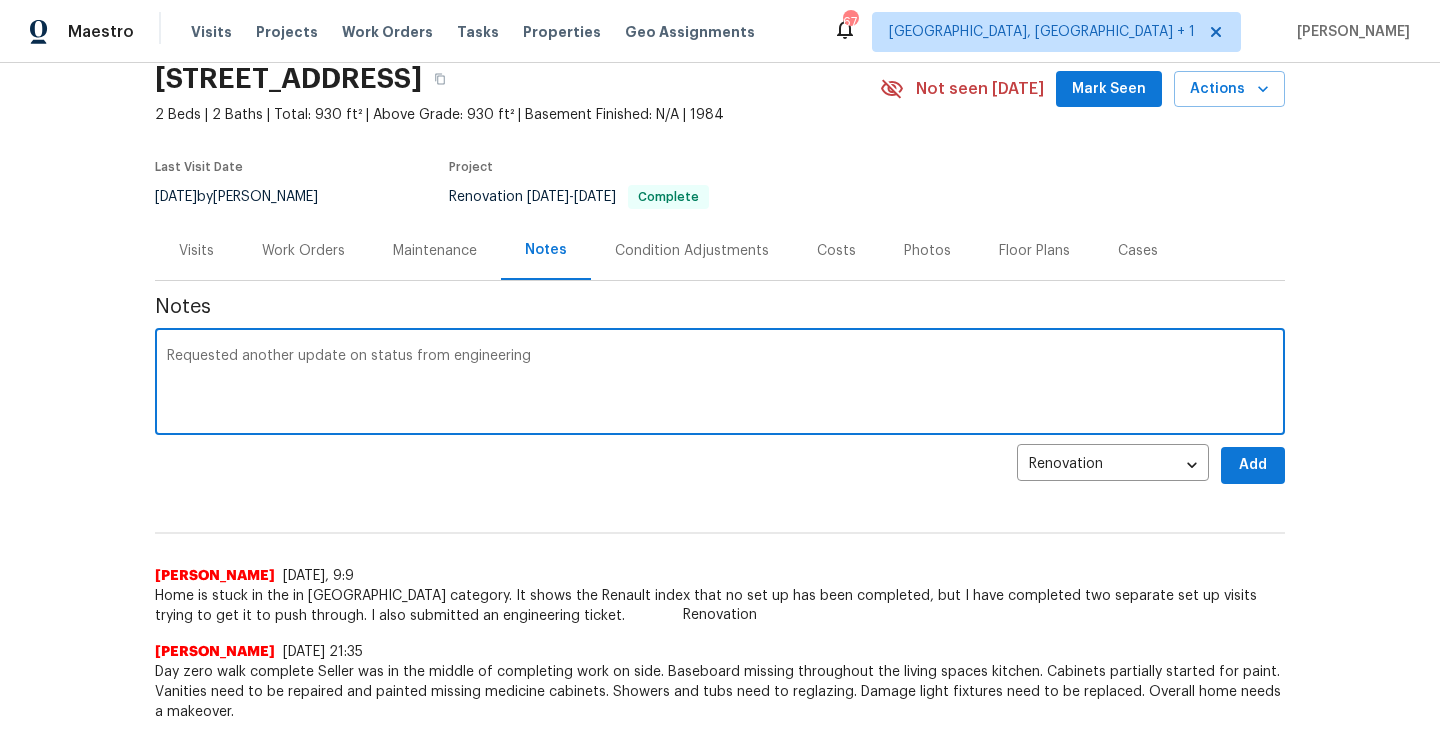 type on "Requested another update on status from engineering" 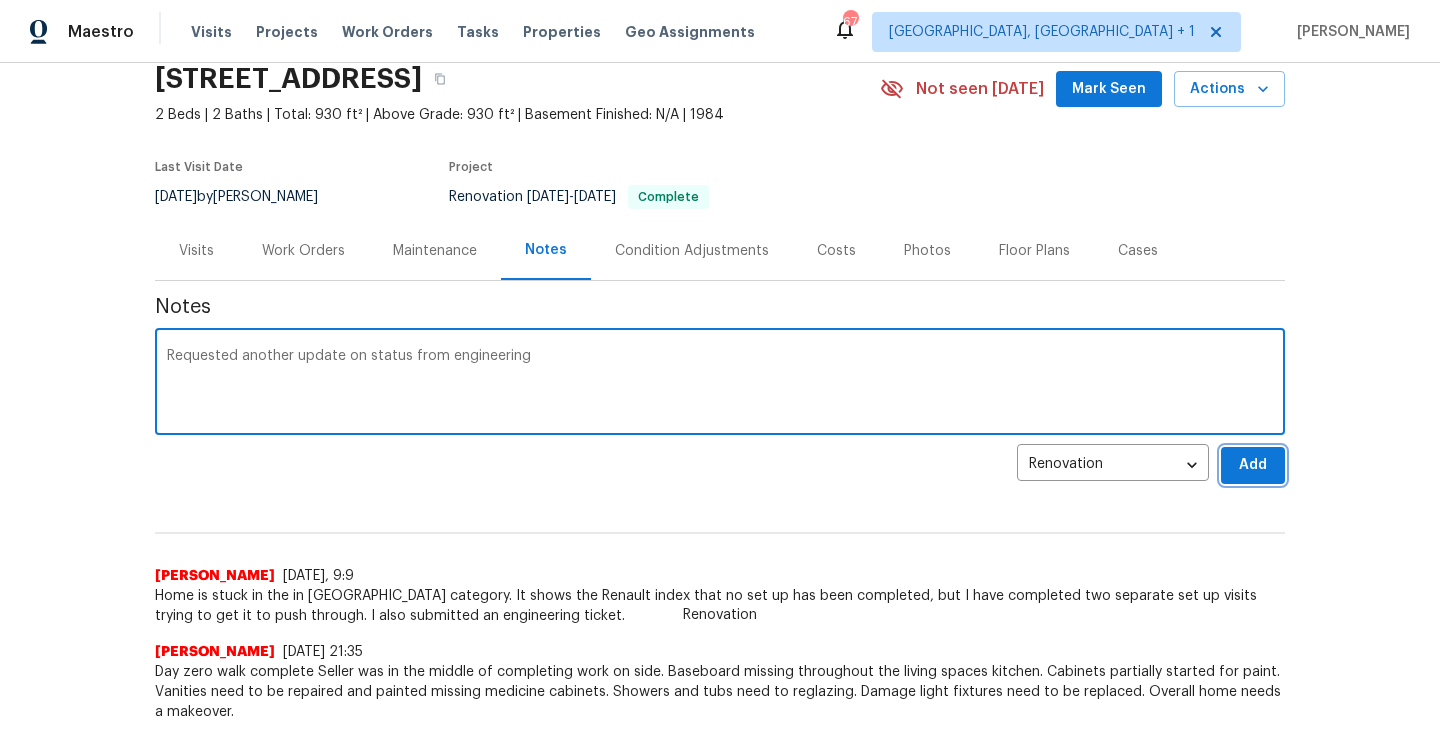 click on "Add" at bounding box center [1253, 465] 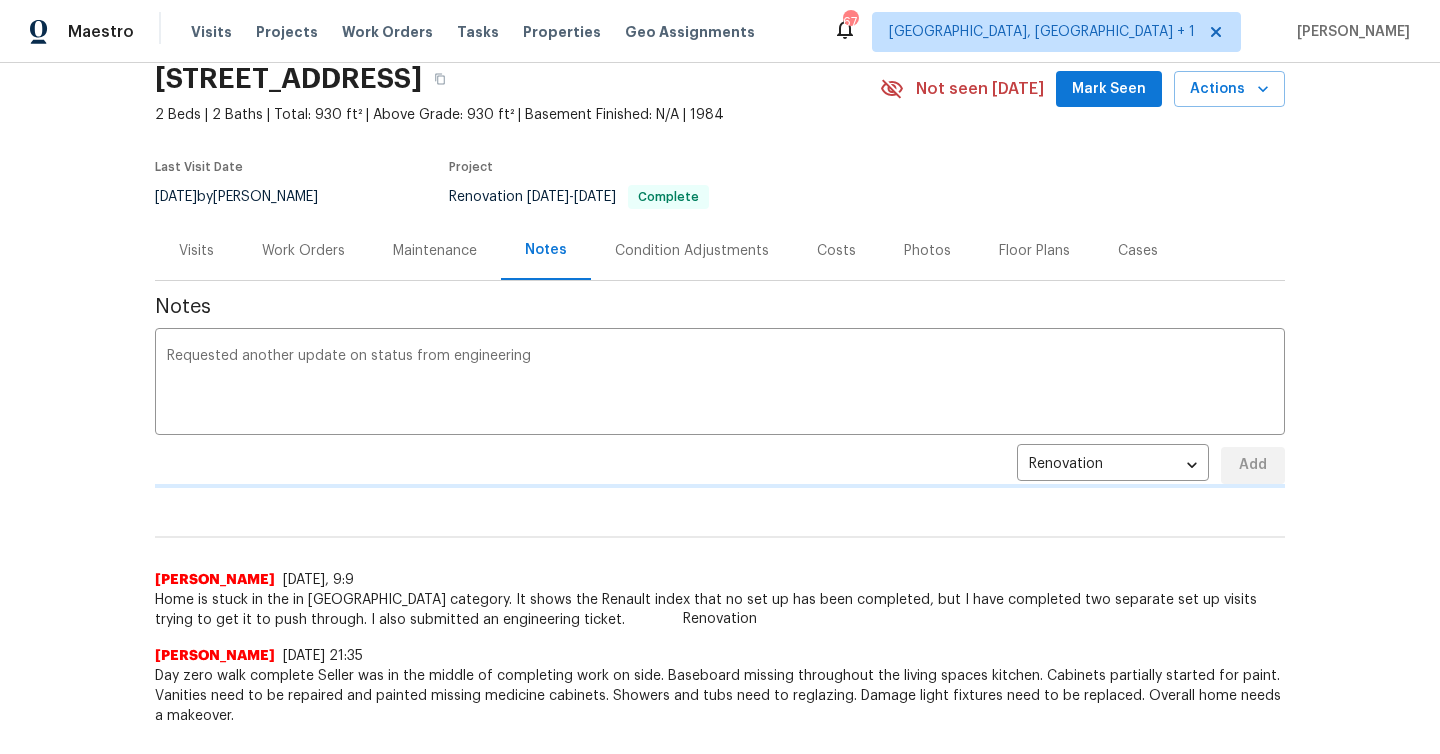 type 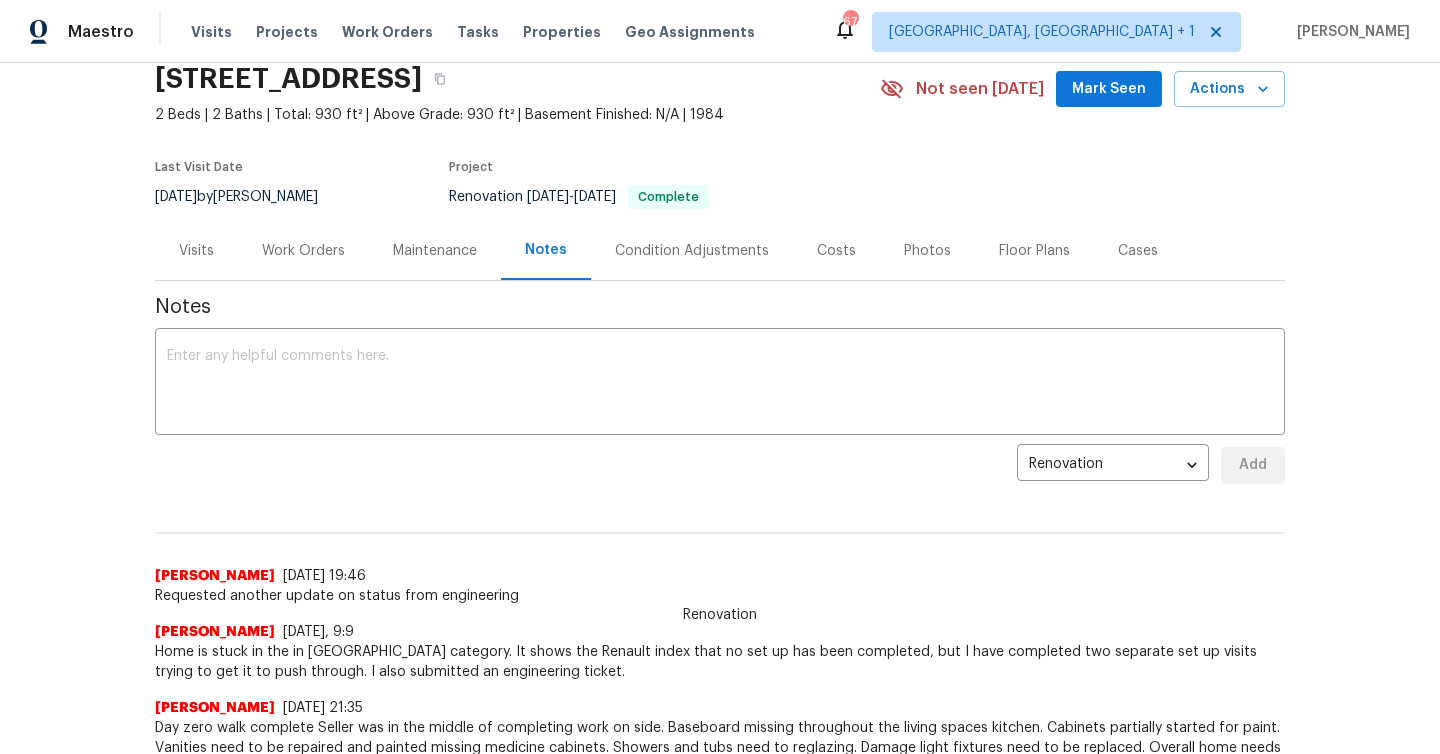 click on "Mark Seen" at bounding box center [1109, 89] 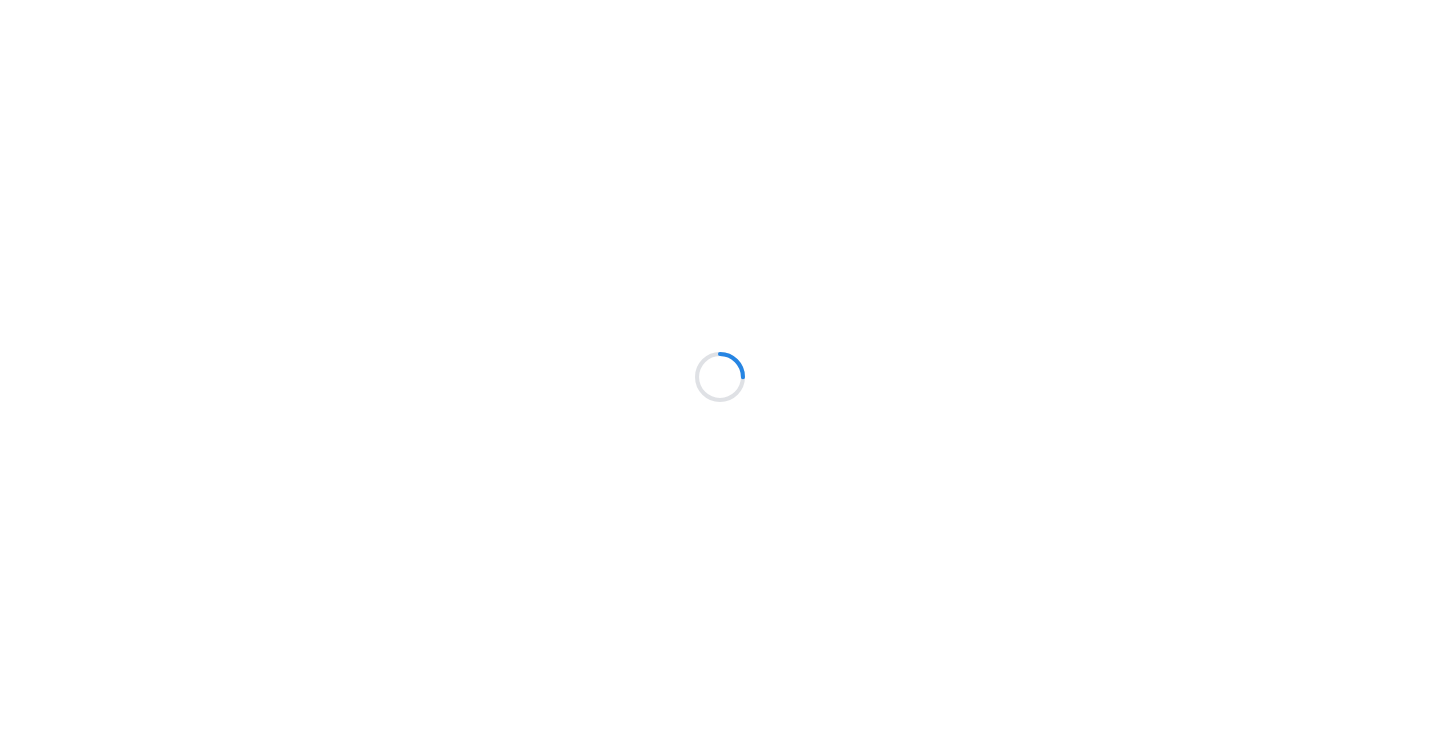 scroll, scrollTop: 0, scrollLeft: 0, axis: both 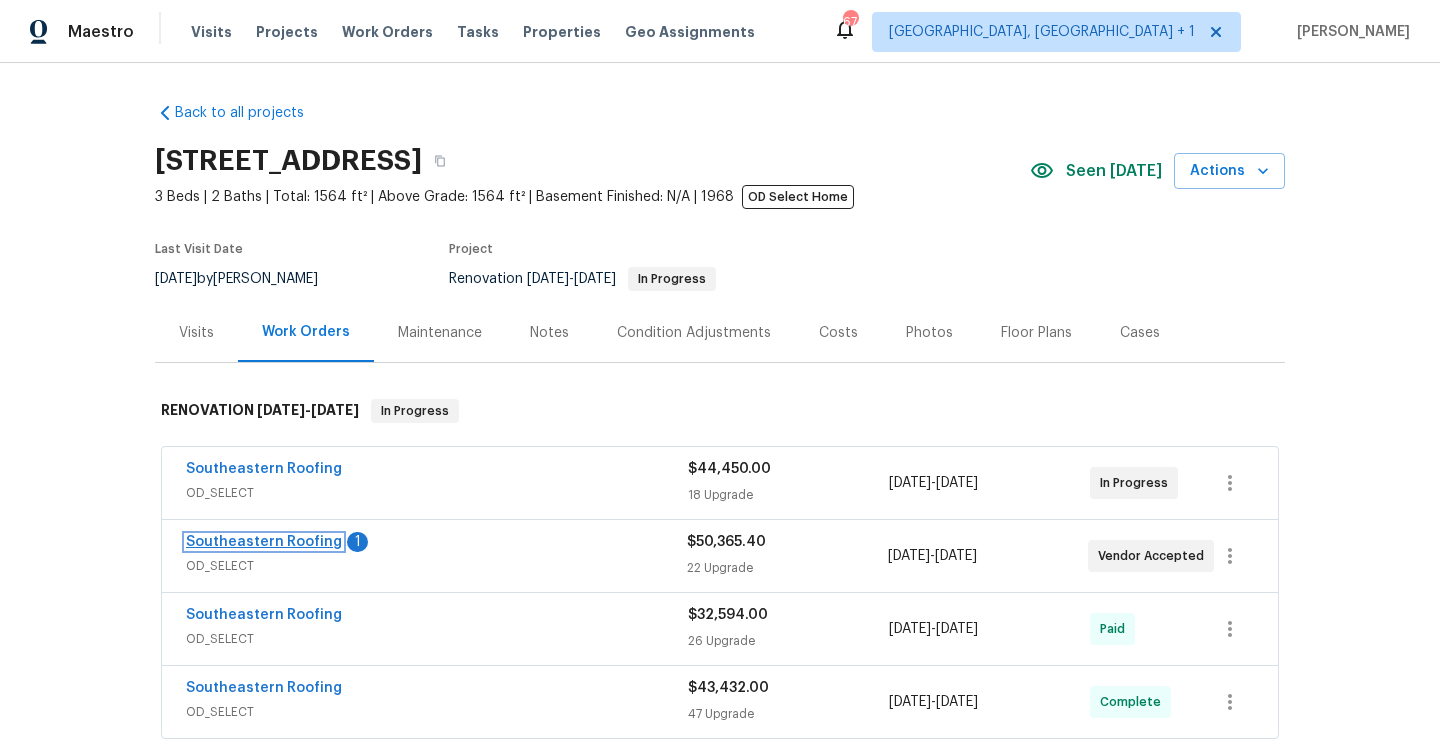 click on "Southeastern Roofing" at bounding box center (264, 542) 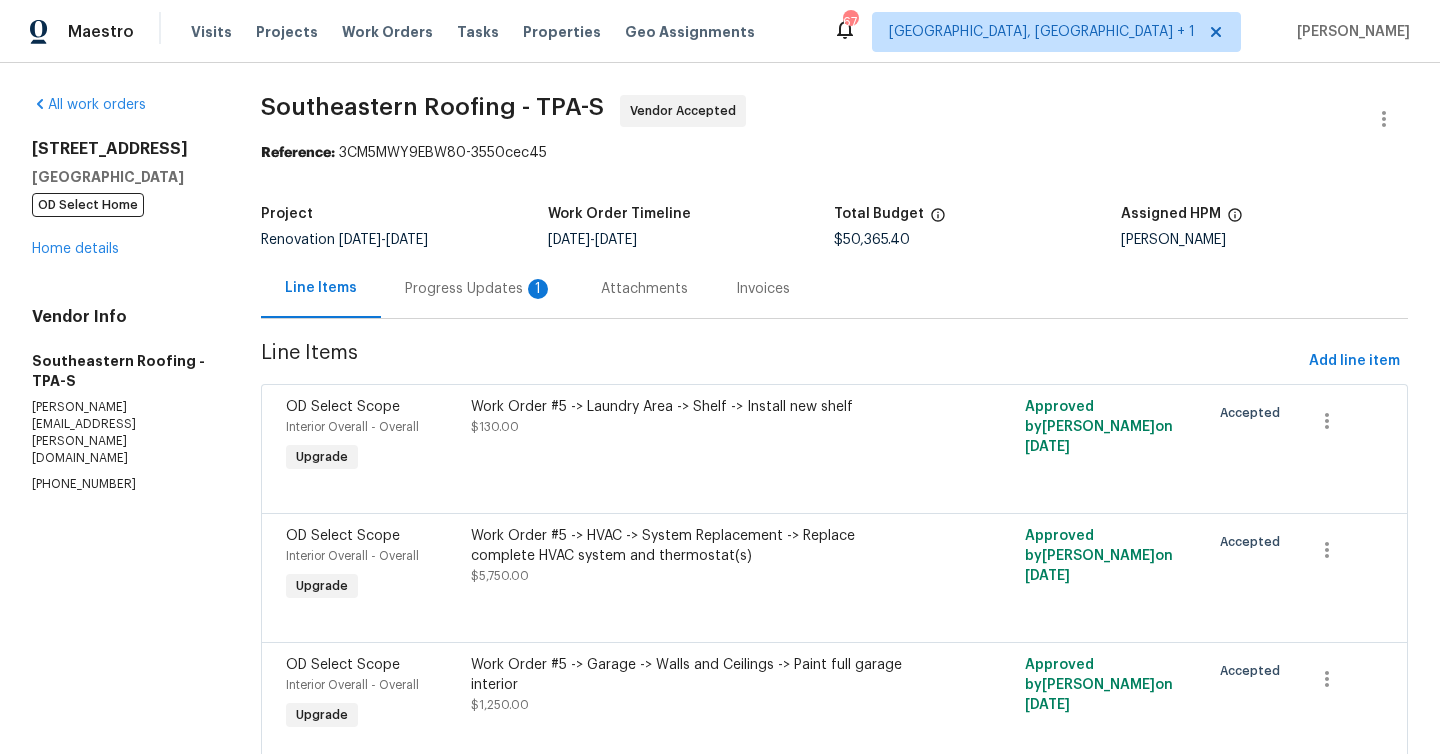 click on "Progress Updates 1" at bounding box center [479, 289] 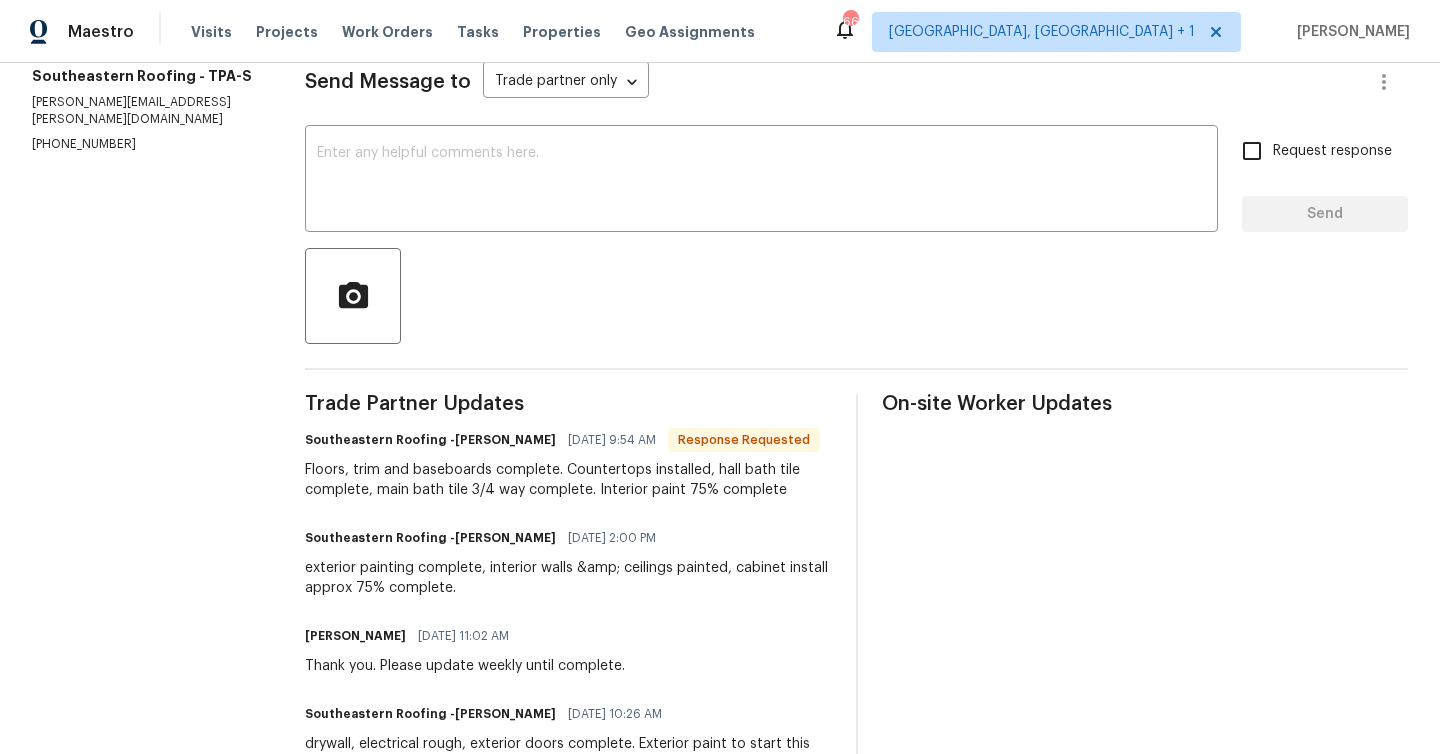 scroll, scrollTop: 258, scrollLeft: 0, axis: vertical 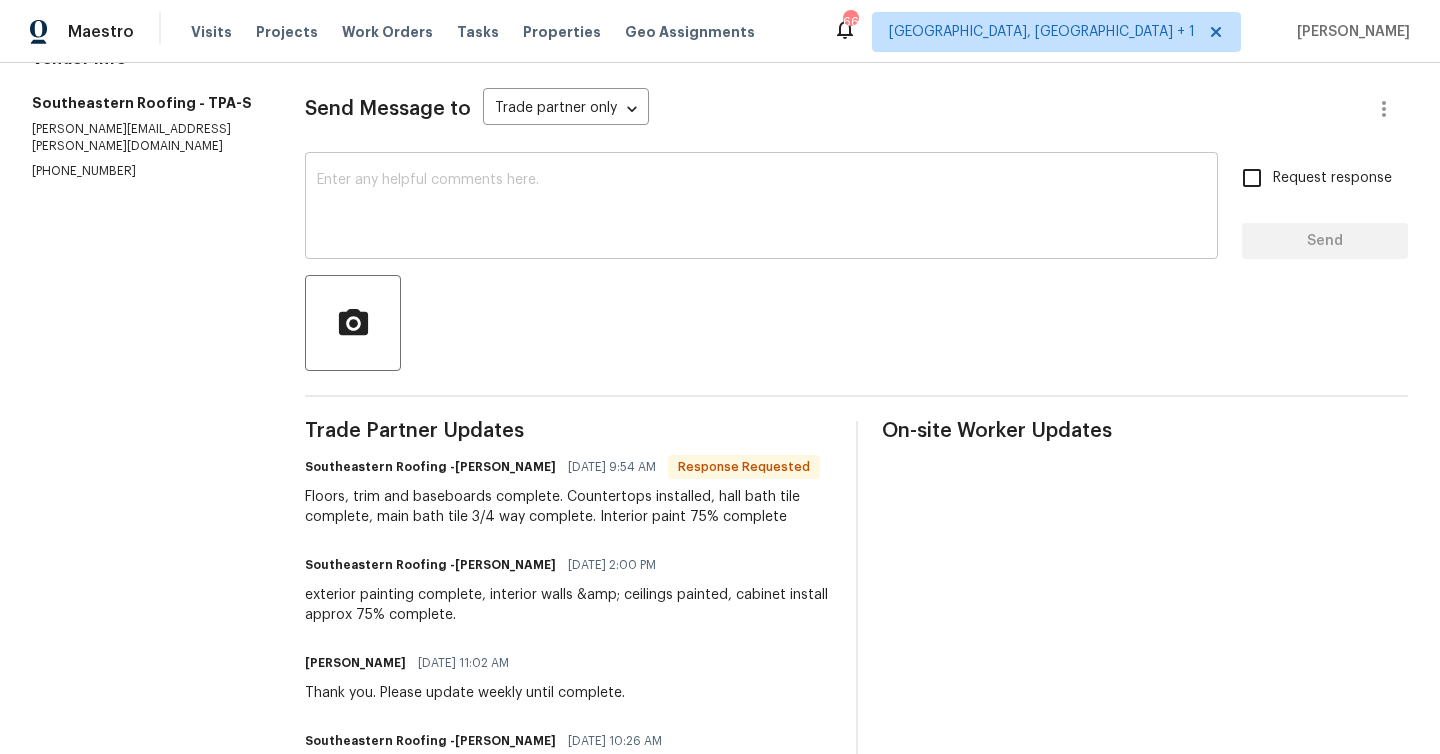 click at bounding box center [761, 208] 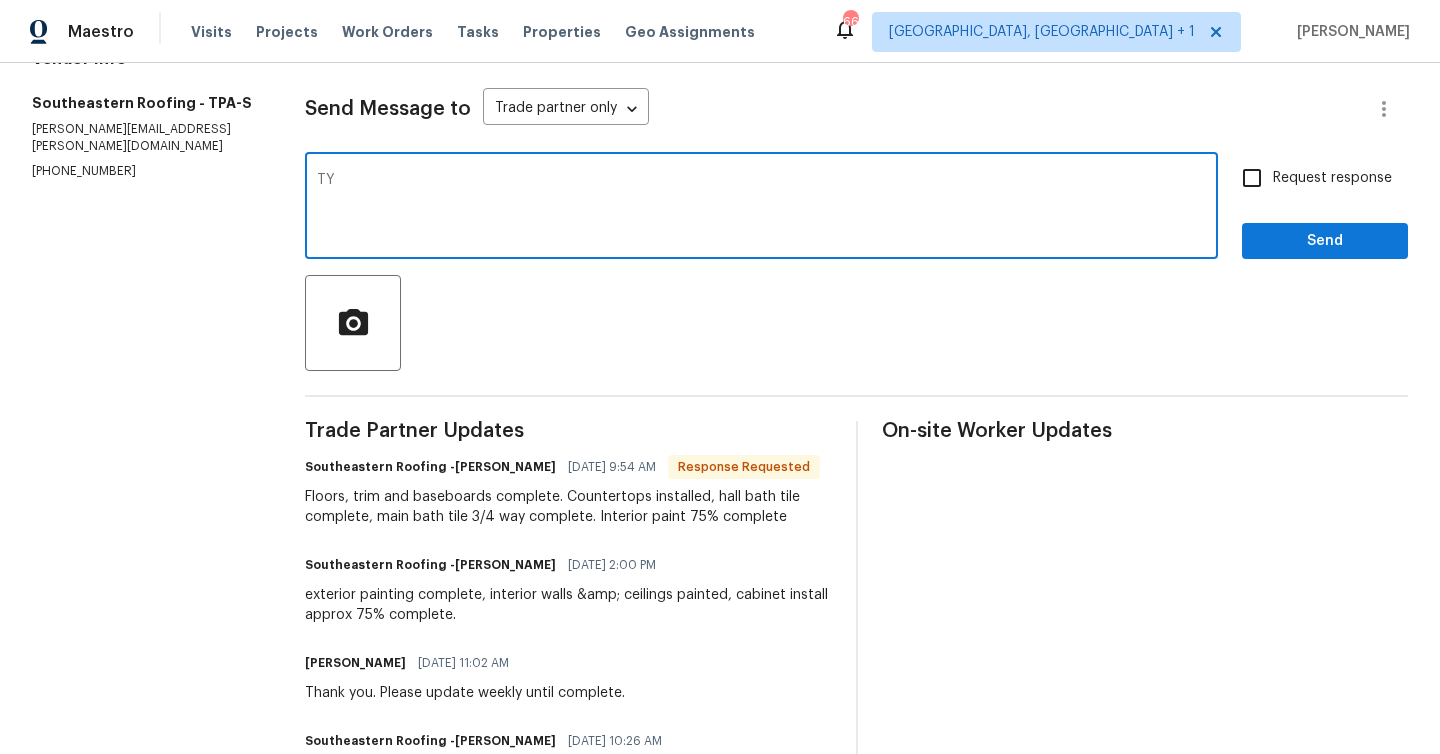 type on "TY" 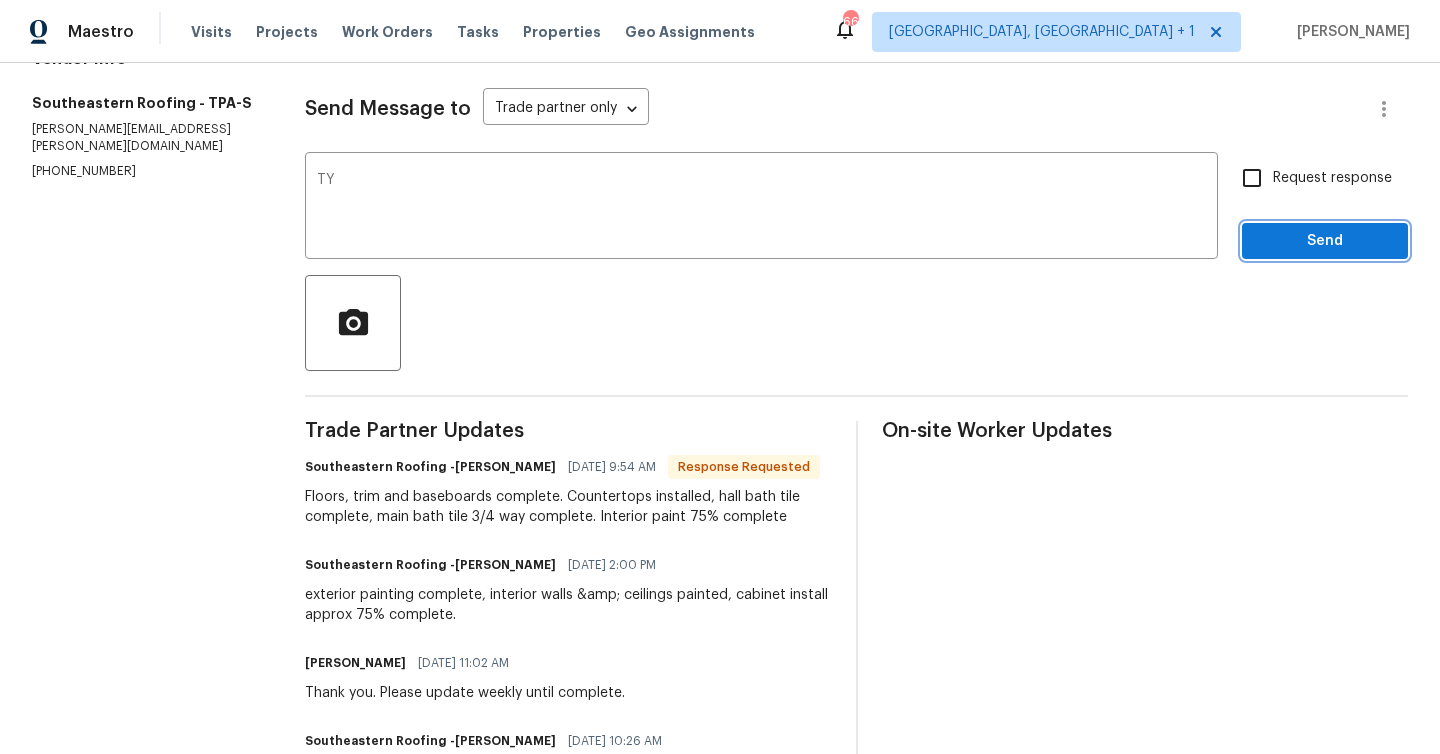 click on "Send" at bounding box center [1325, 241] 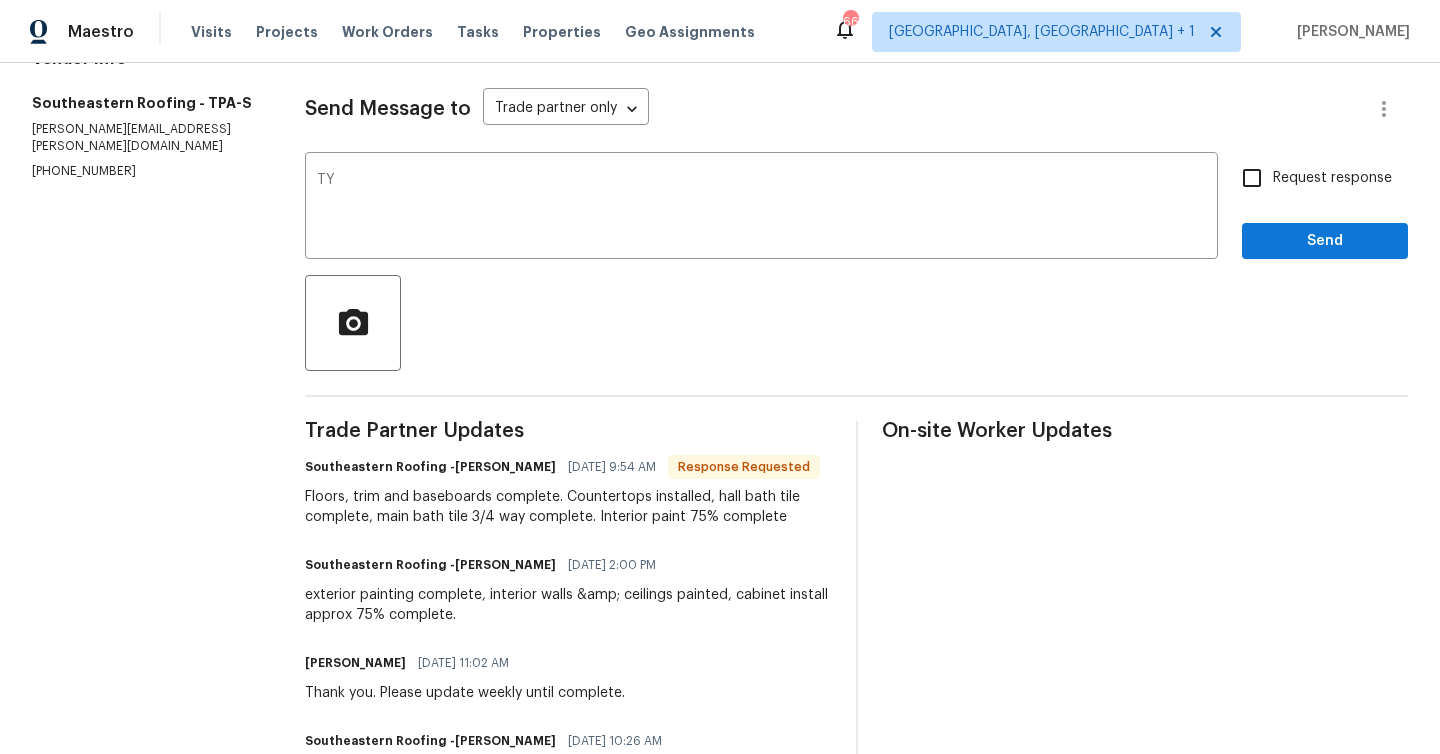 scroll, scrollTop: 0, scrollLeft: 0, axis: both 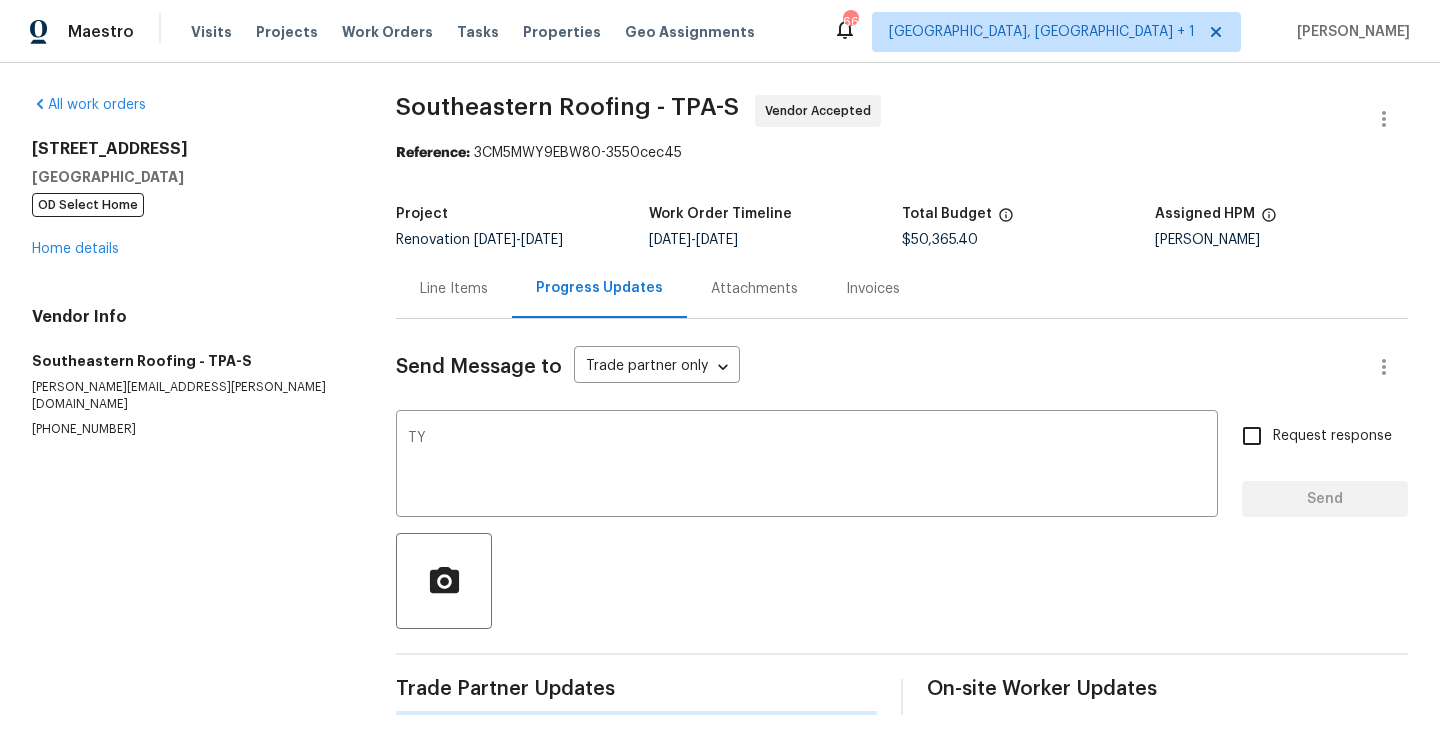 type 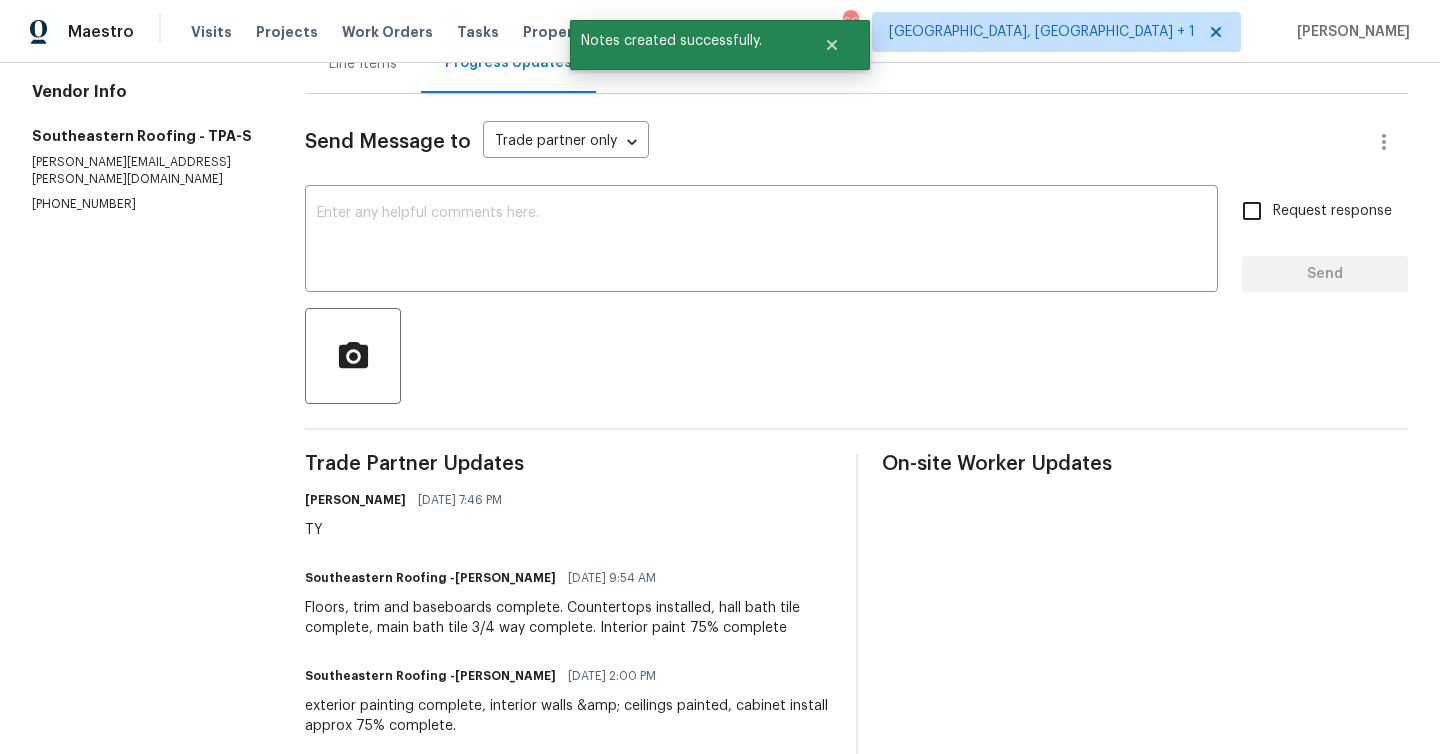 scroll, scrollTop: 265, scrollLeft: 0, axis: vertical 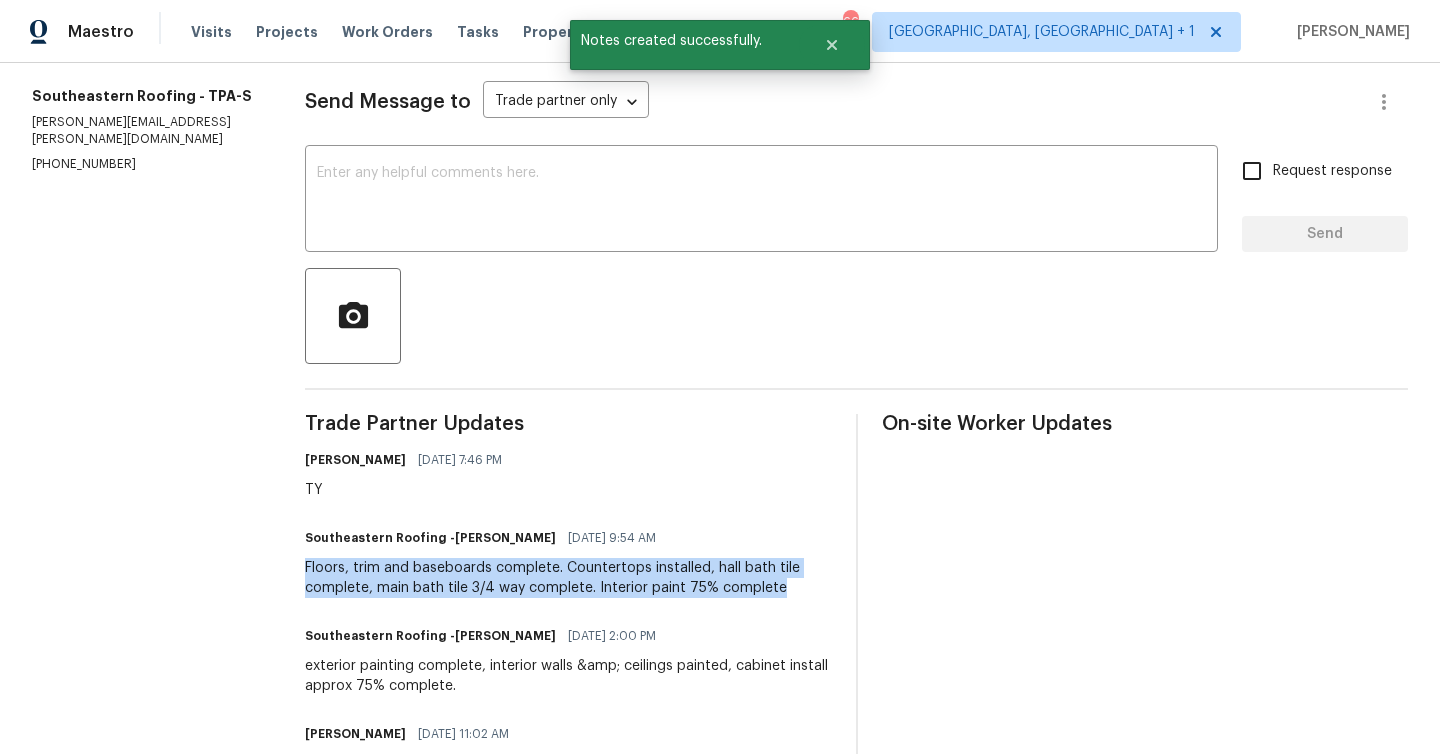 drag, startPoint x: 786, startPoint y: 611, endPoint x: 296, endPoint y: 570, distance: 491.7123 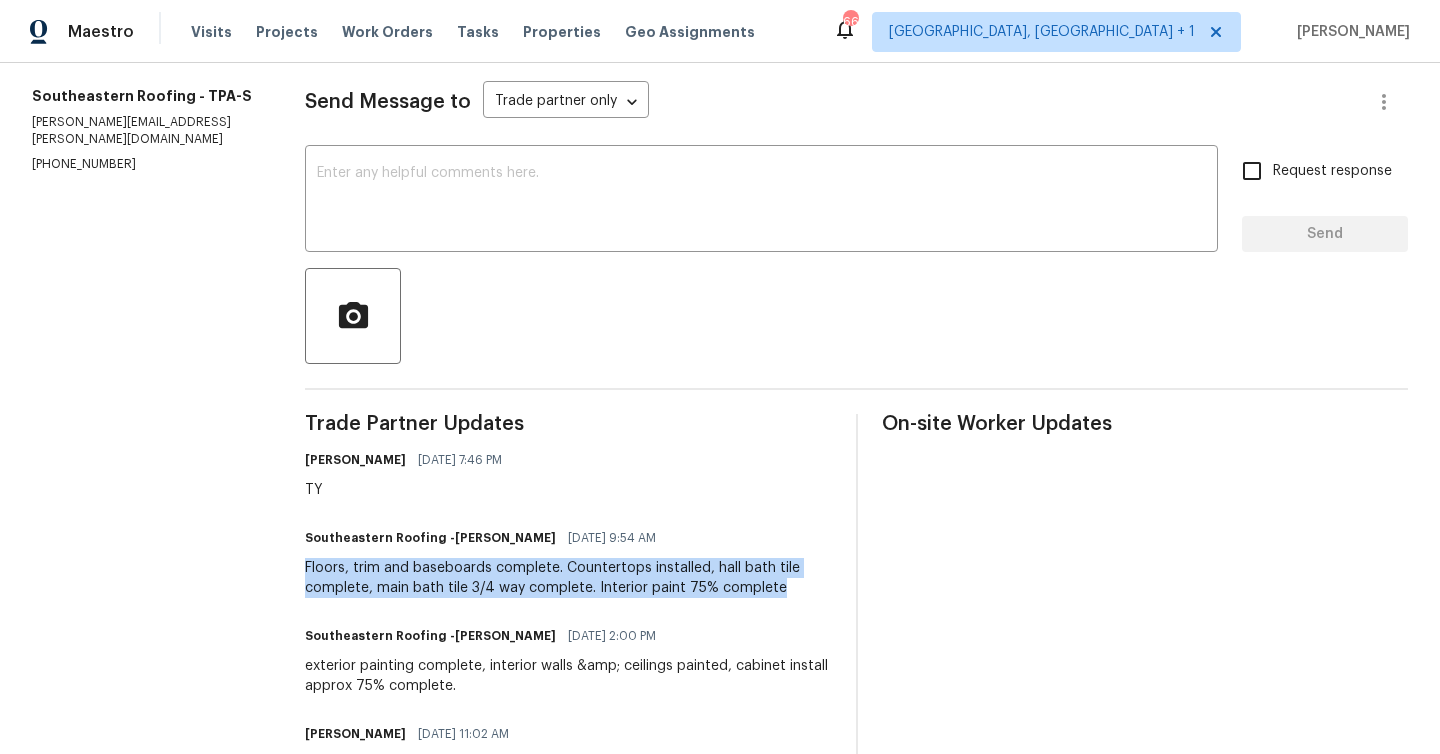 copy on "Floors, trim and baseboards complete.  Countertops installed, hall bath tile complete, main bath tile 3/4 way complete.  Interior paint 75% complete" 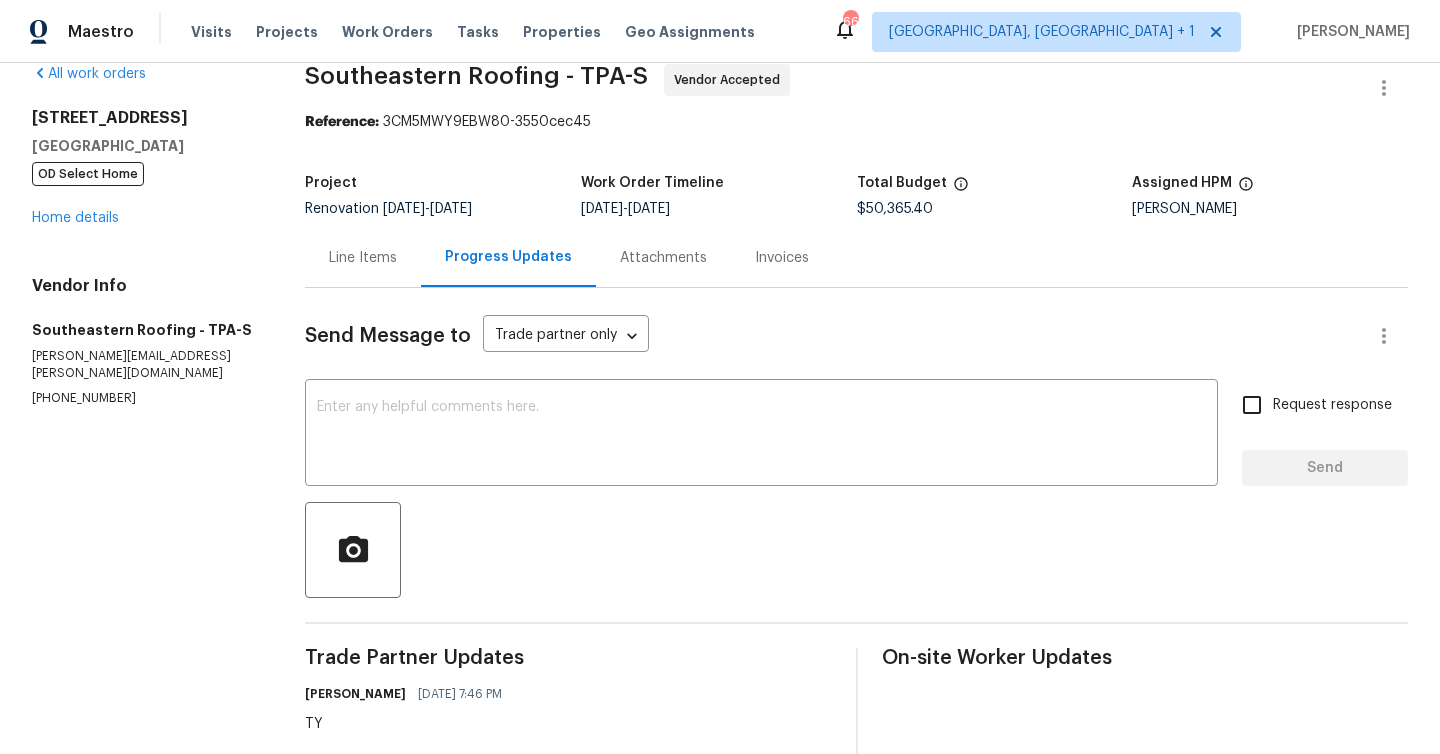 scroll, scrollTop: 0, scrollLeft: 0, axis: both 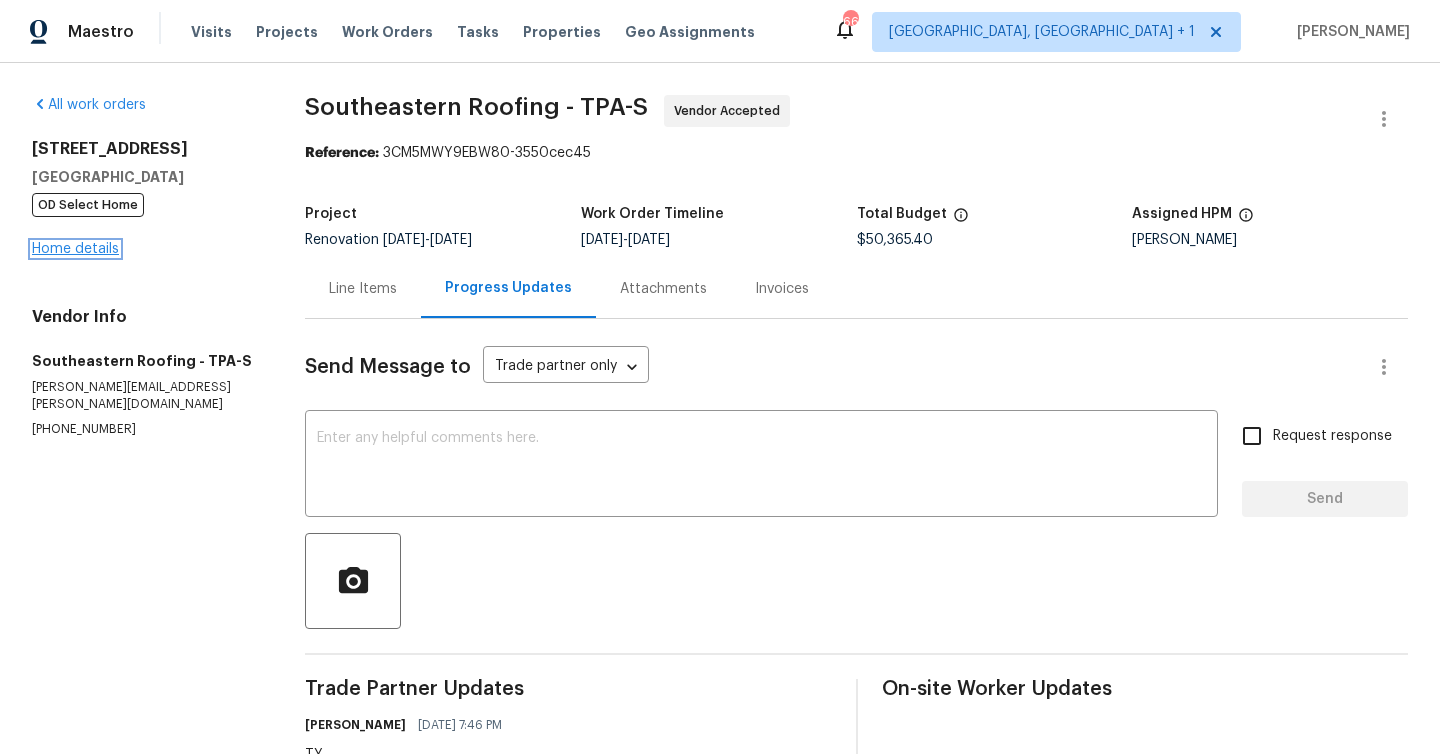 click on "Home details" at bounding box center (75, 249) 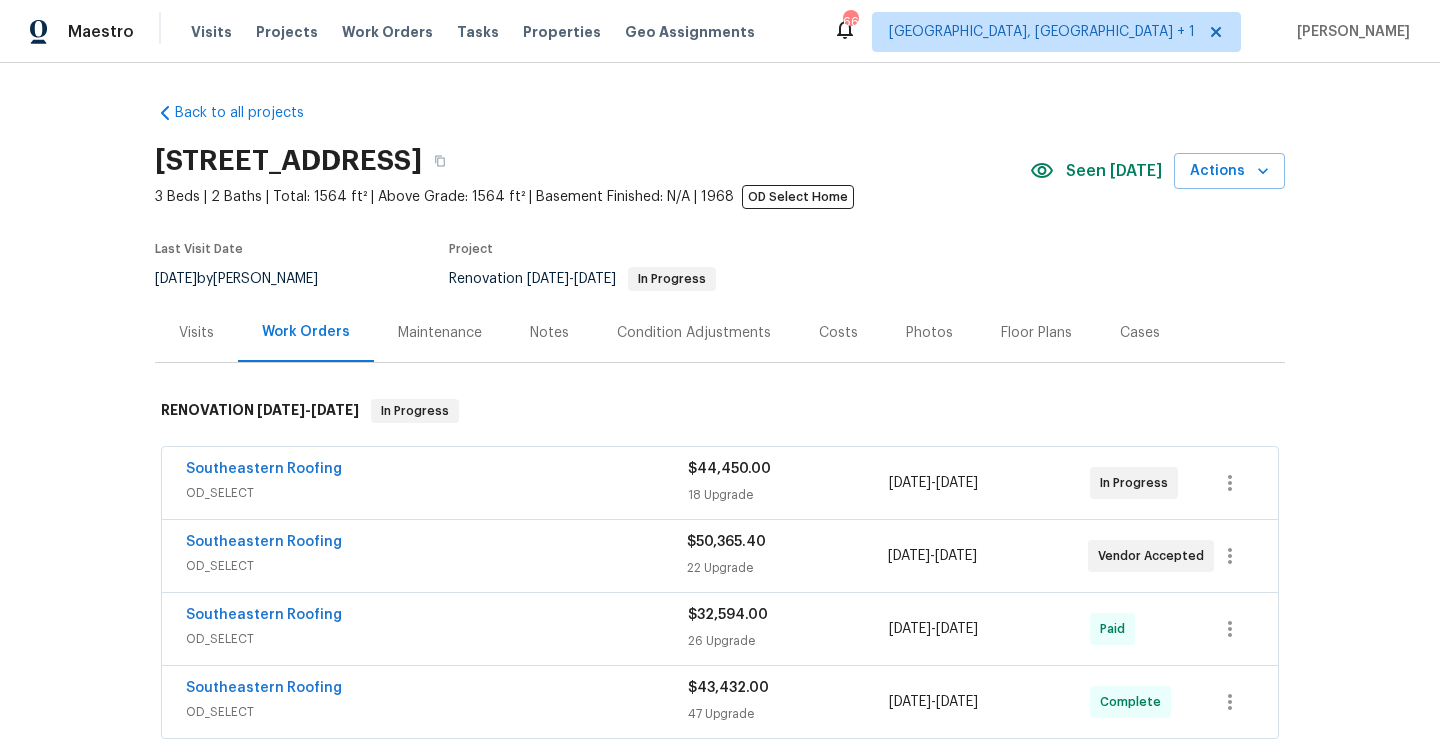 click on "Notes" at bounding box center (549, 332) 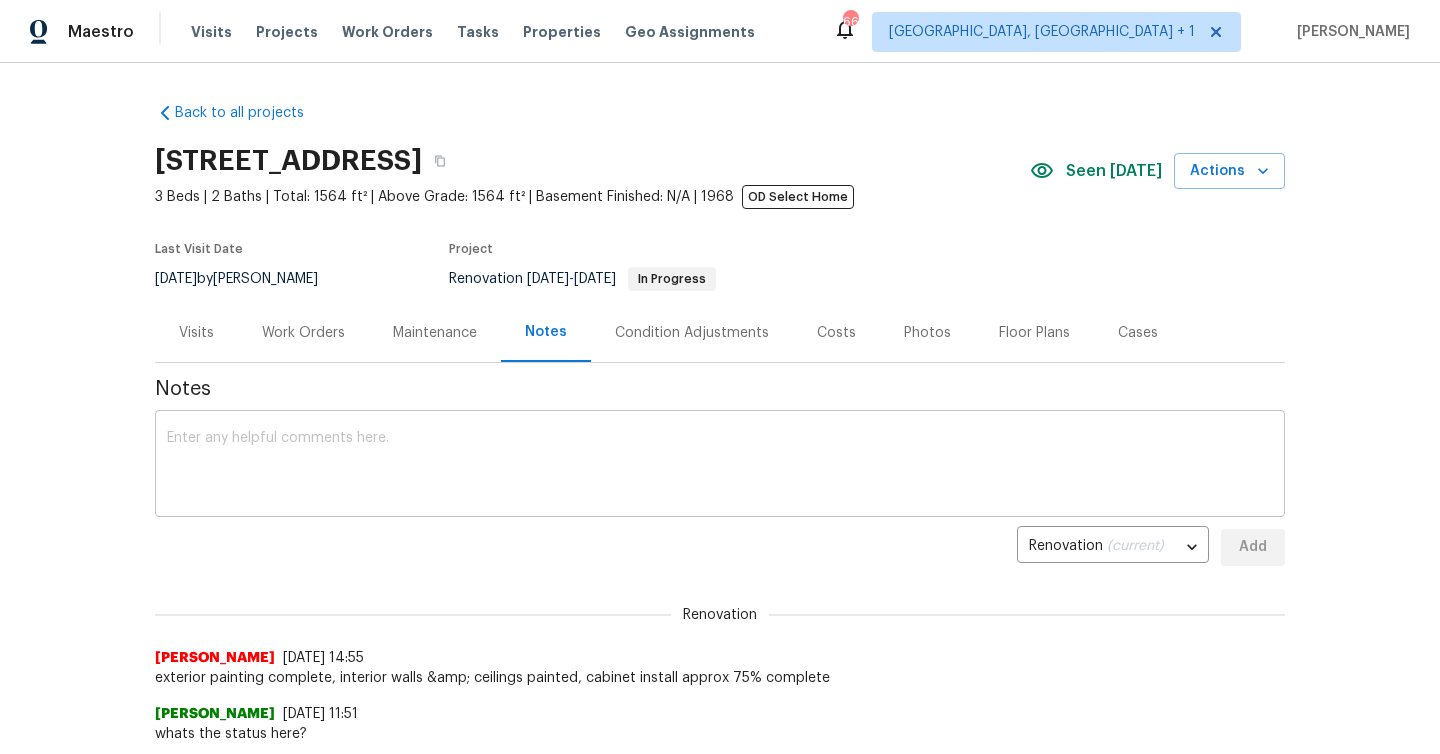 click at bounding box center [720, 466] 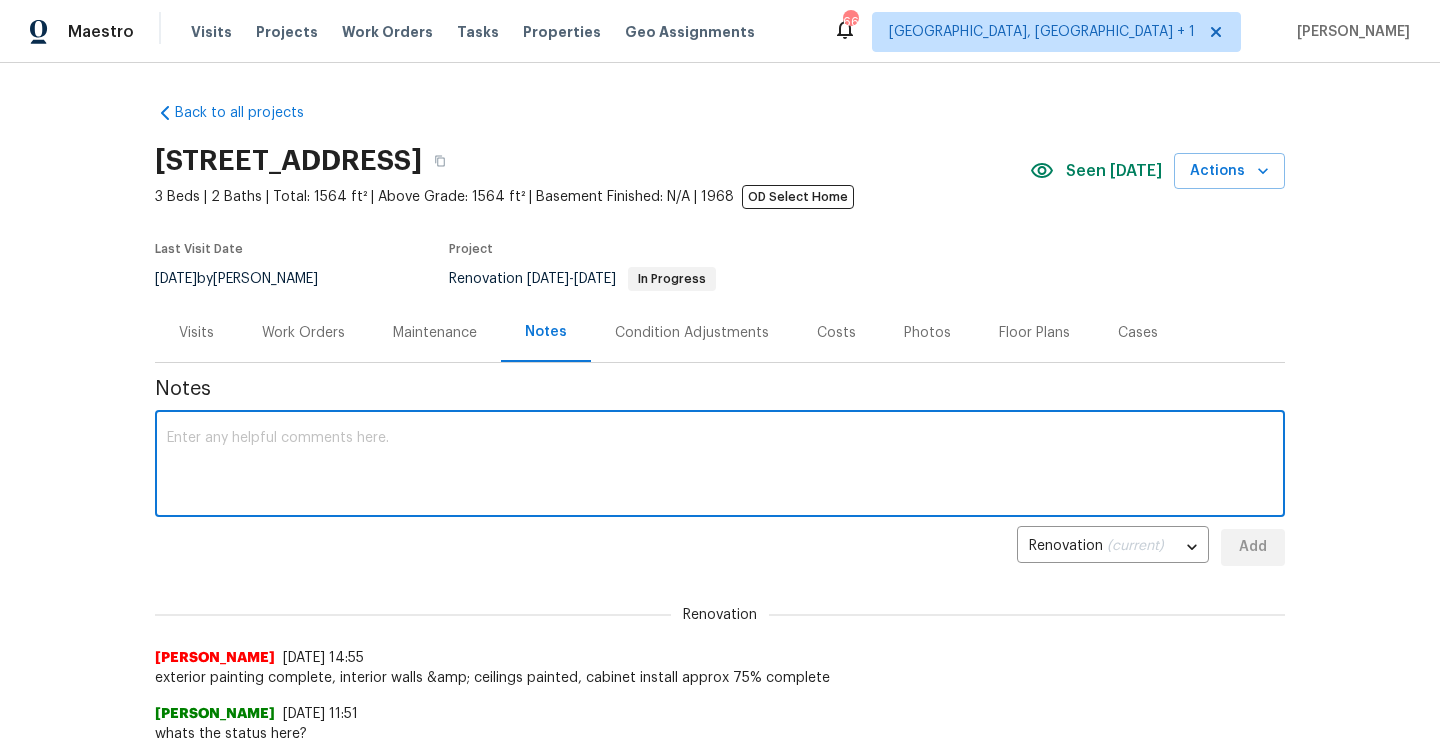 paste on "Floors, trim and baseboards complete. Countertops installed, hall bath tile complete, main bath tile 3/4 way complete. Interior paint 75% complete" 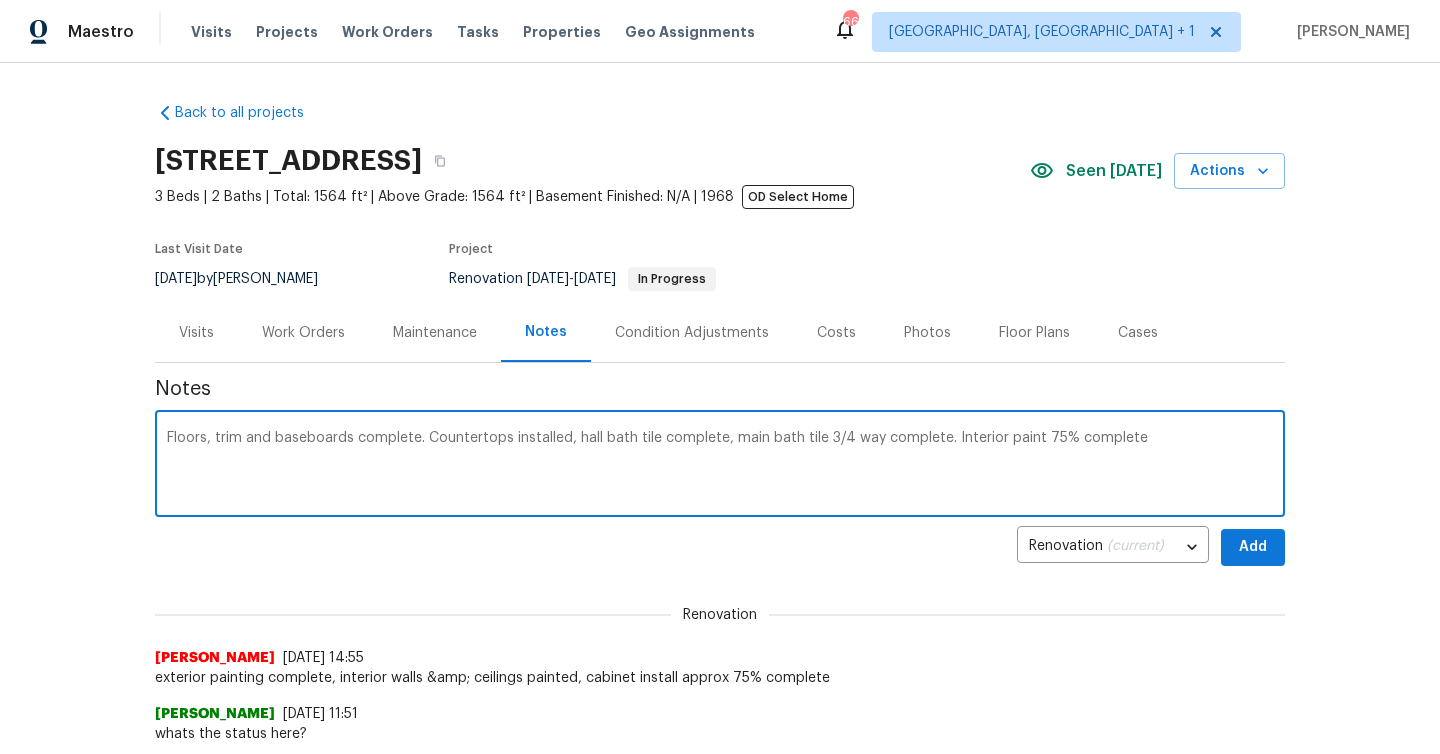type on "Floors, trim and baseboards complete. Countertops installed, hall bath tile complete, main bath tile 3/4 way complete. Interior paint 75% complete" 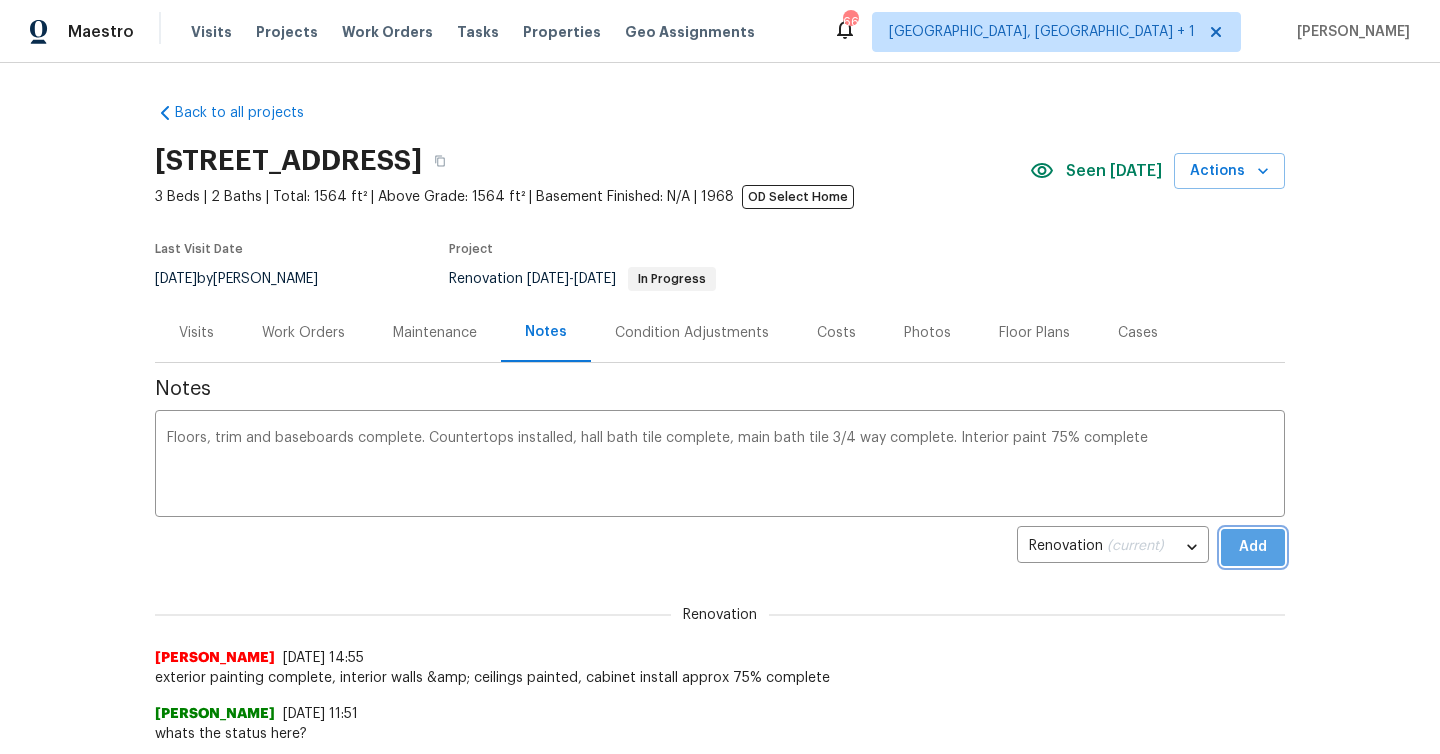 click on "Add" at bounding box center (1253, 547) 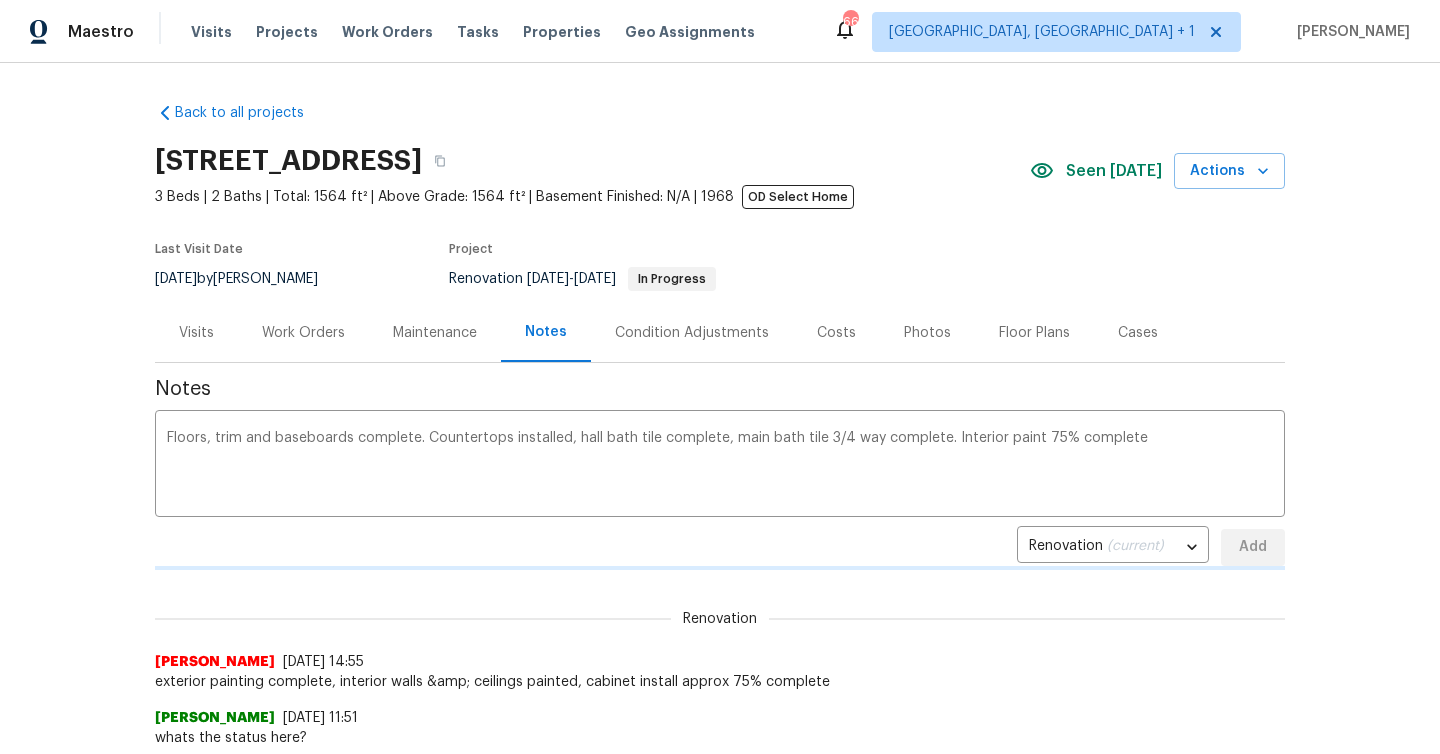 type 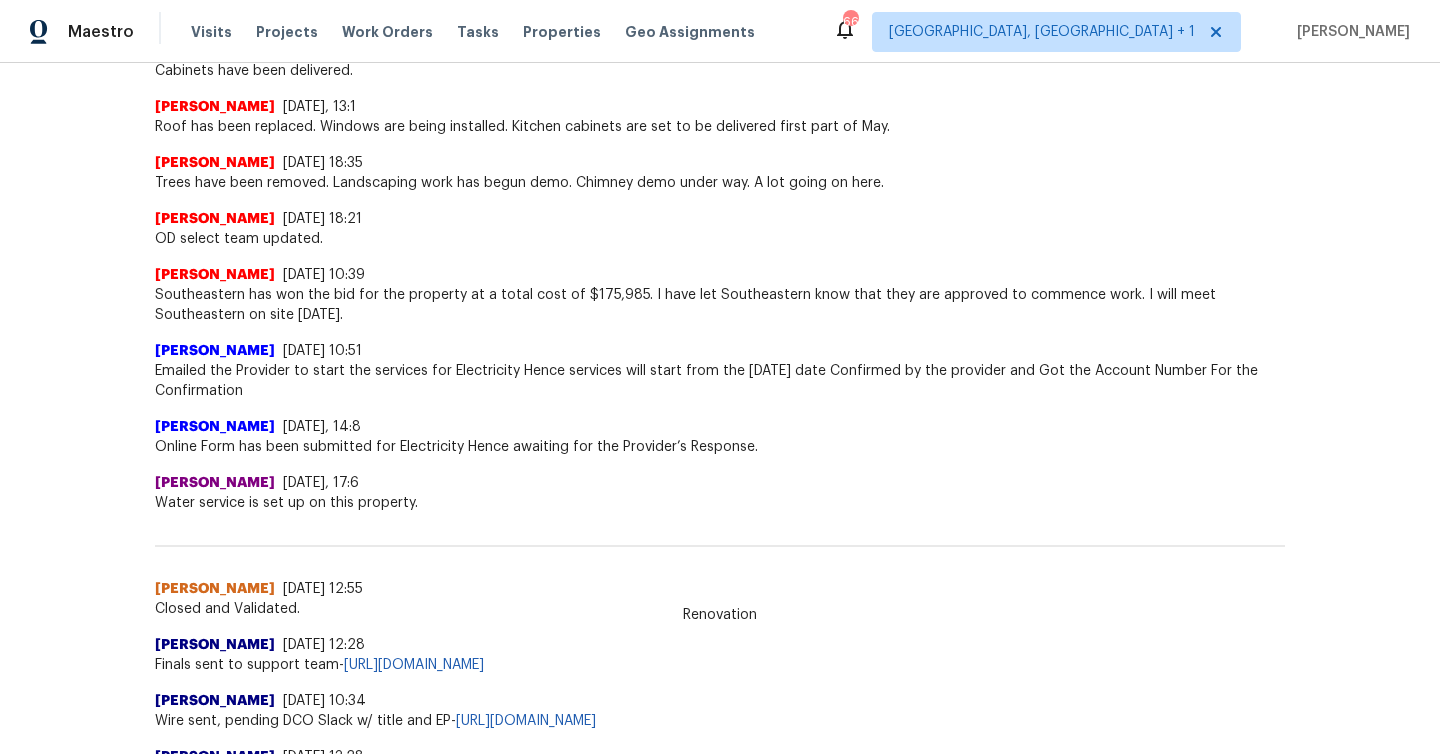 scroll, scrollTop: 0, scrollLeft: 0, axis: both 